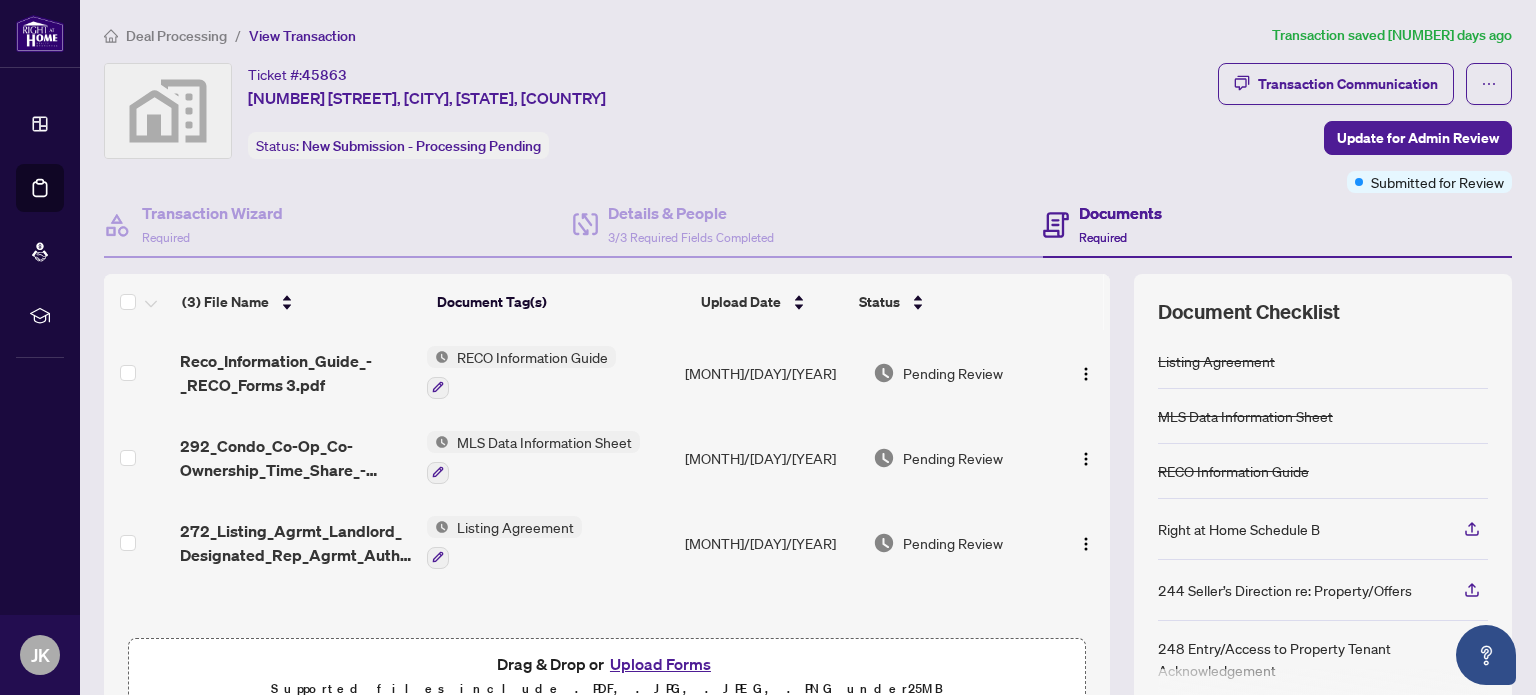 scroll, scrollTop: 0, scrollLeft: 0, axis: both 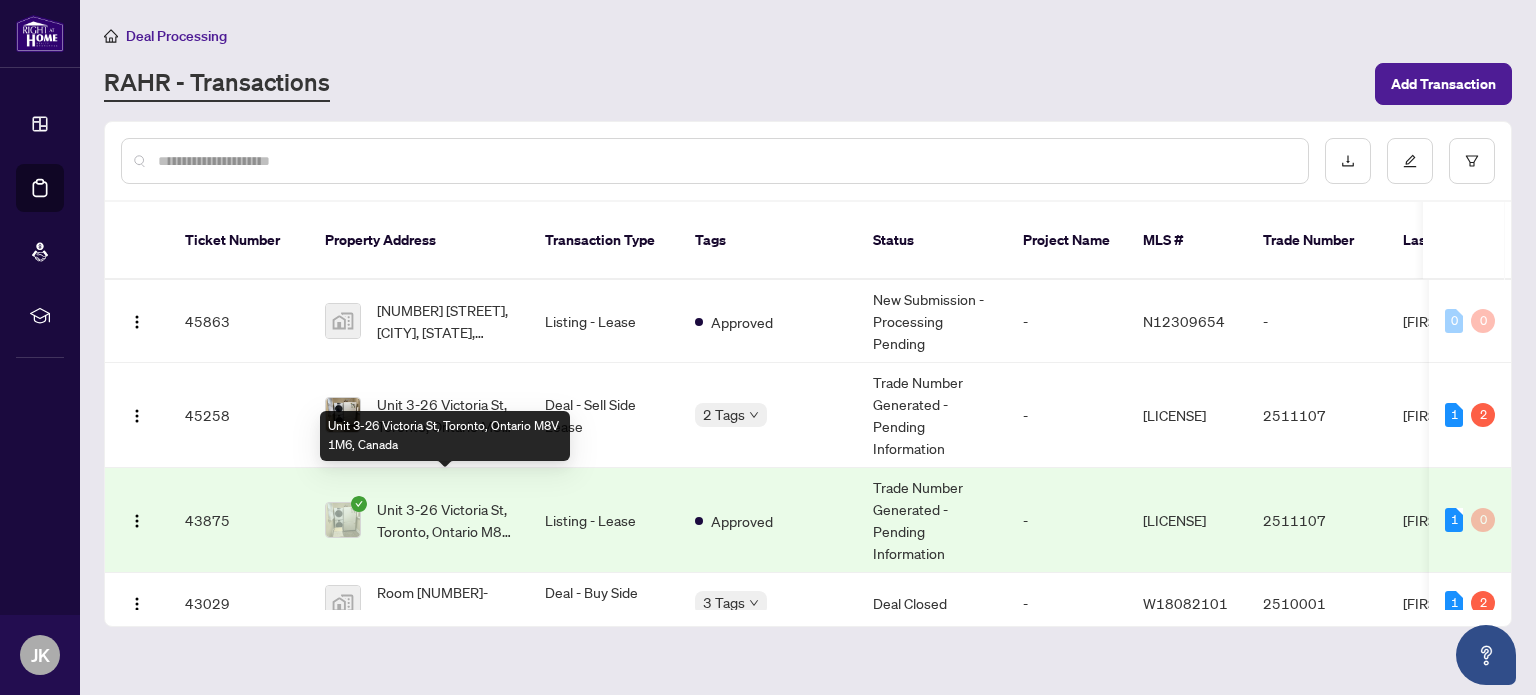click on "Unit 3-26 Victoria St, Toronto, Ontario M8V 1M6, Canada" at bounding box center (445, 520) 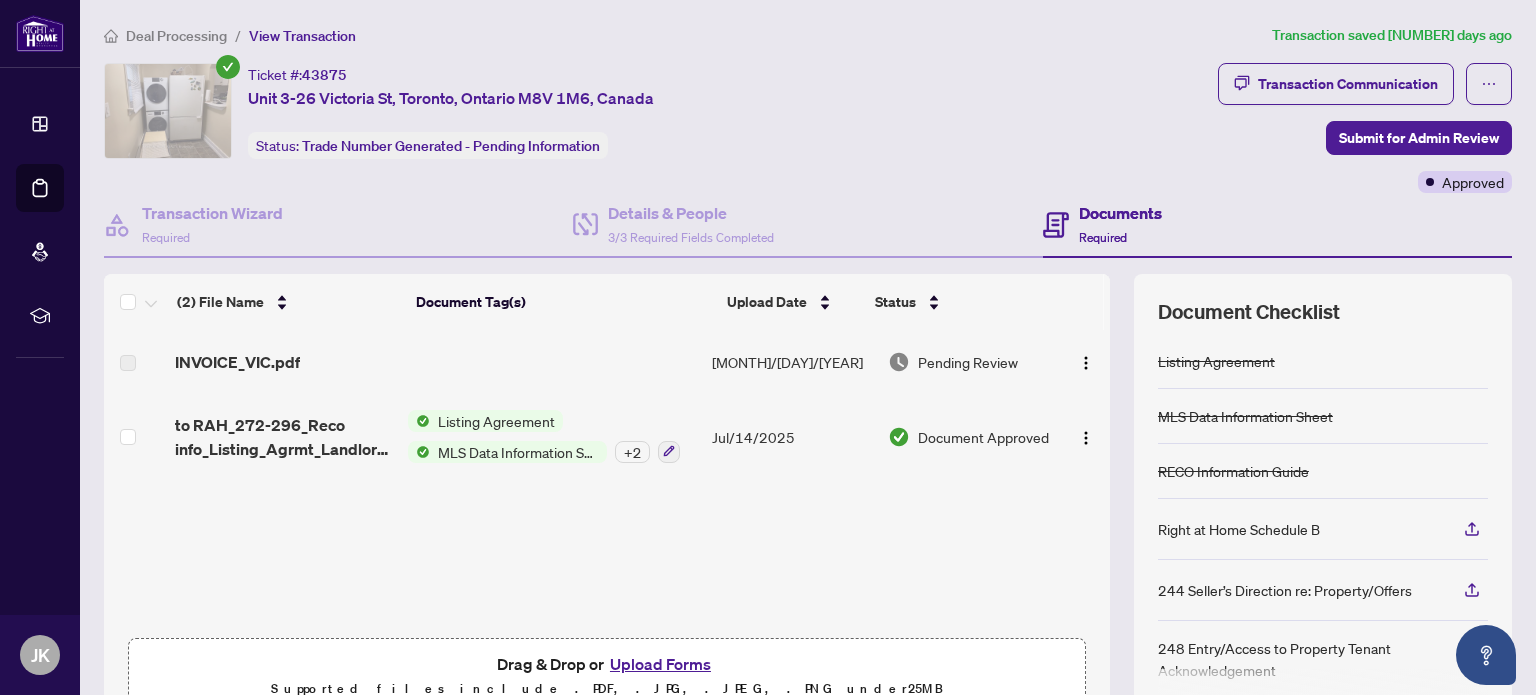 scroll, scrollTop: 0, scrollLeft: 0, axis: both 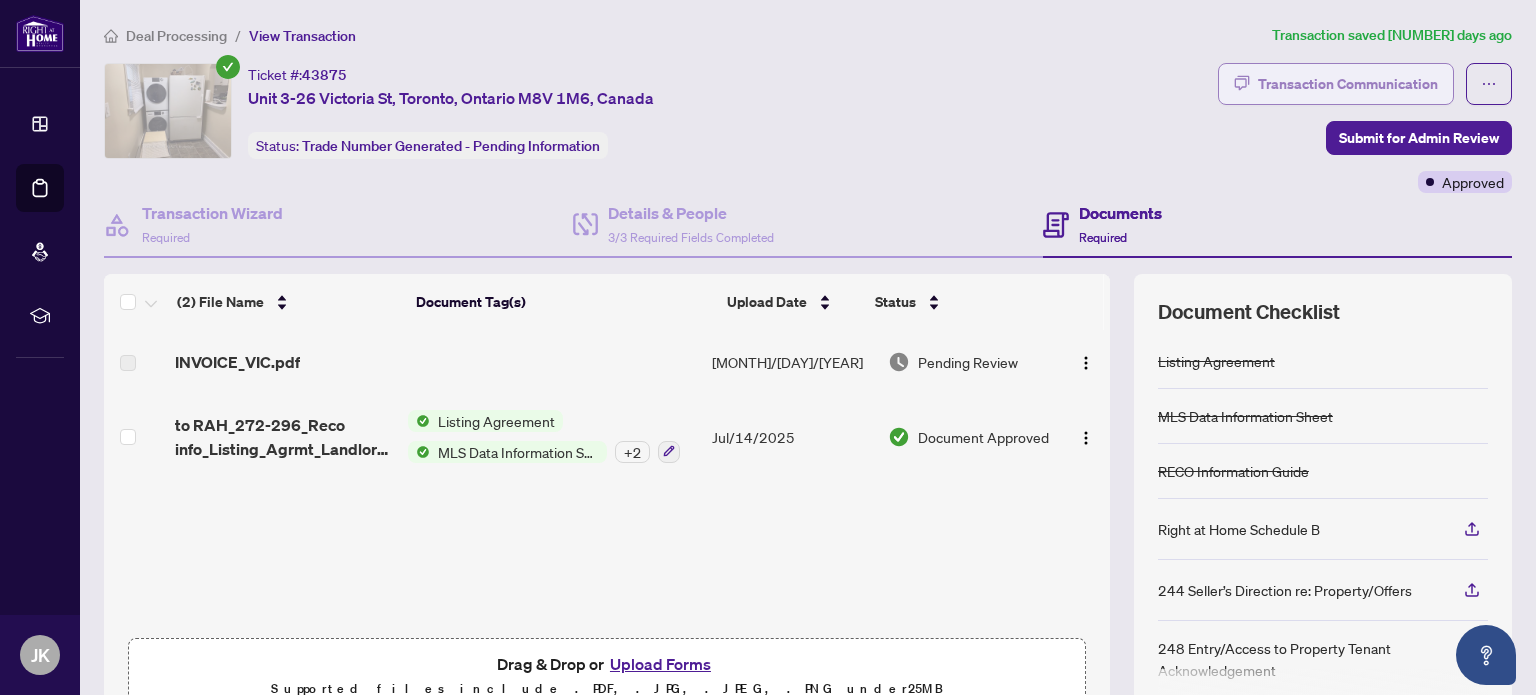 click on "Transaction Communication" at bounding box center [1348, 84] 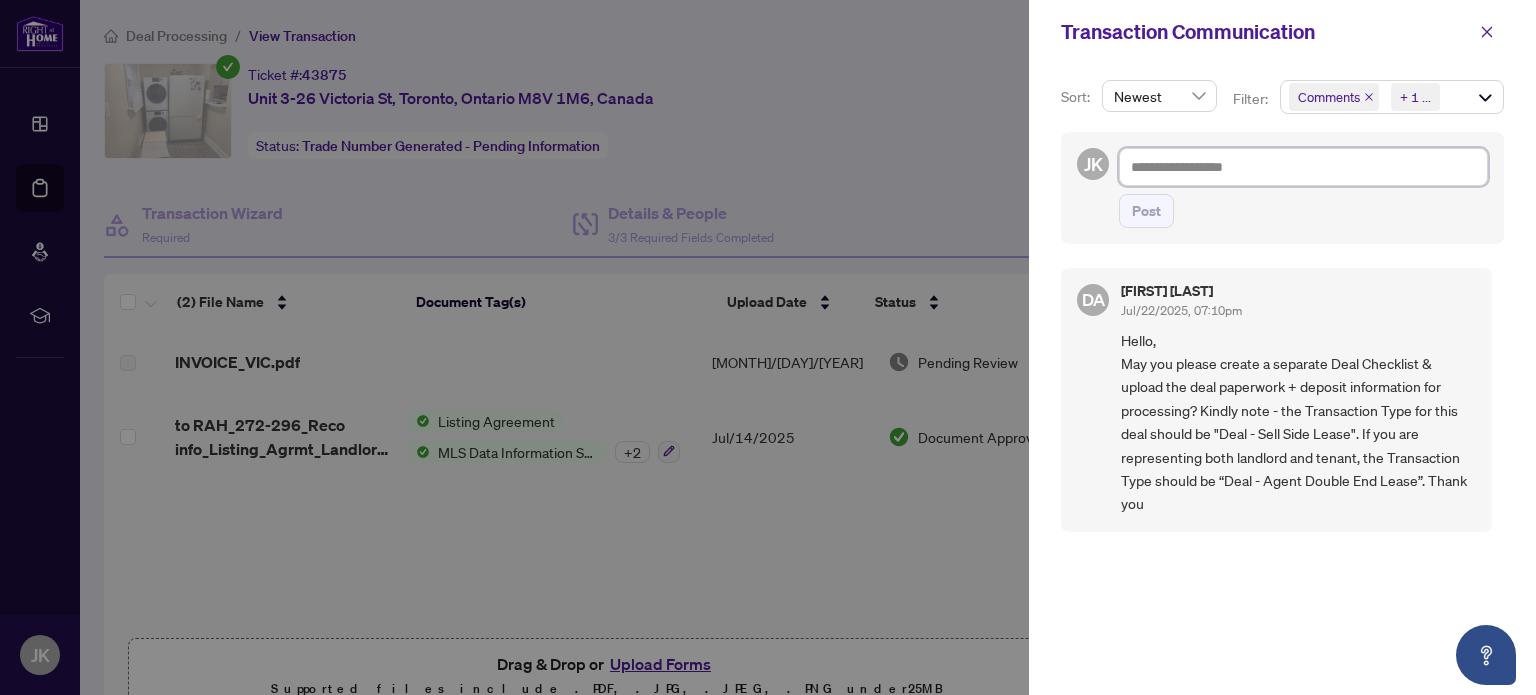 click at bounding box center [1303, 167] 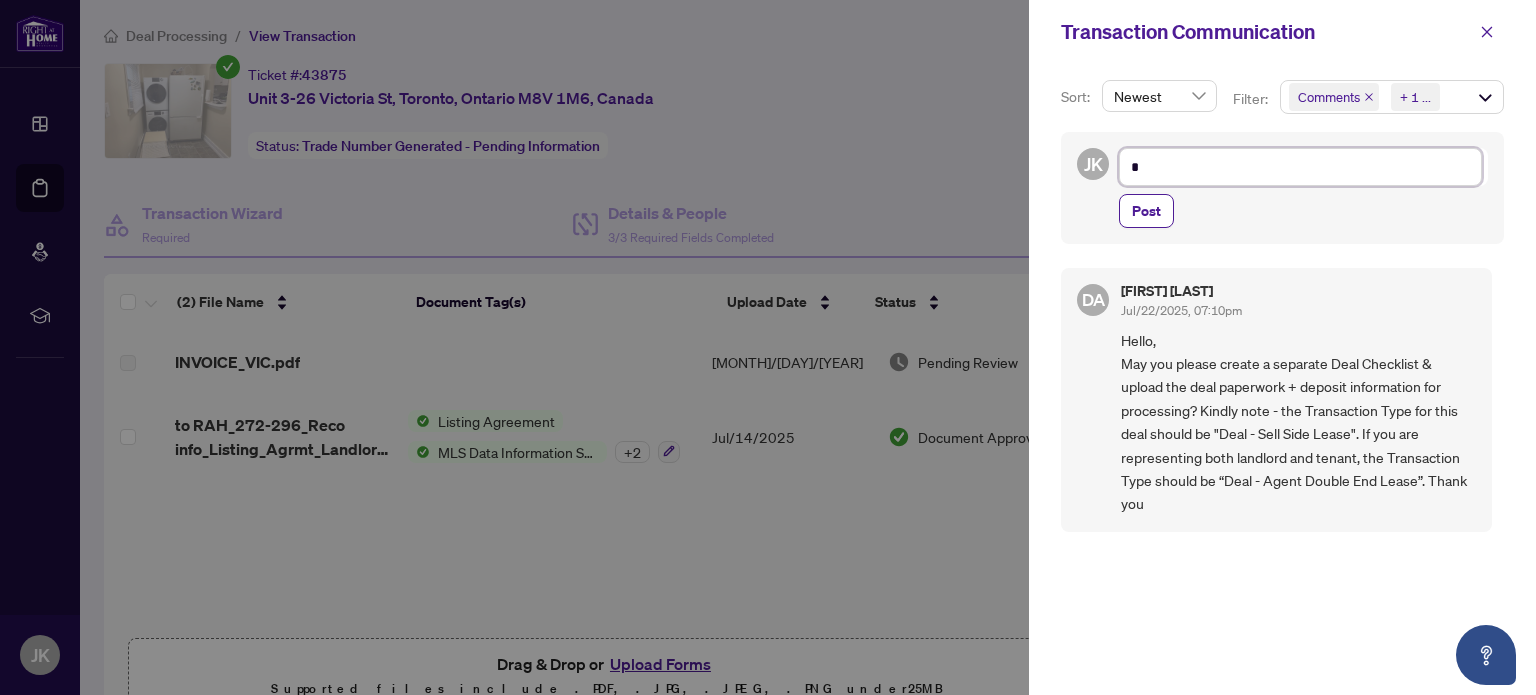type on "**********" 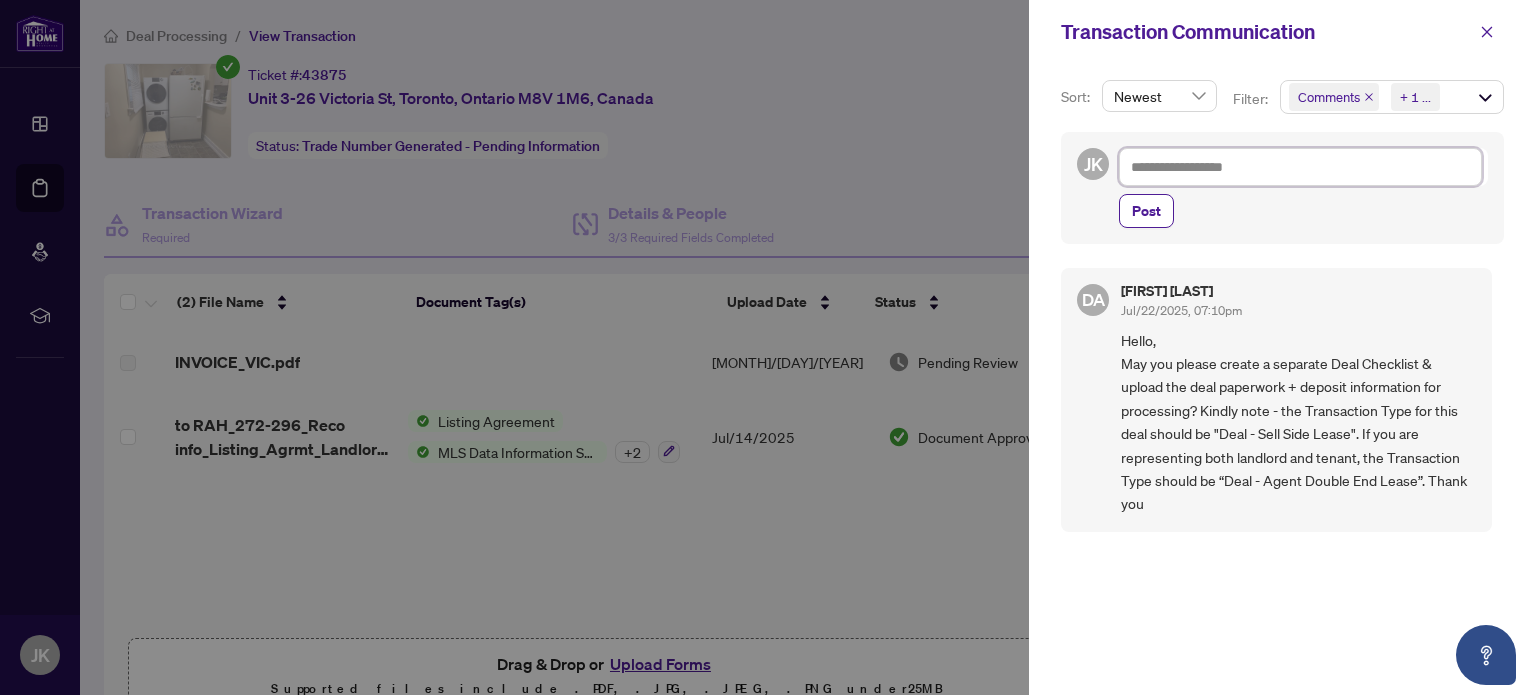 type on "*" 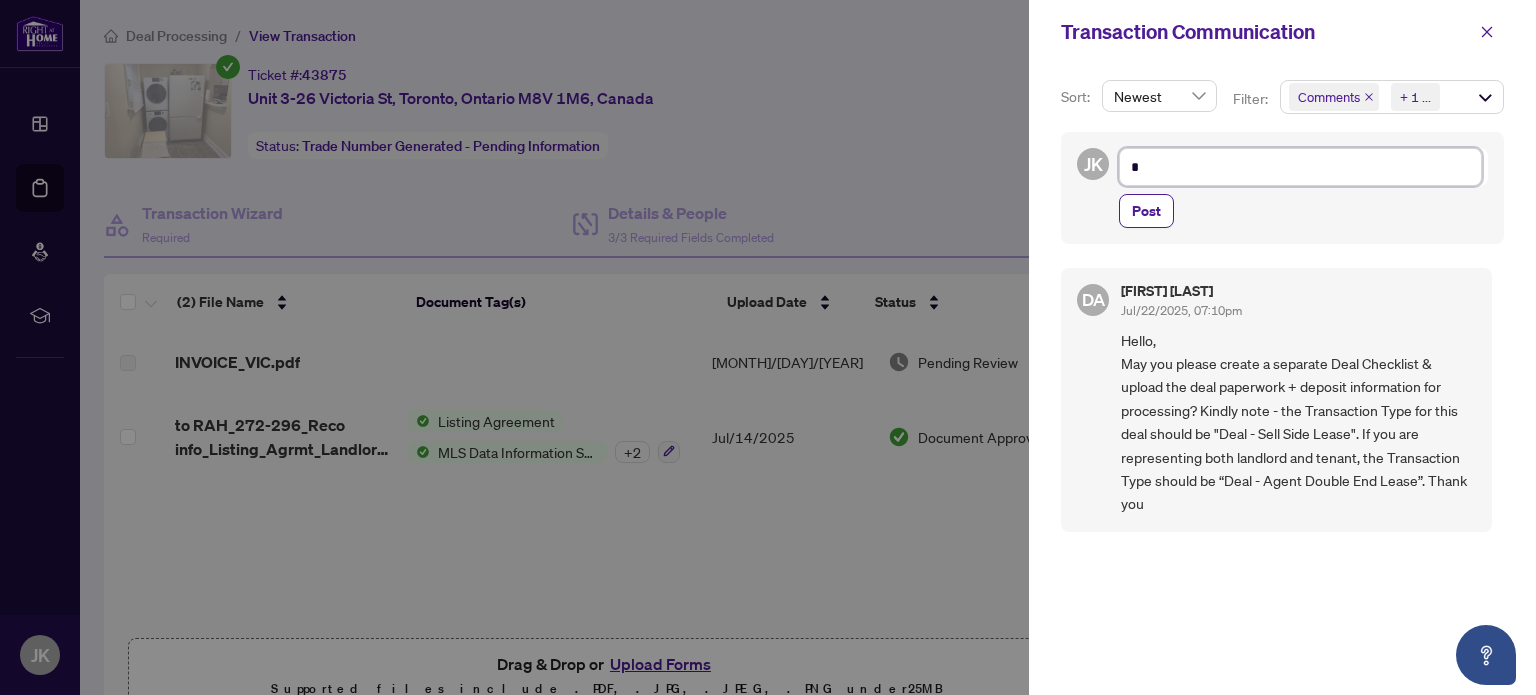 type on "**" 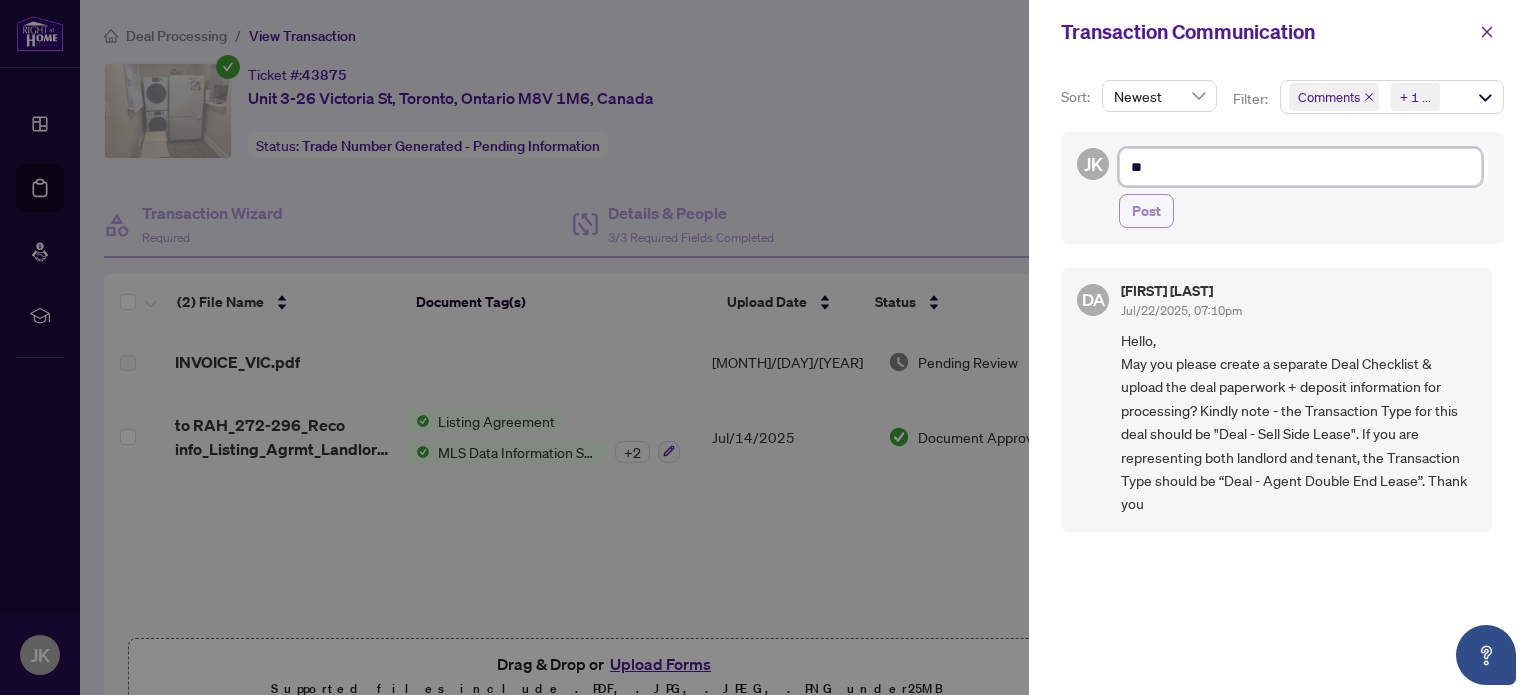 type on "**" 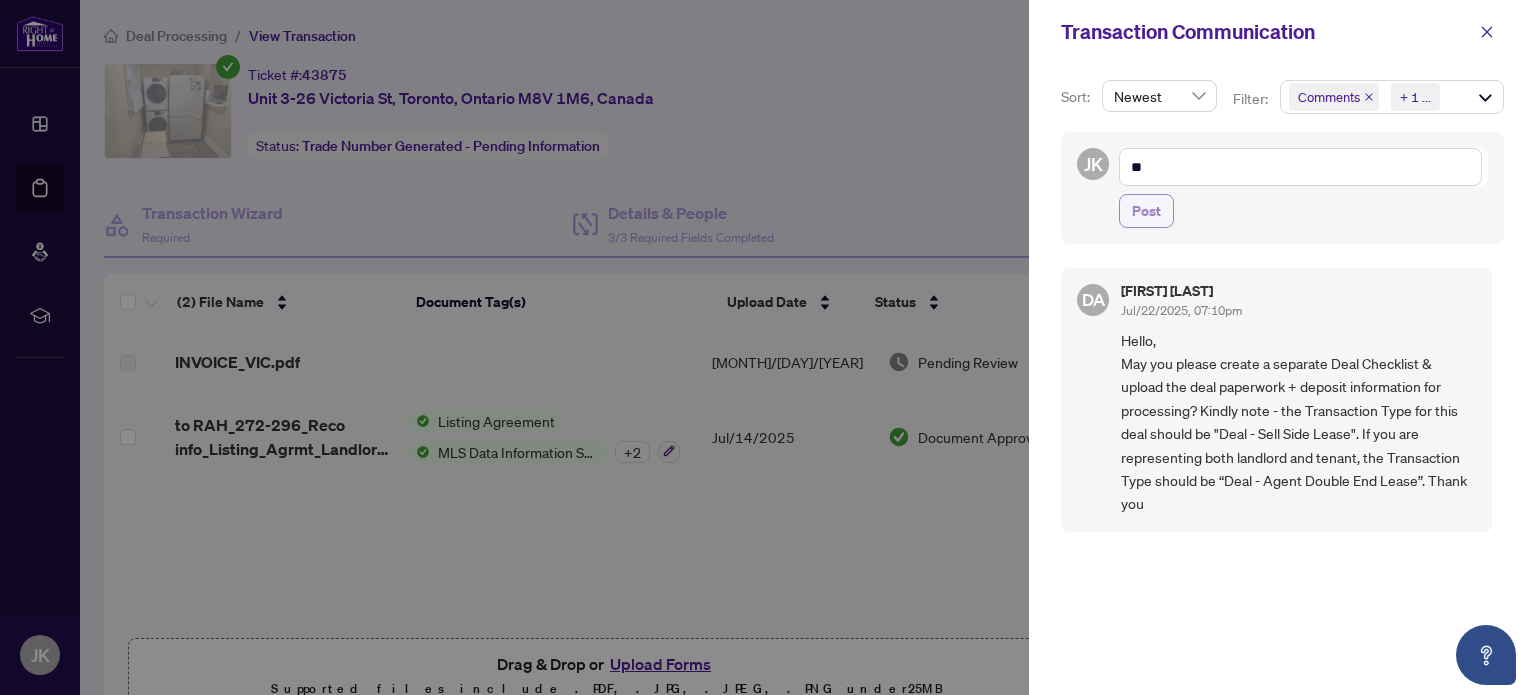 click on "Post" at bounding box center [1146, 211] 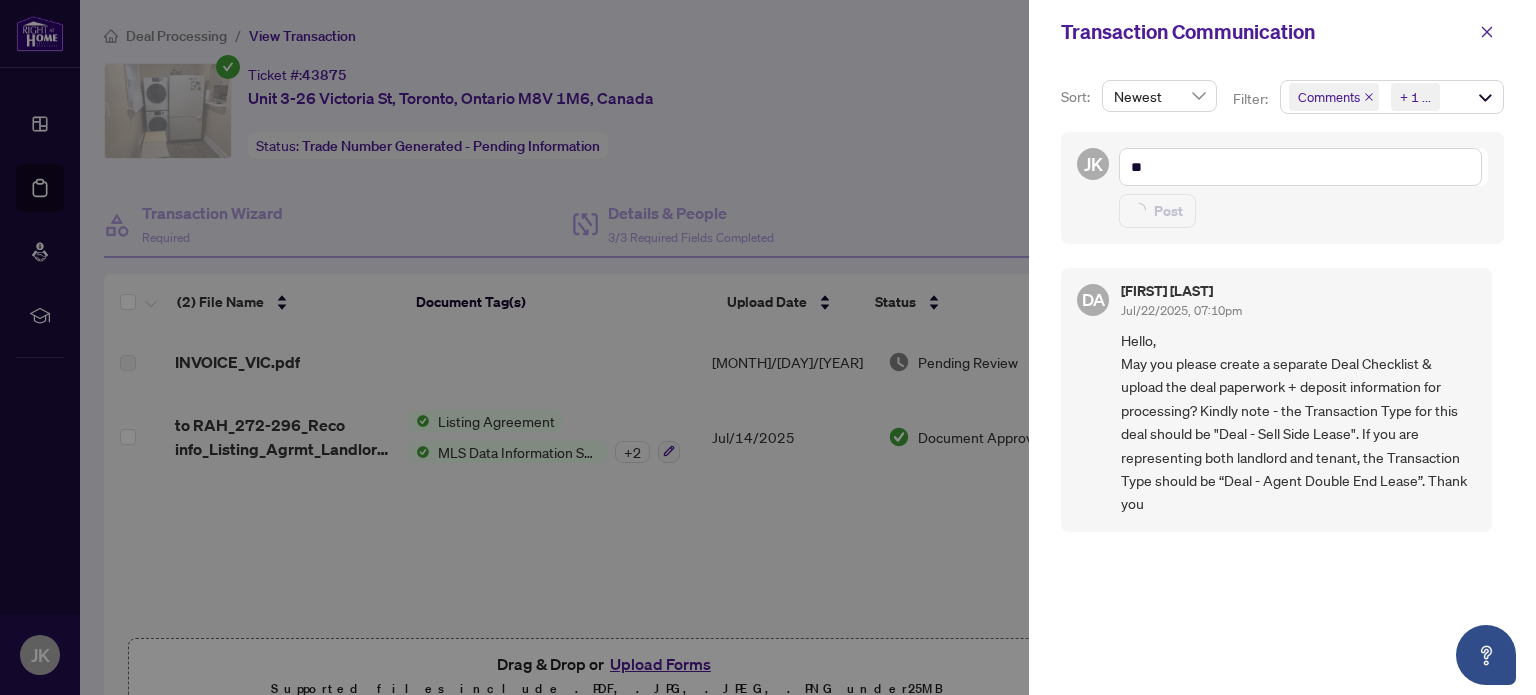 type on "**********" 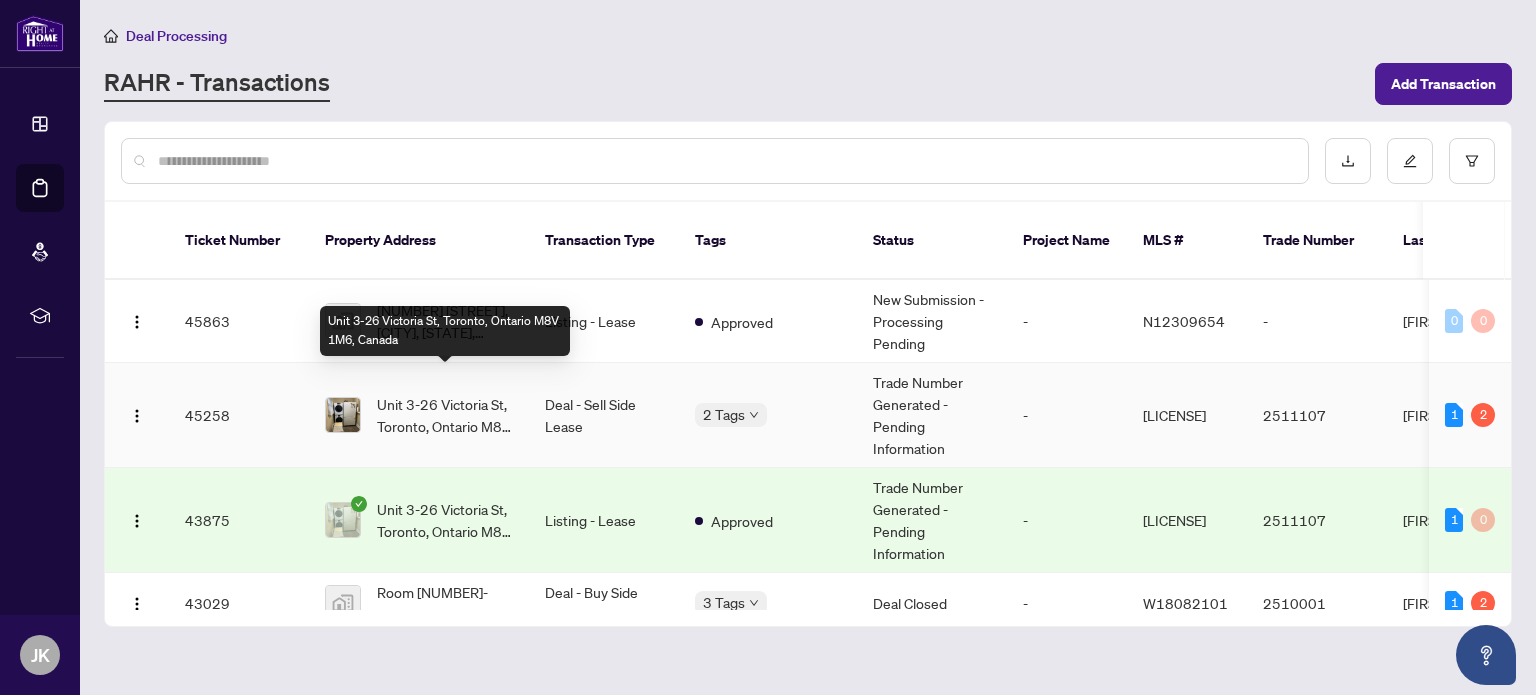 click on "Unit 3-26 Victoria St, Toronto, Ontario M8V 1M6, Canada" at bounding box center [445, 415] 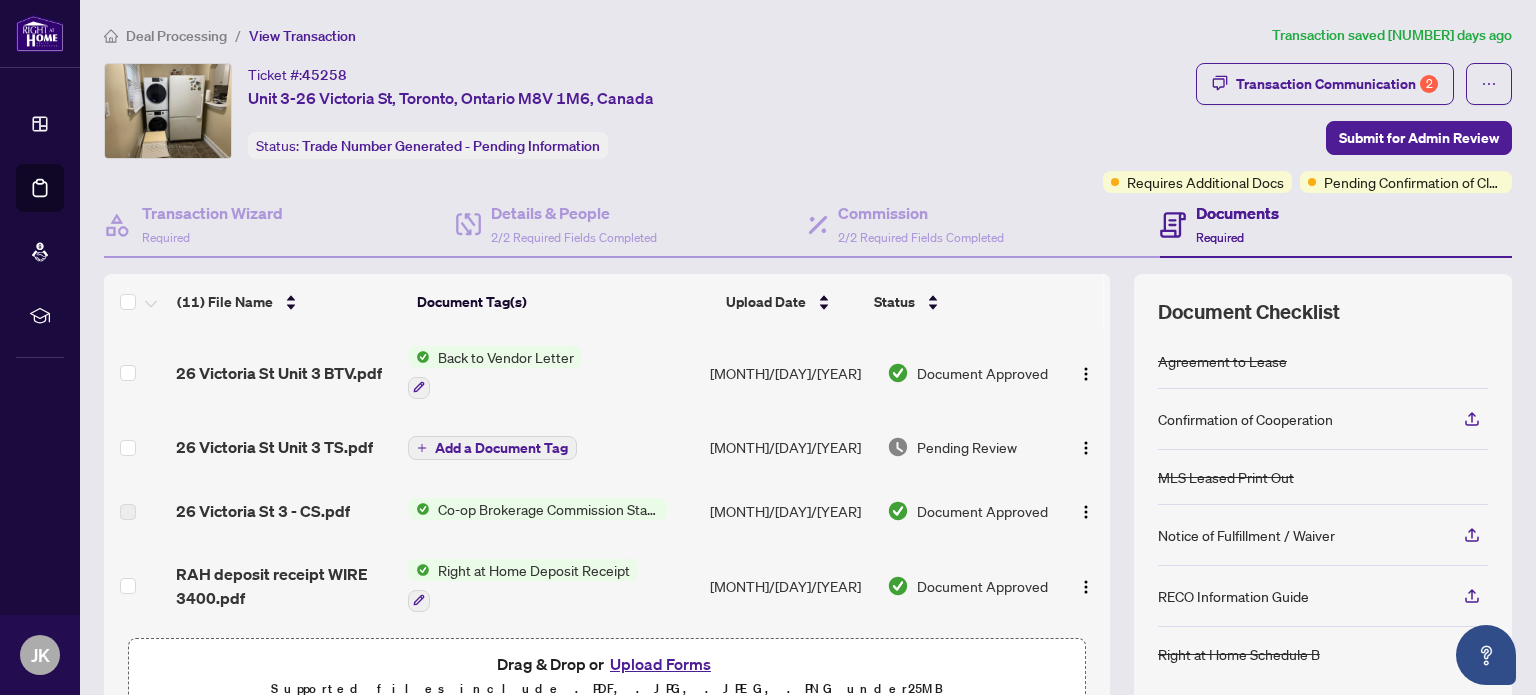 click at bounding box center [495, 387] 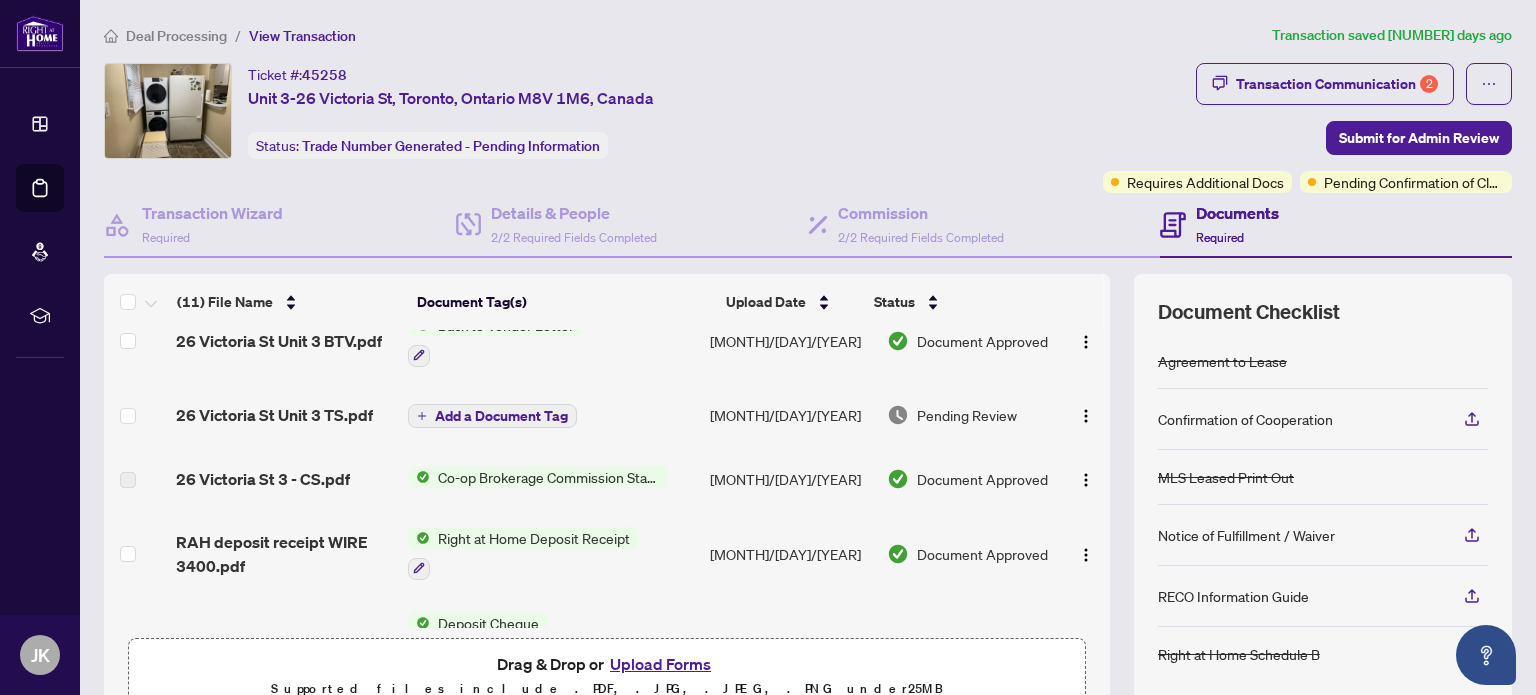 scroll, scrollTop: 0, scrollLeft: 0, axis: both 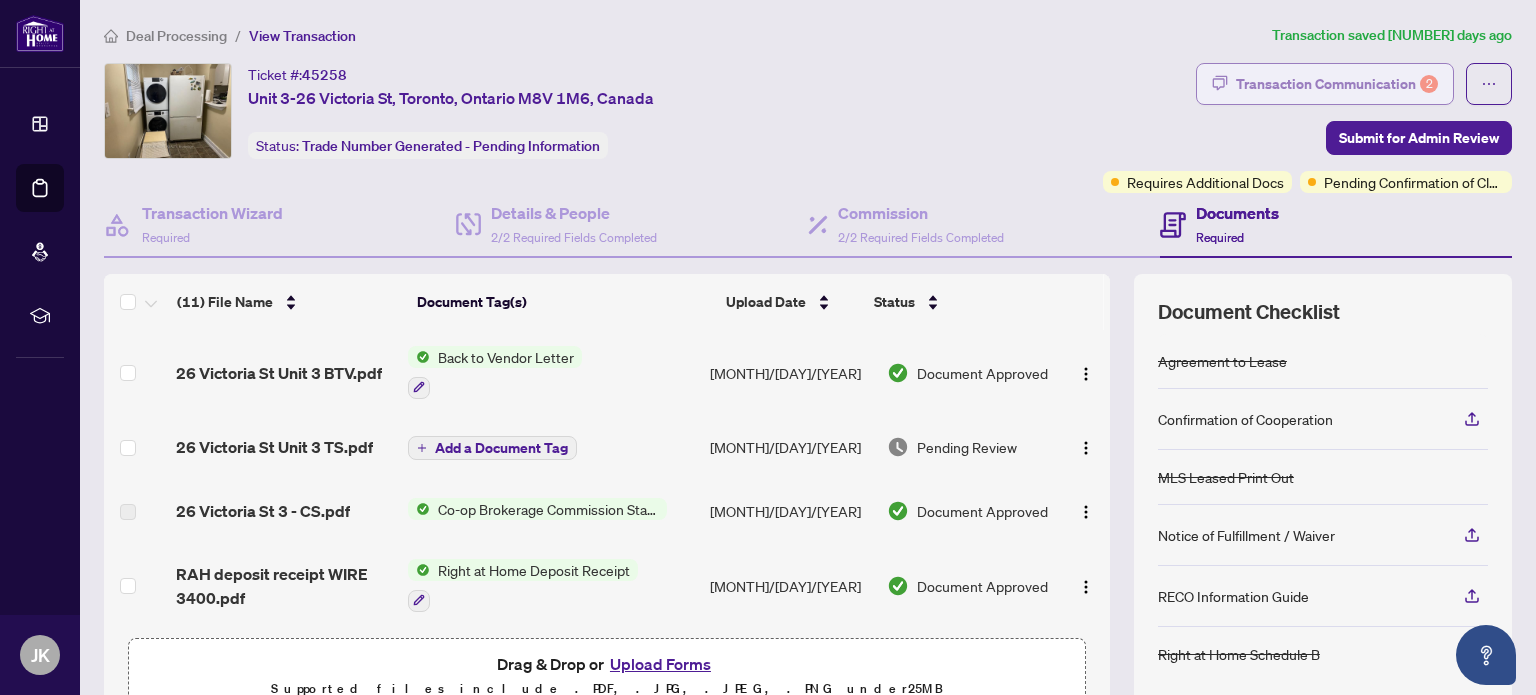 click on "Transaction Communication 2" at bounding box center [1337, 84] 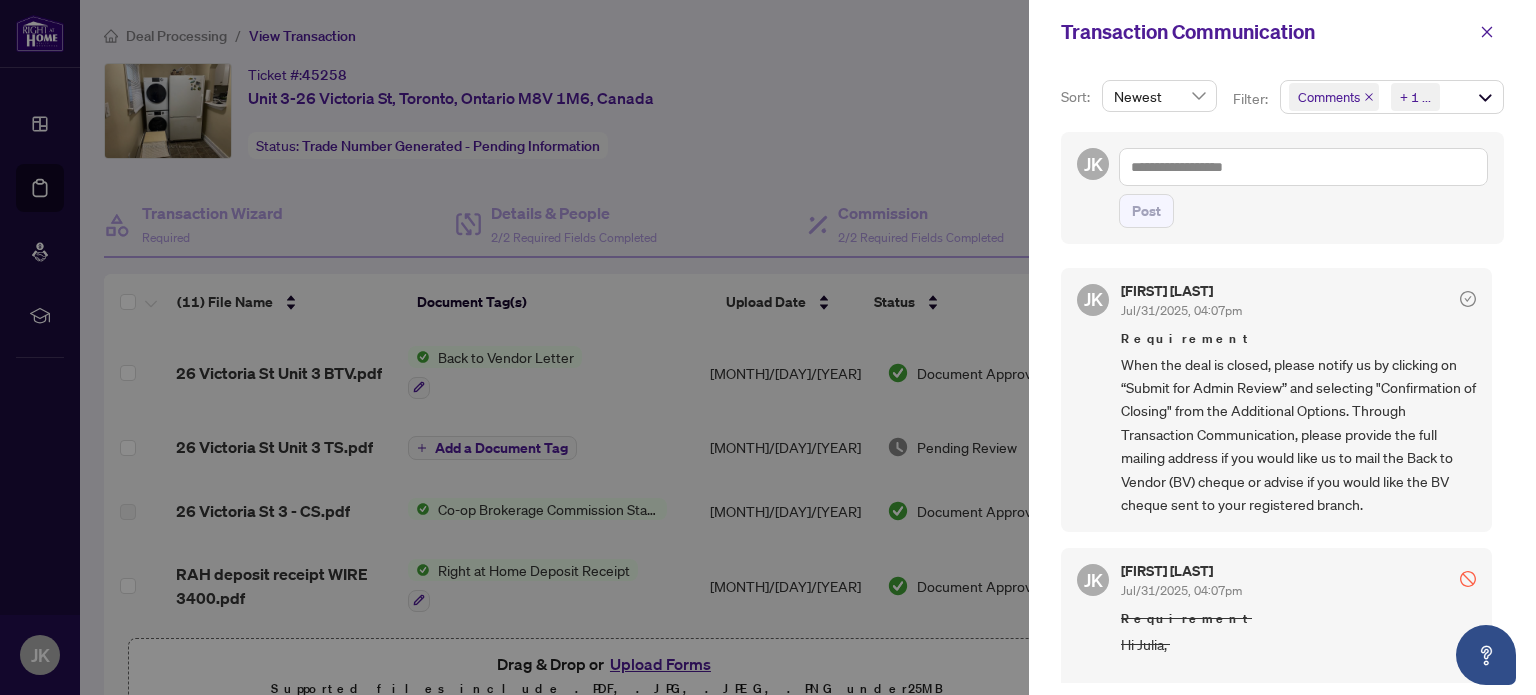 scroll, scrollTop: 3, scrollLeft: 0, axis: vertical 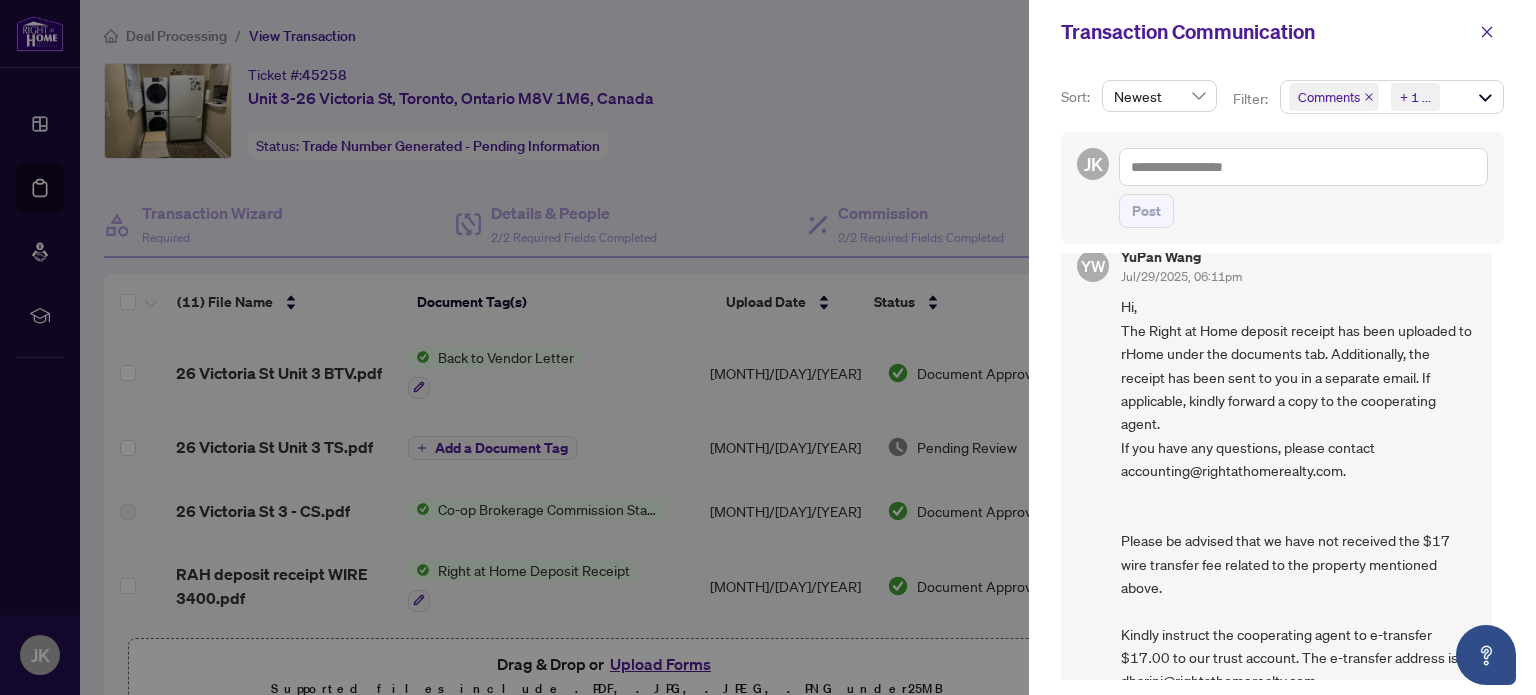 click on "Hi,
The Right at Home deposit receipt has been uploaded to rHome under the documents tab. Additionally, the receipt has been sent to you in a separate email. If applicable, kindly forward a copy to the cooperating agent.
If you have any questions, please contact accounting@rightathomerealty.com.
Please be advised that we have not received the $17 wire transfer fee related to the property mentioned above.
Kindly instruct the cooperating agent to e-transfer $17.00 to our trust account. The e-transfer address is dharini@rightathomerealty.com.
In the comment section, please indicate the following: 26 Victoria St 3 -tr2511107. No security question is required.
Thank you for your attention to this matter.
Best regards,
Pan" at bounding box center [1298, 587] 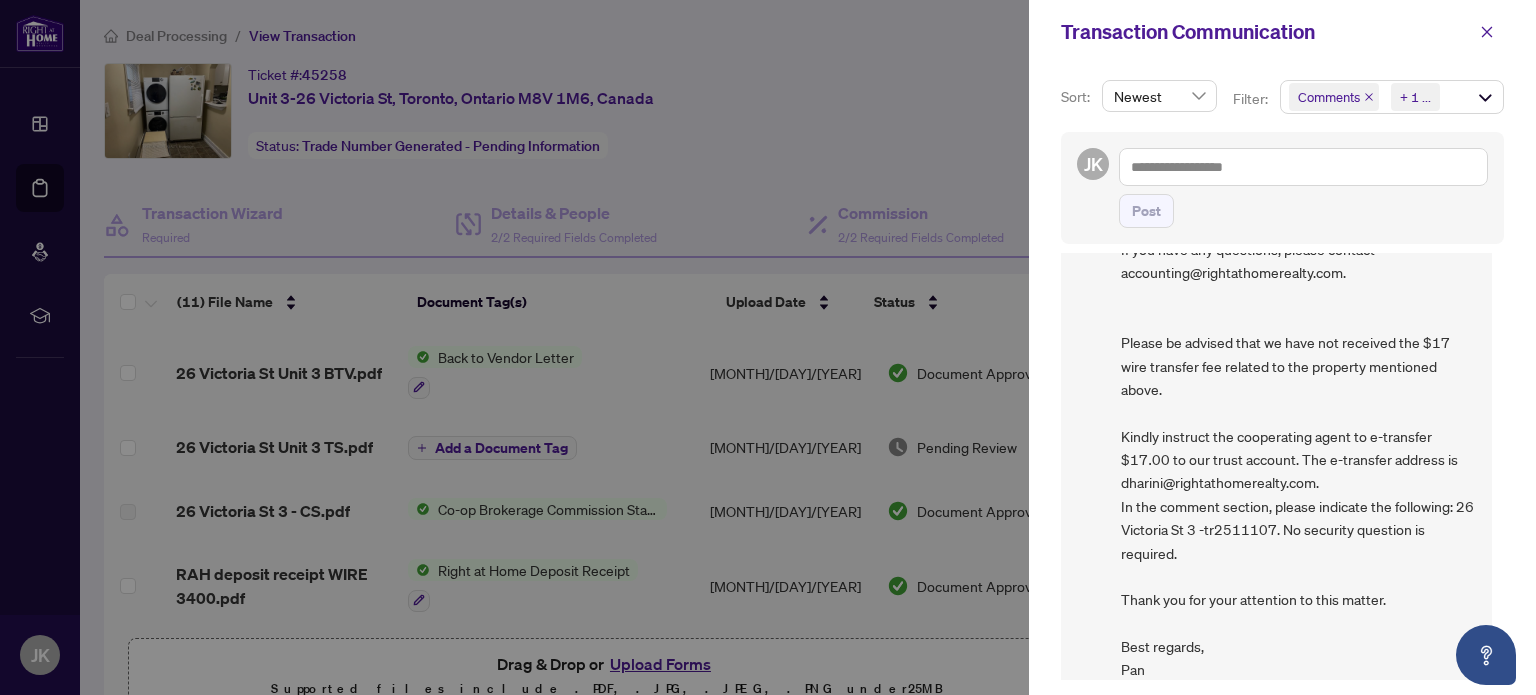 scroll, scrollTop: 1540, scrollLeft: 0, axis: vertical 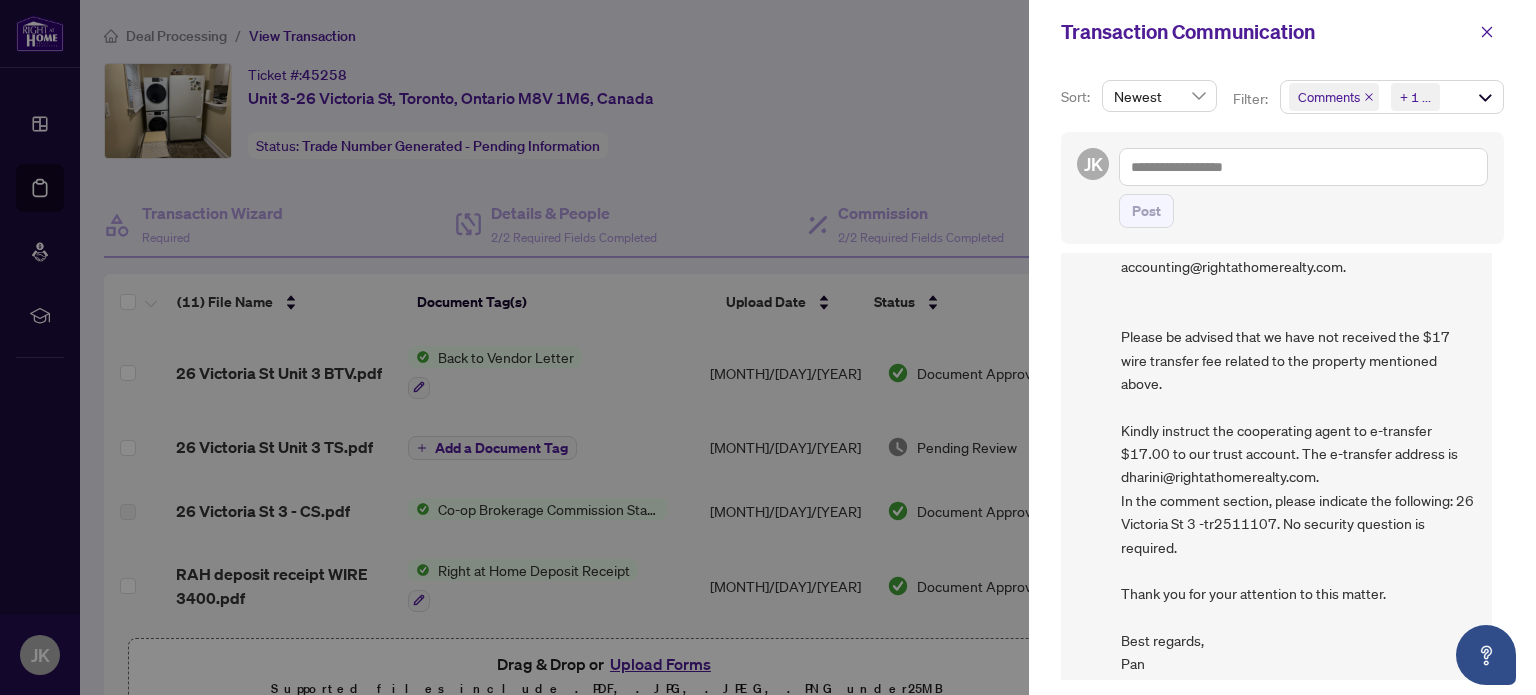 drag, startPoint x: 1121, startPoint y: 329, endPoint x: 1242, endPoint y: 431, distance: 158.25612 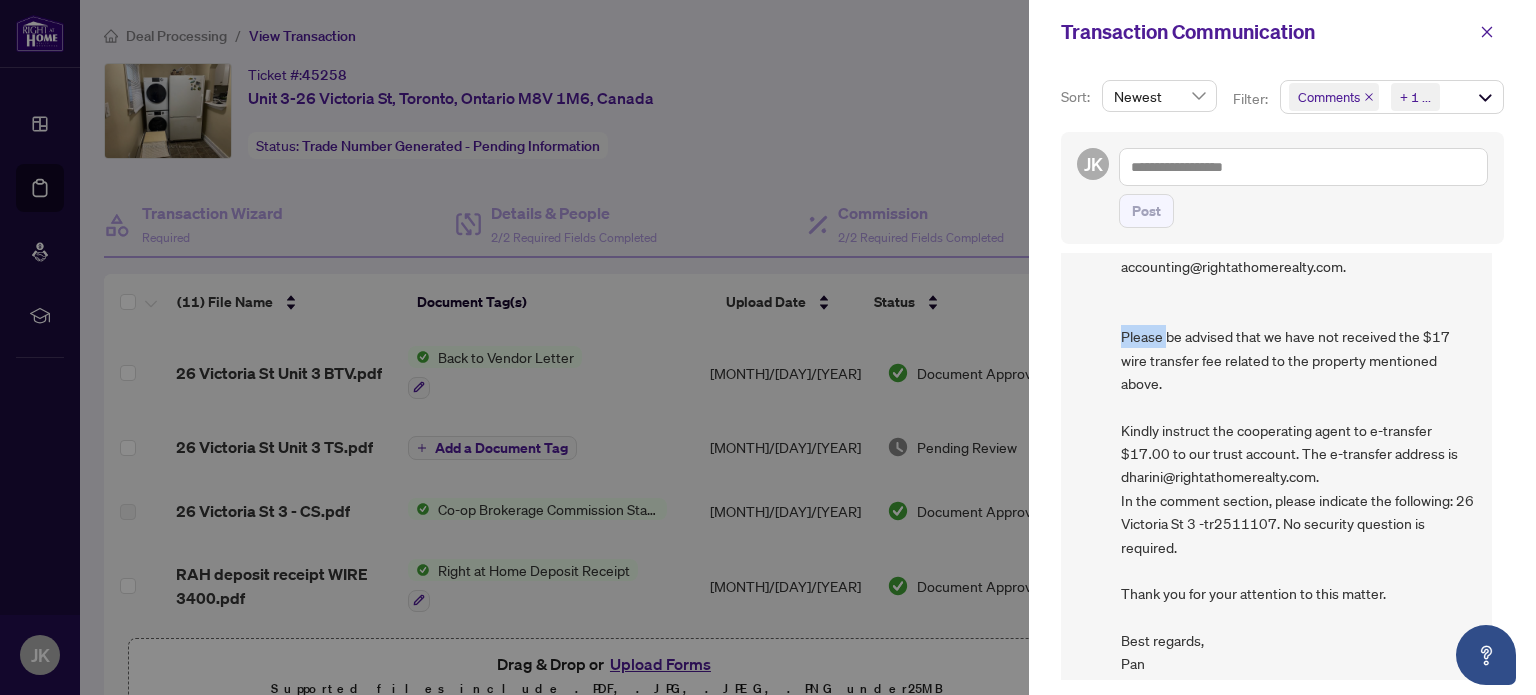 click on "YW [FIRST] [LAST]   Jul/29/2025, 06:11pm Hi,
The Right at Home deposit receipt has been uploaded to rHome under the documents tab. Additionally, the receipt has been sent to you in a separate email. If applicable, kindly forward a copy to the cooperating agent.
If you have any questions, please contact accounting@rightathomerealty.com.
Please be advised that we have not received the $17 wire transfer fee related to the property mentioned above.
Kindly instruct the cooperating agent to e-transfer $17.00 to our trust account. The e-transfer address is dharini@rightathomerealty.com.
In the comment section, please indicate the following: [NUMBER] [STREET] [UNIT] -tr2511107. No security question is required.
Thank you for your attention to this matter.
Best regards,
[FIRST]" at bounding box center (1276, 360) 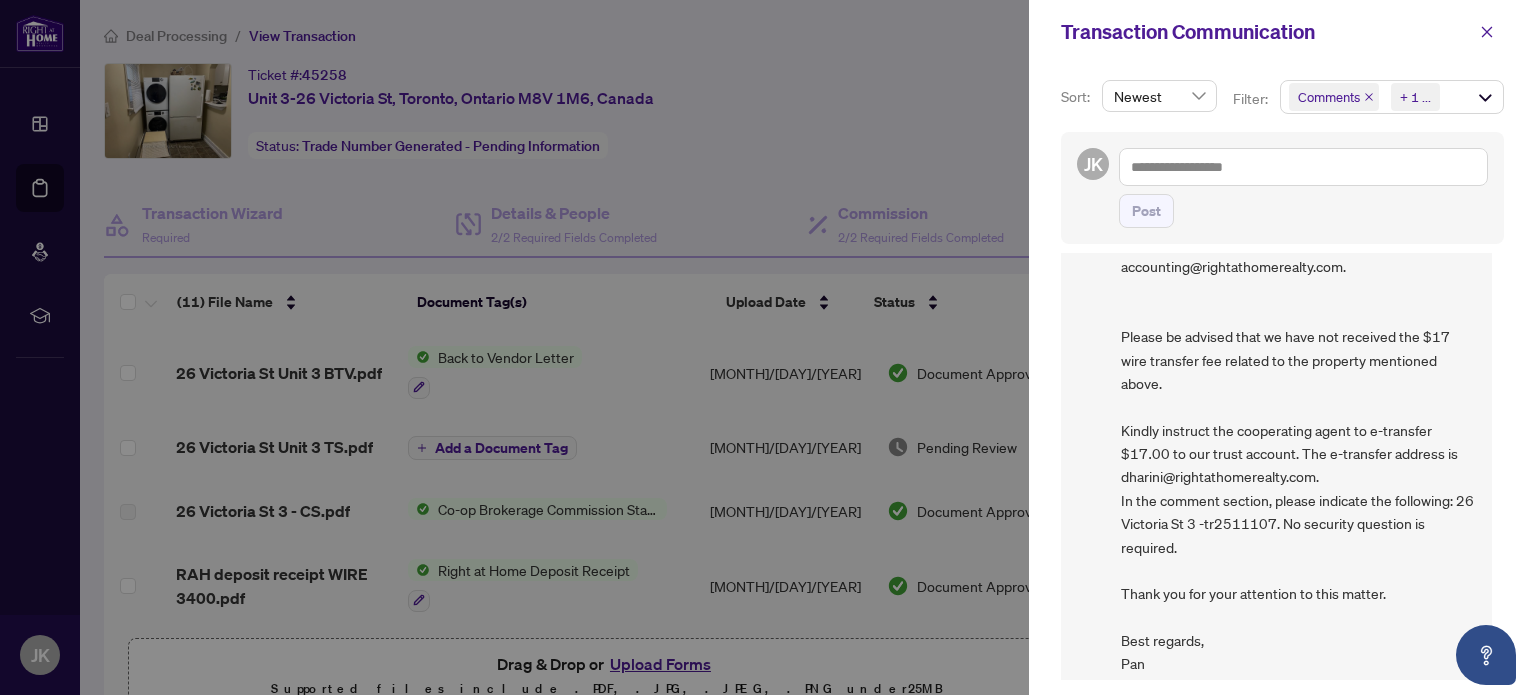 click on "Hi,
The Right at Home deposit receipt has been uploaded to rHome under the documents tab. Additionally, the receipt has been sent to you in a separate email. If applicable, kindly forward a copy to the cooperating agent.
If you have any questions, please contact accounting@rightathomerealty.com.
Please be advised that we have not received the $17 wire transfer fee related to the property mentioned above.
Kindly instruct the cooperating agent to e-transfer $17.00 to our trust account. The e-transfer address is dharini@rightathomerealty.com.
In the comment section, please indicate the following: 26 Victoria St 3 -tr2511107. No security question is required.
Thank you for your attention to this matter.
Best regards,
Pan" at bounding box center (1298, 383) 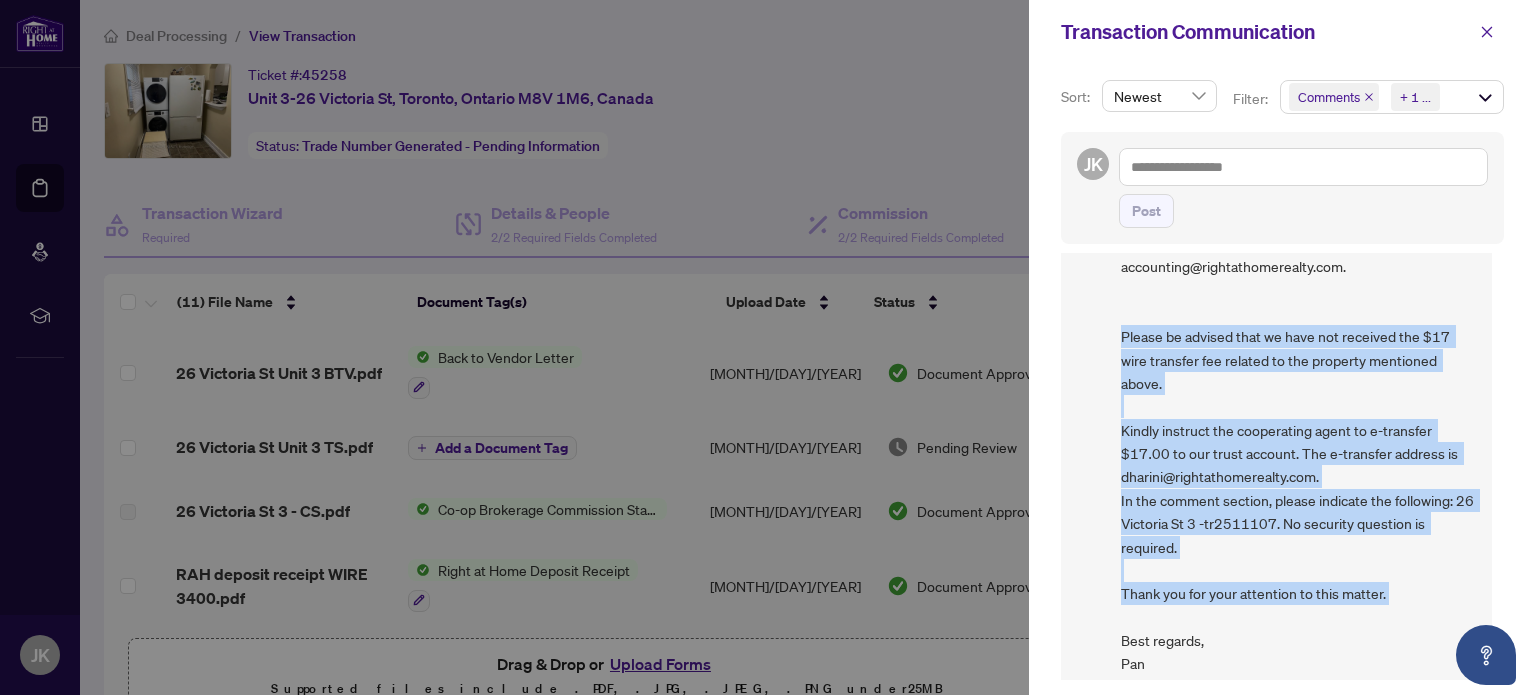 drag, startPoint x: 1122, startPoint y: 327, endPoint x: 1416, endPoint y: 603, distance: 403.25177 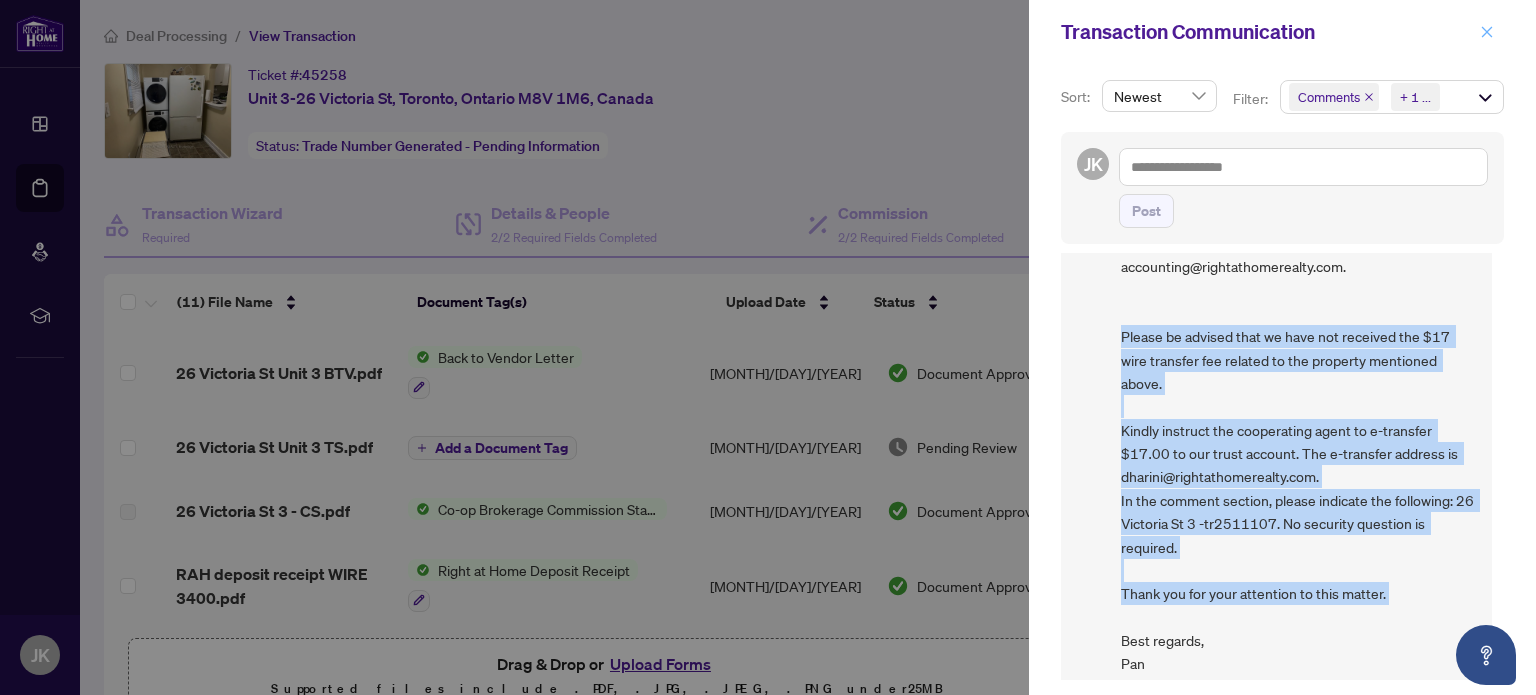 click 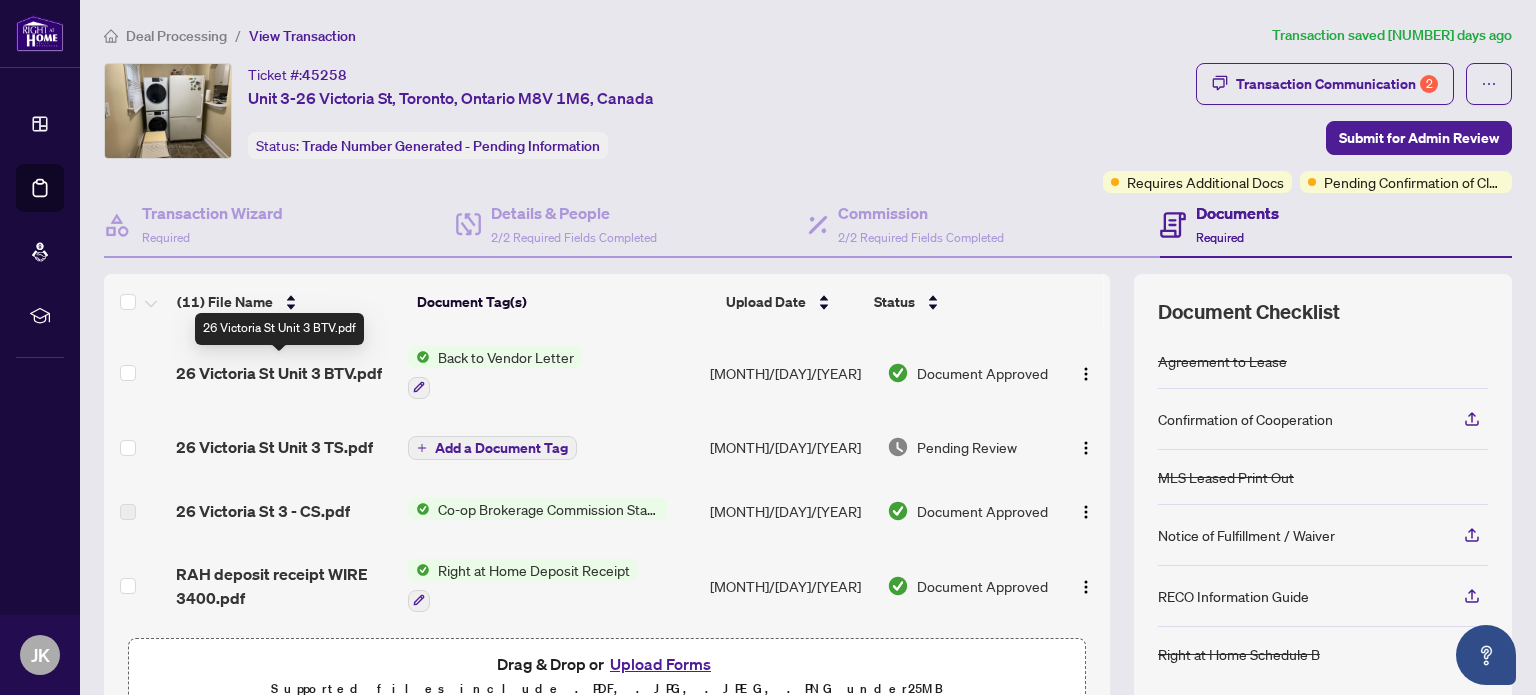 click on "26 Victoria St Unit 3 BTV.pdf" at bounding box center (279, 373) 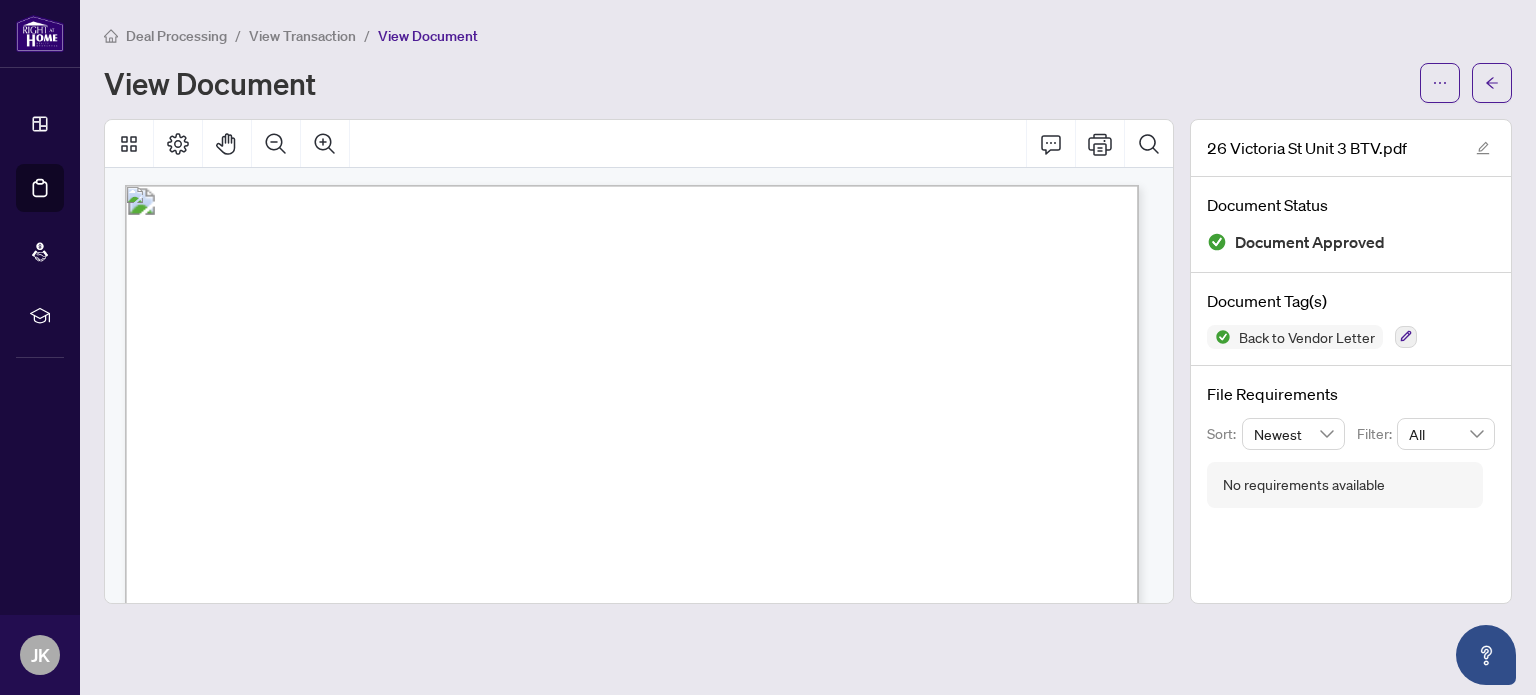 scroll, scrollTop: 0, scrollLeft: 0, axis: both 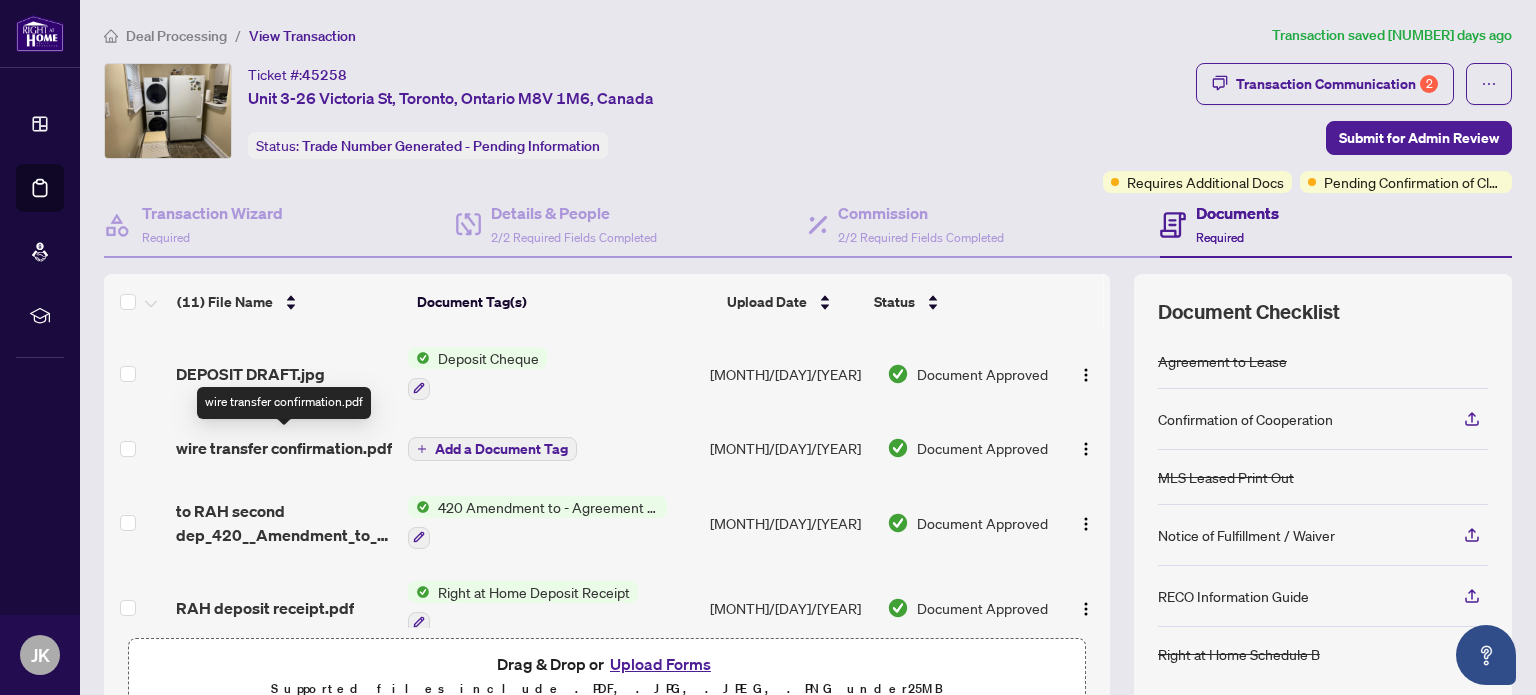 click on "wire transfer confirmation.pdf" at bounding box center (284, 448) 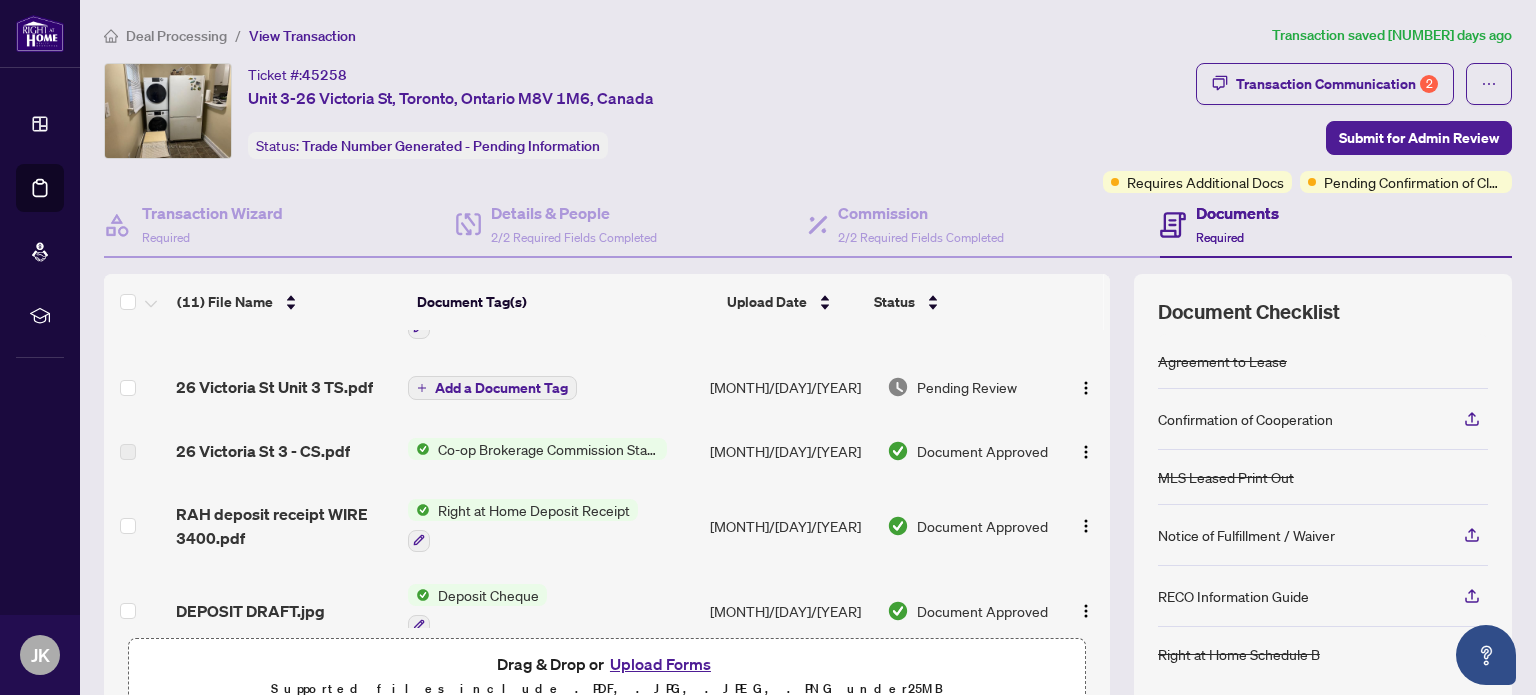 scroll, scrollTop: 62, scrollLeft: 0, axis: vertical 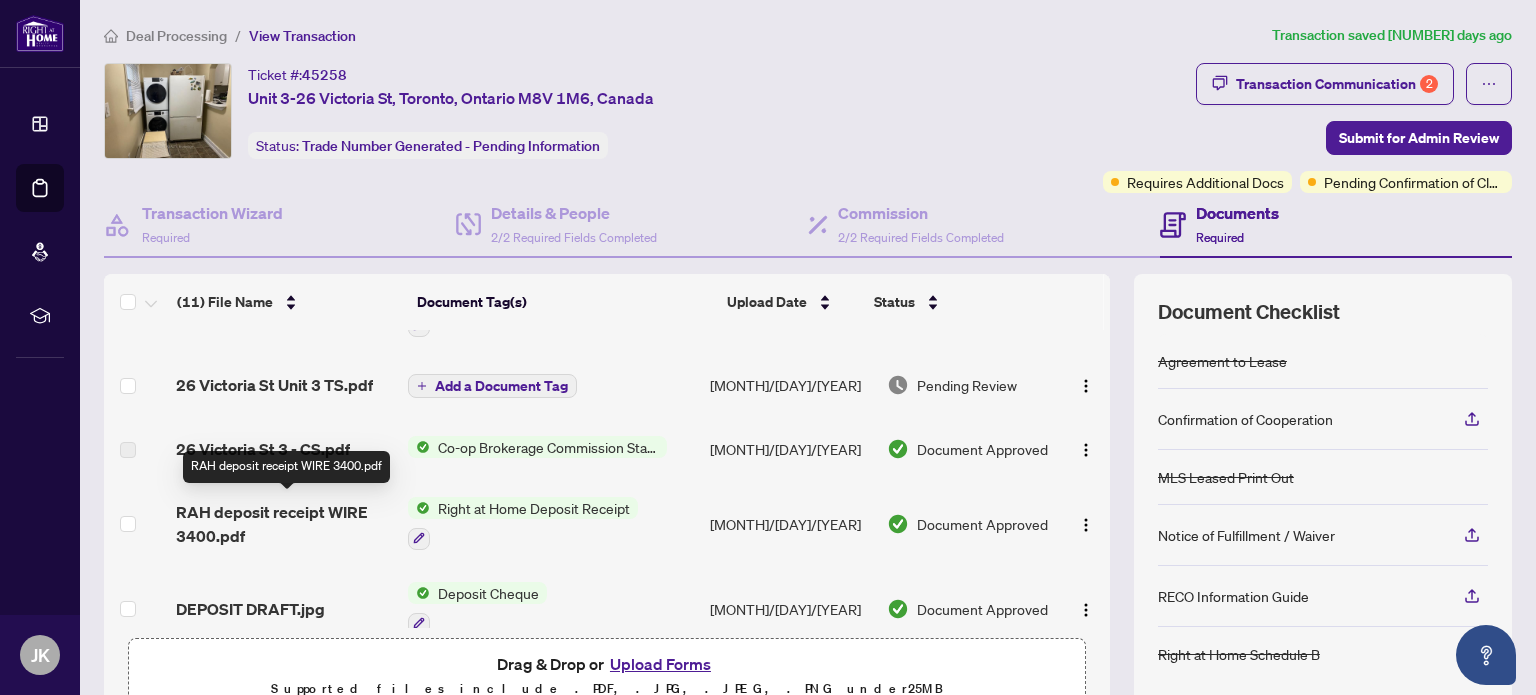 click on "RAH deposit receipt WIRE 3400.pdf" at bounding box center [284, 524] 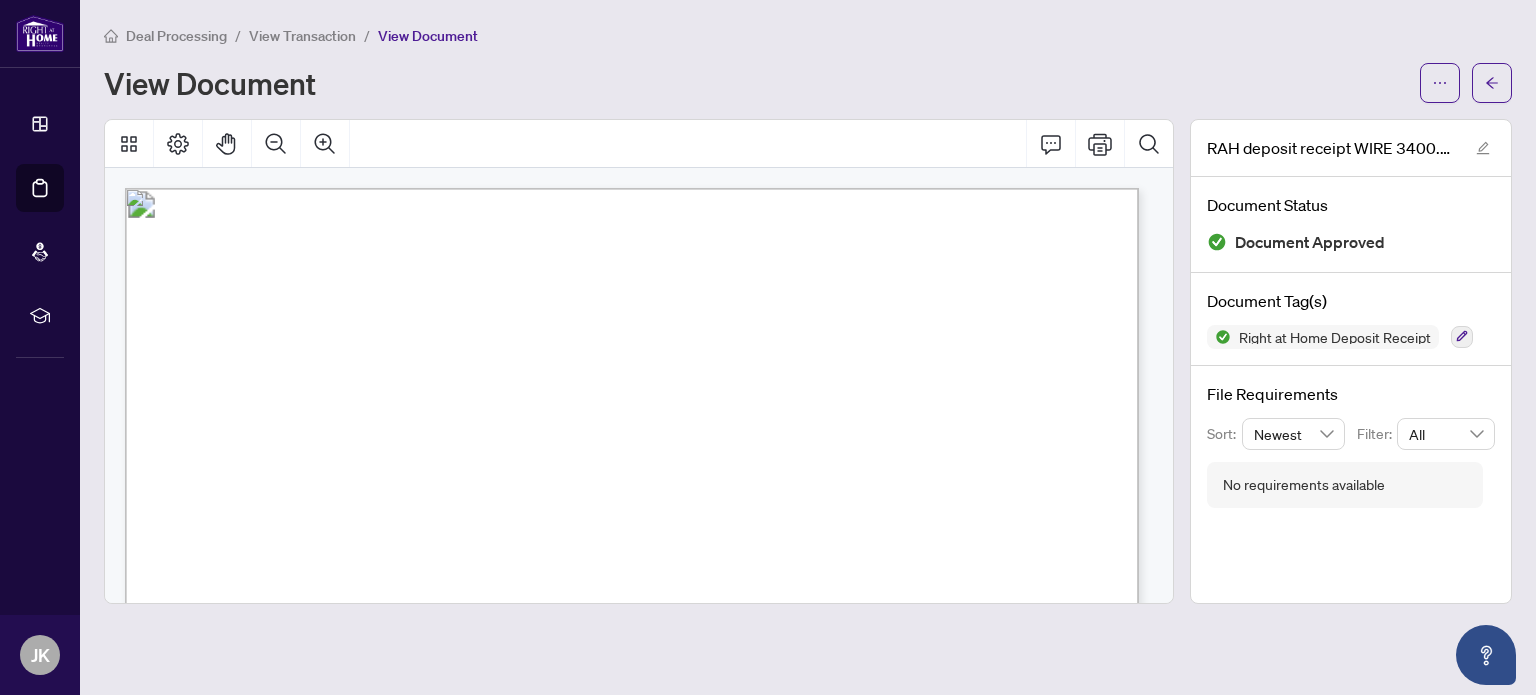 scroll, scrollTop: 0, scrollLeft: 0, axis: both 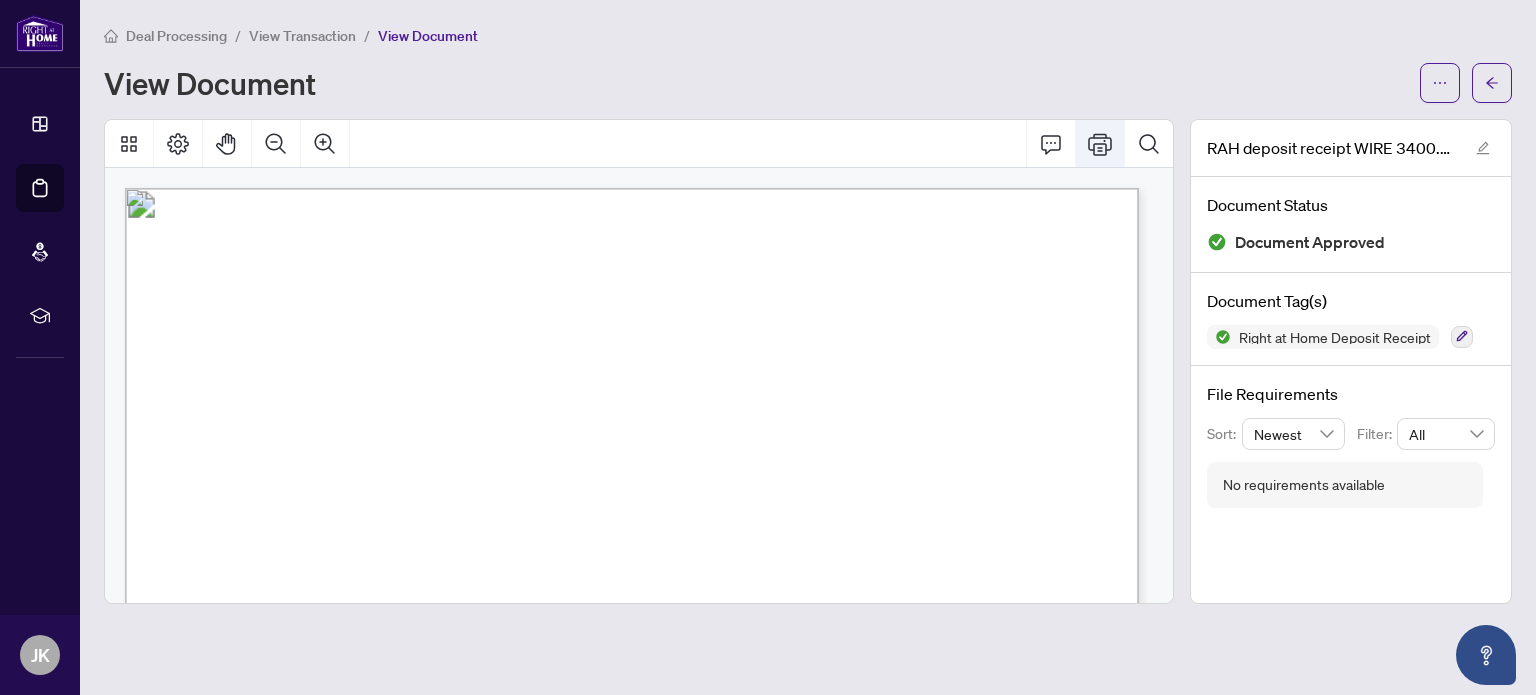 click 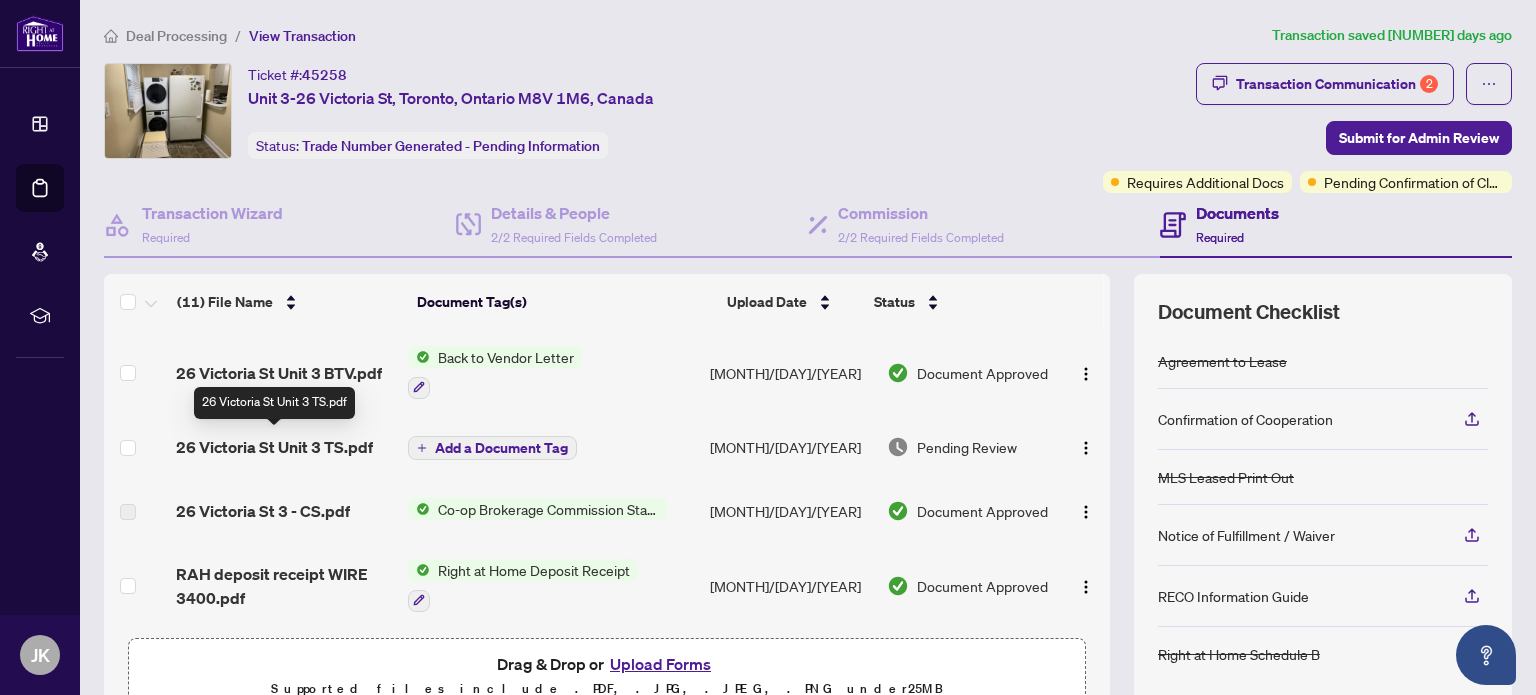click on "26 Victoria St Unit 3 TS.pdf" at bounding box center [274, 447] 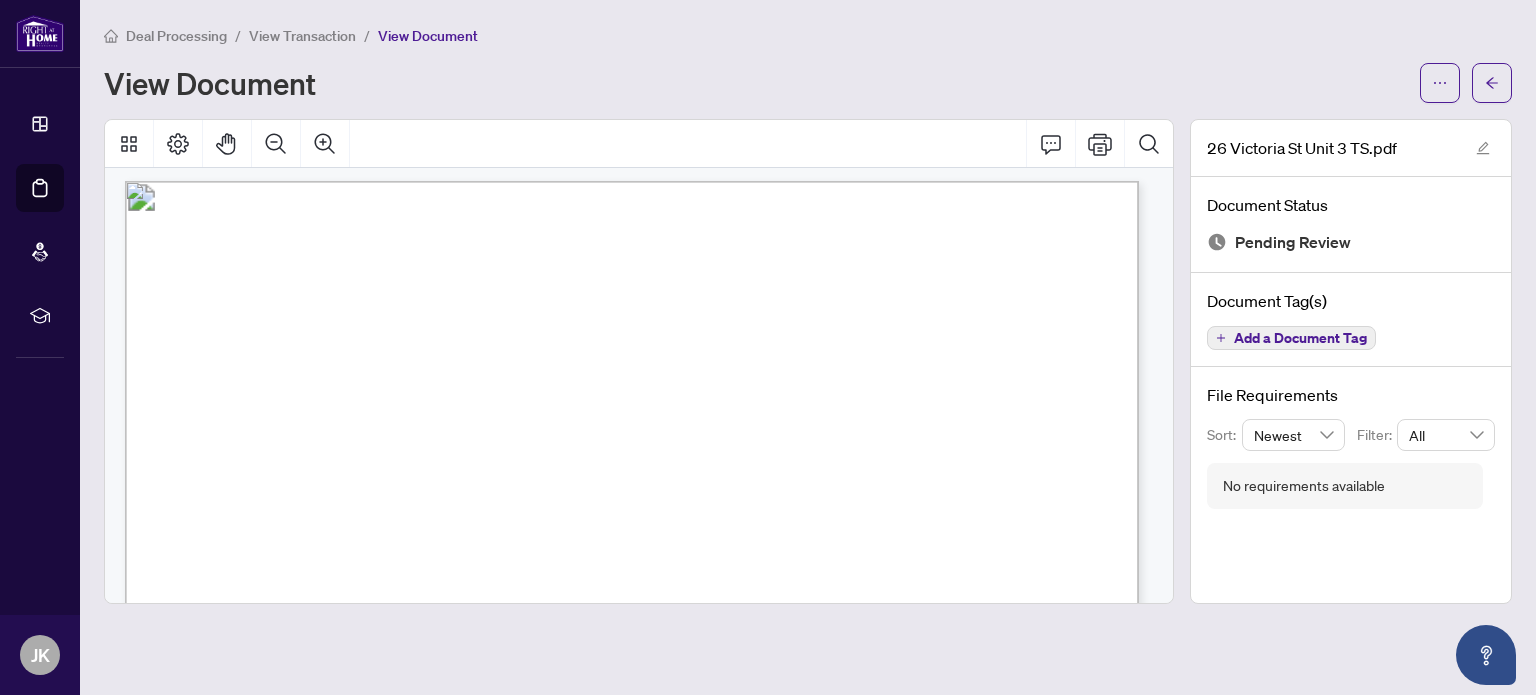 scroll, scrollTop: 0, scrollLeft: 0, axis: both 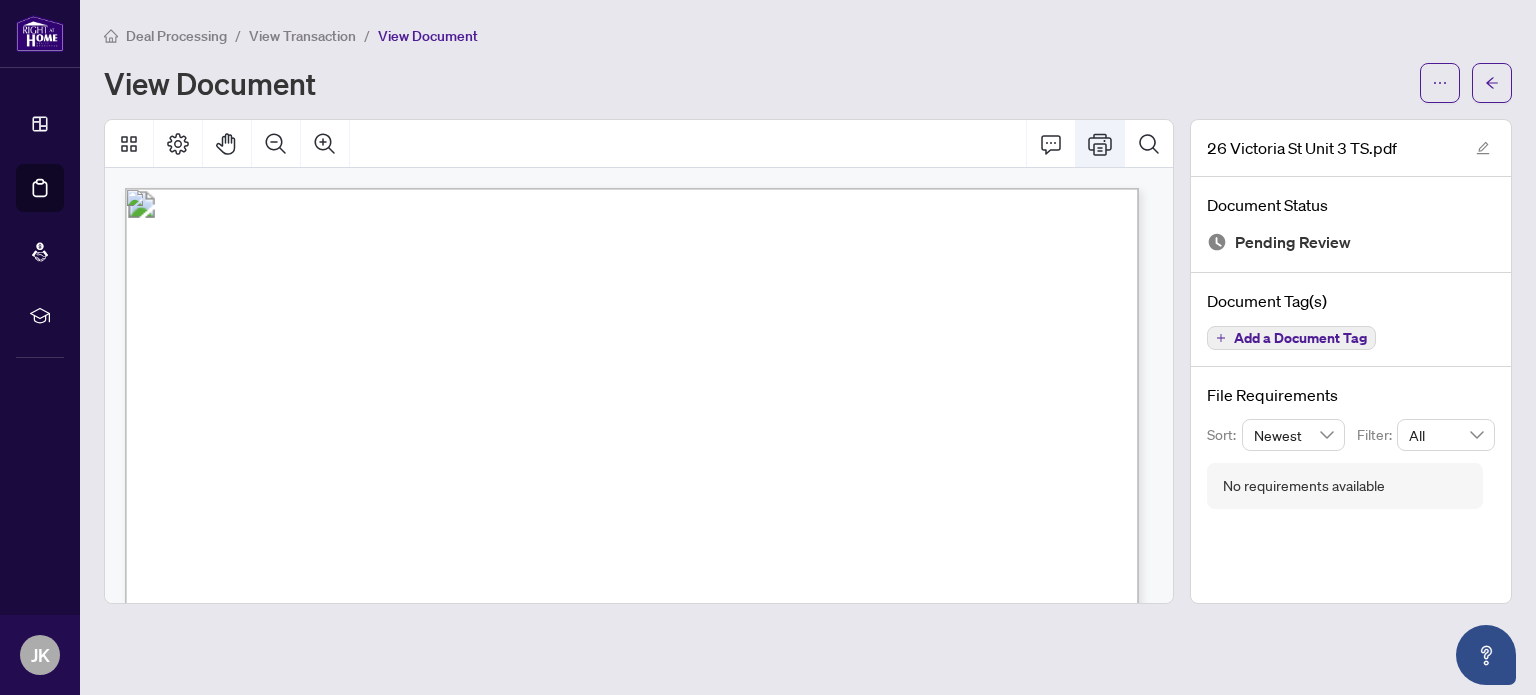 click 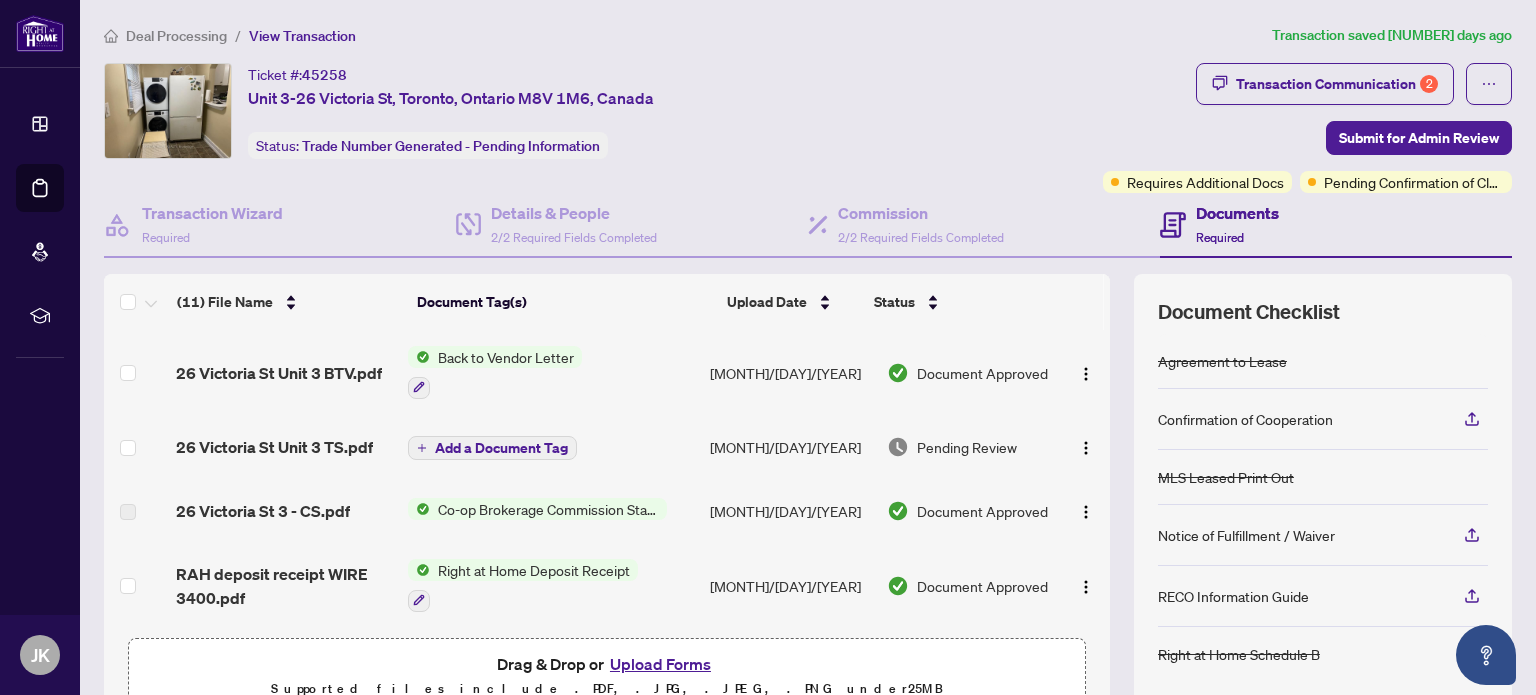 drag, startPoint x: 652, startPoint y: 23, endPoint x: 792, endPoint y: 18, distance: 140.08926 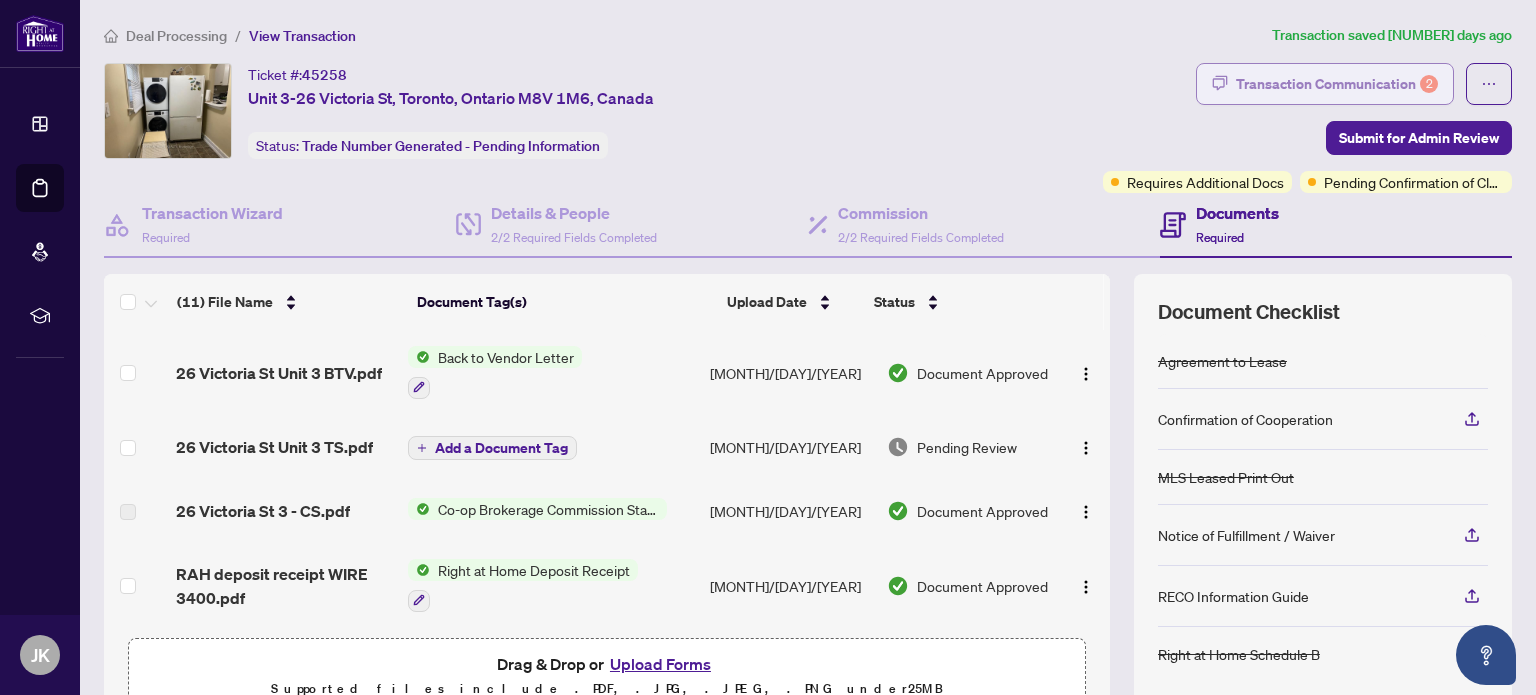 click on "Transaction Communication 2" at bounding box center (1337, 84) 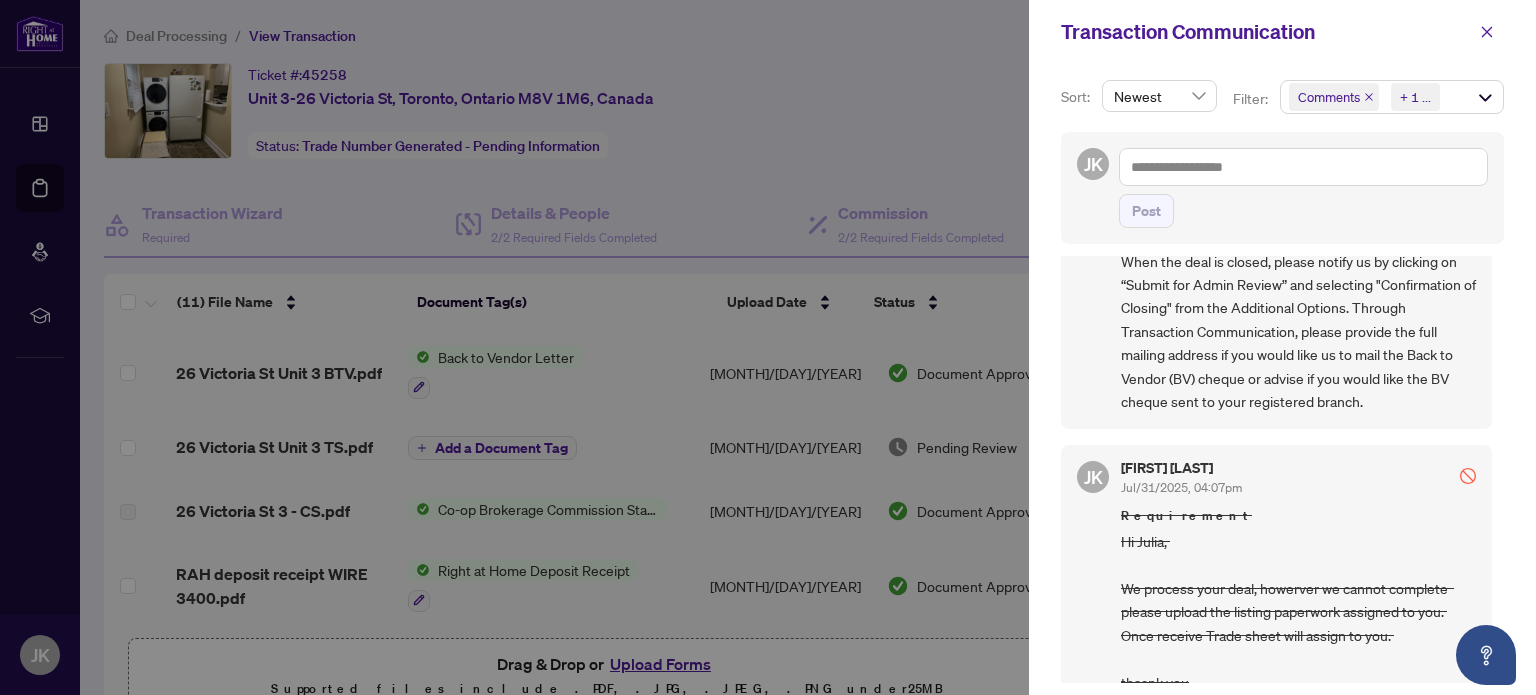 scroll, scrollTop: 0, scrollLeft: 0, axis: both 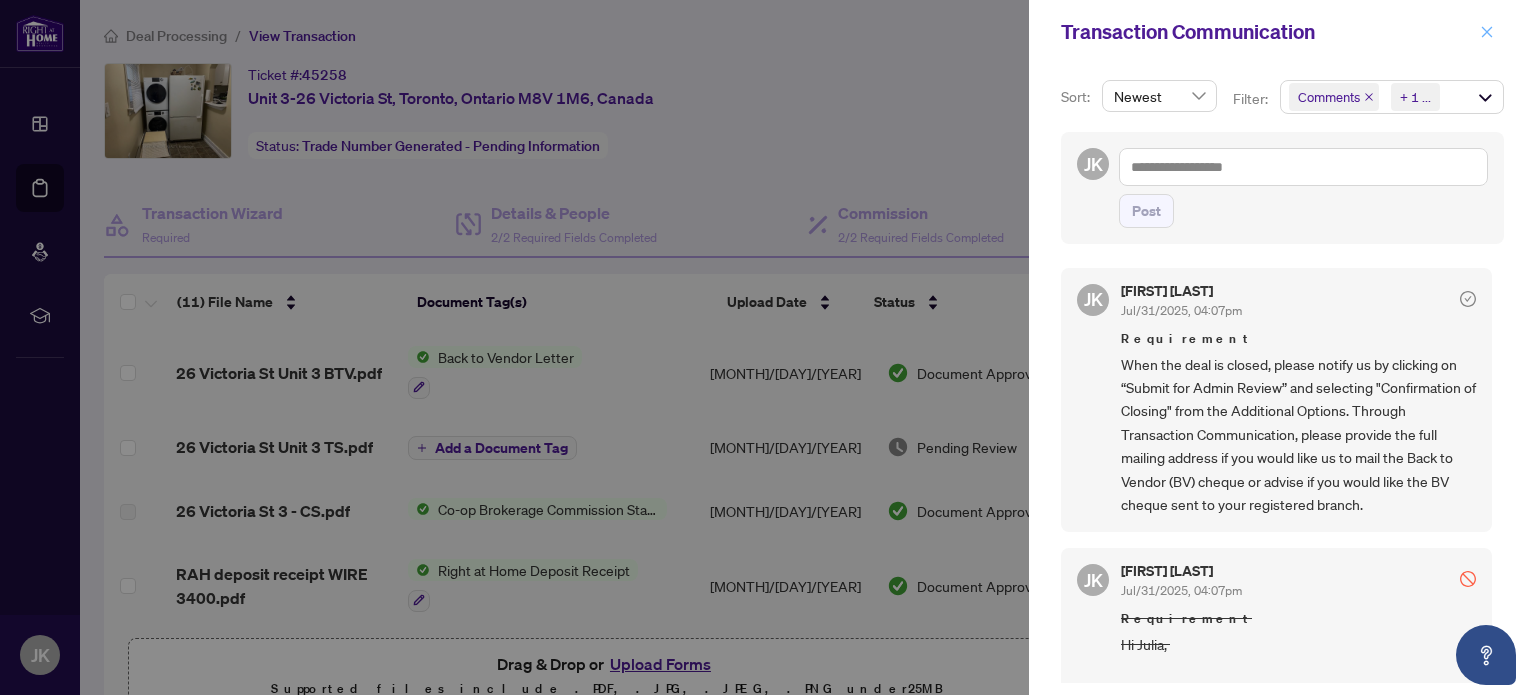 click 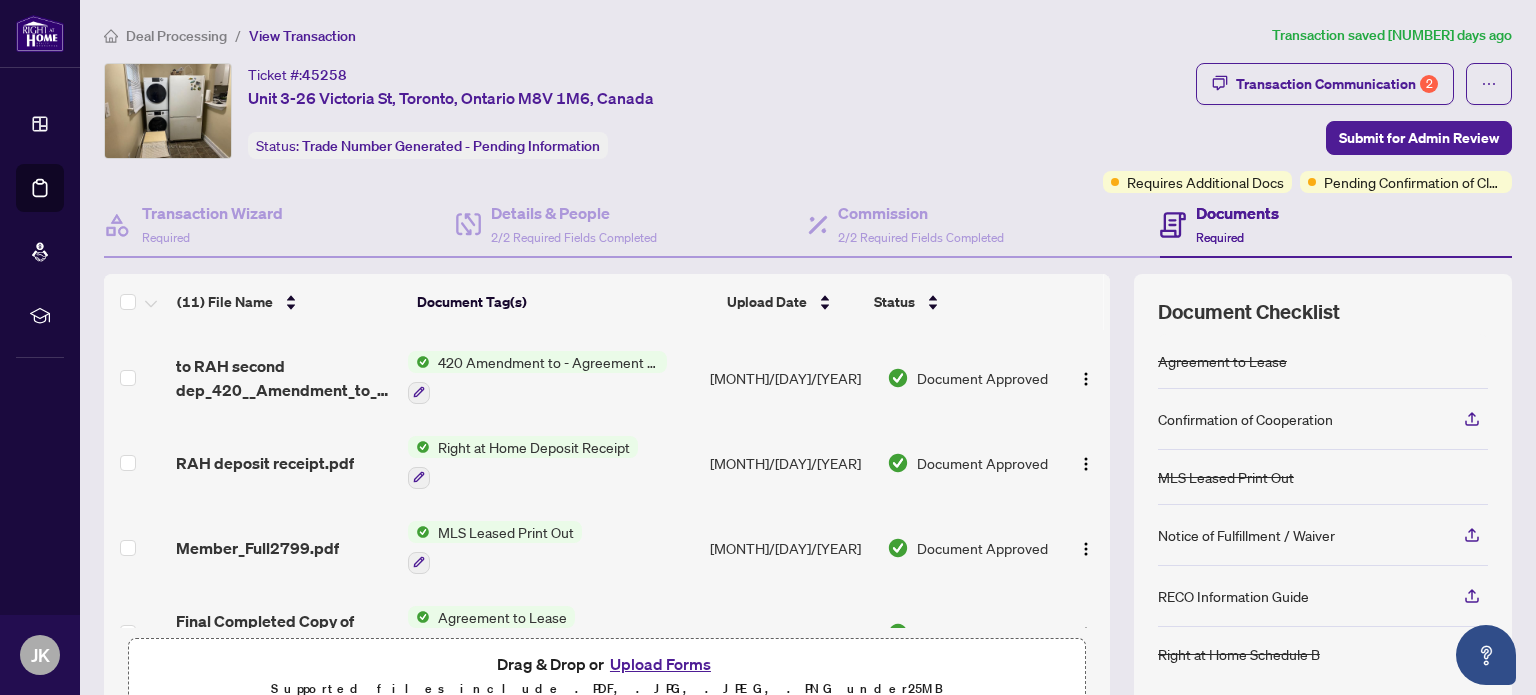 scroll, scrollTop: 443, scrollLeft: 0, axis: vertical 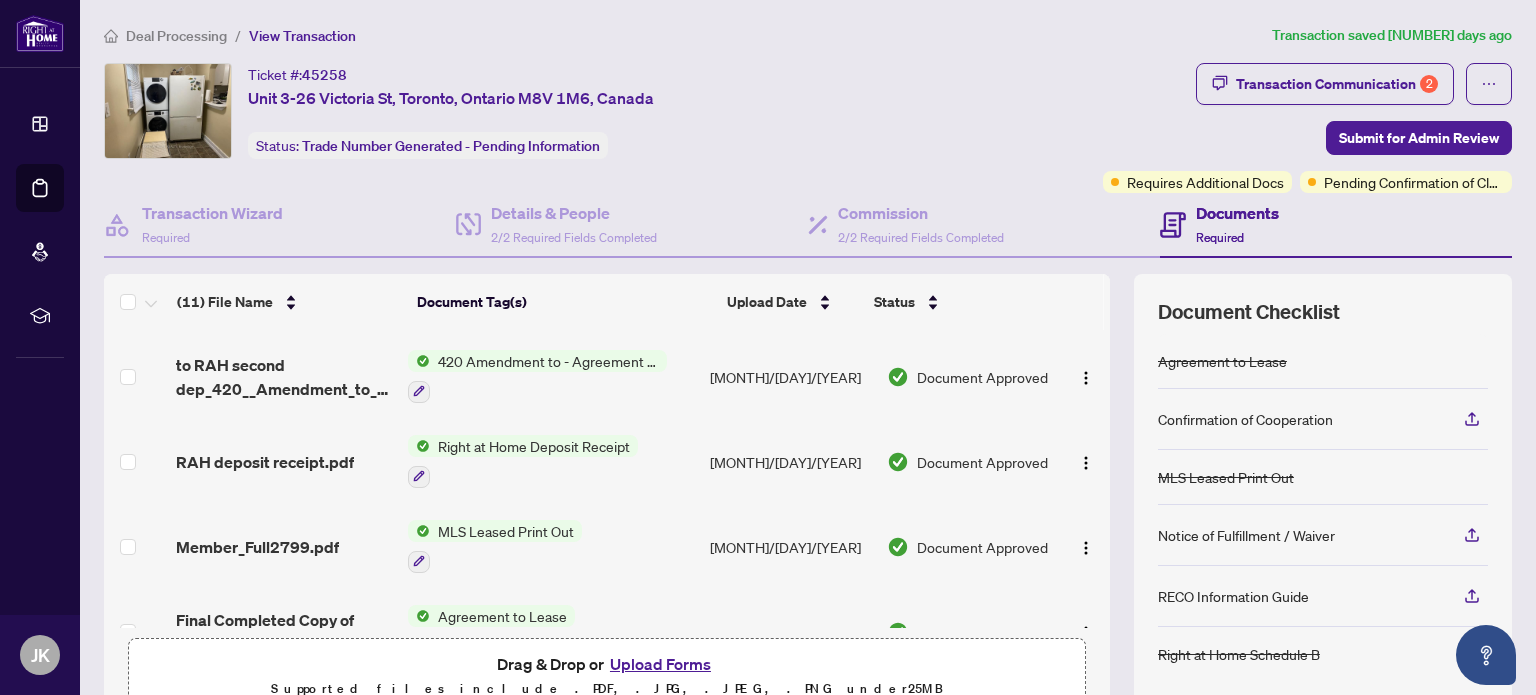 click on "Upload Forms" at bounding box center (660, 664) 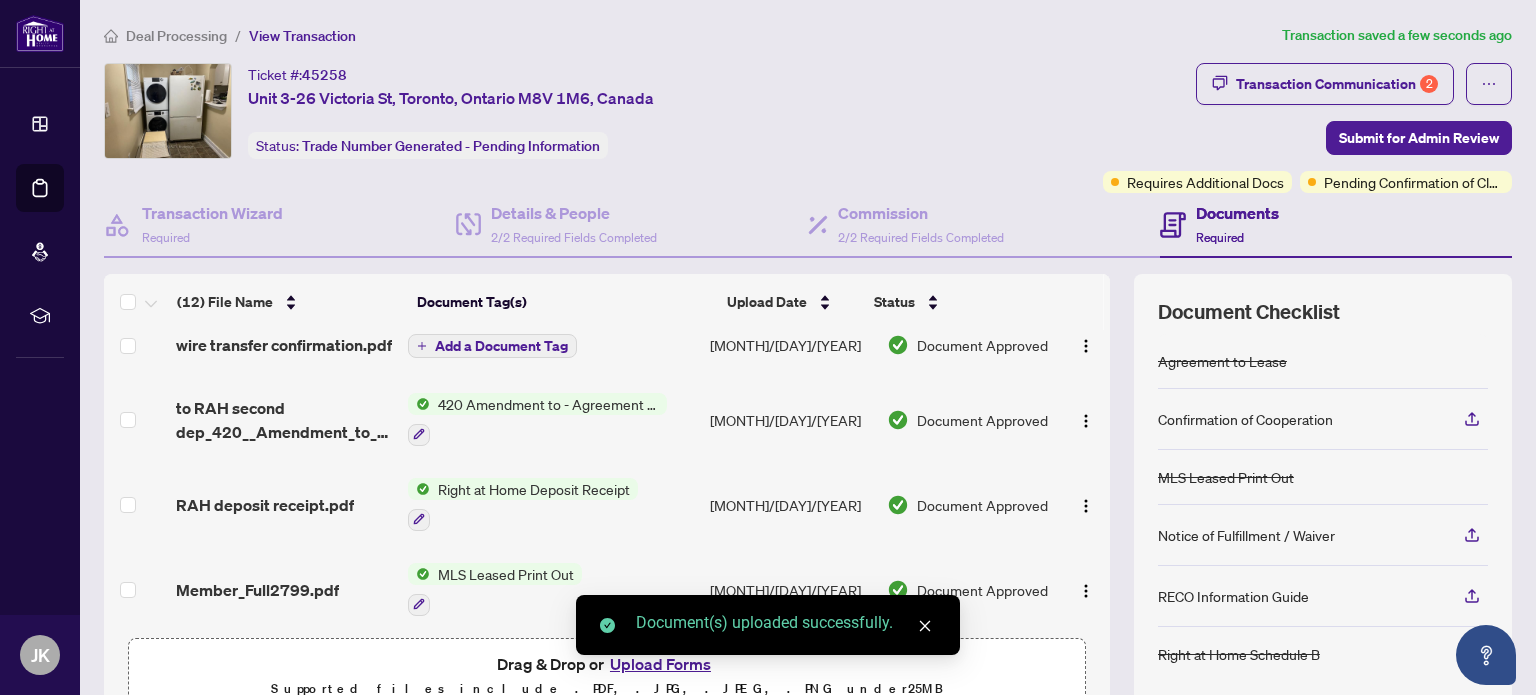 scroll, scrollTop: 466, scrollLeft: 0, axis: vertical 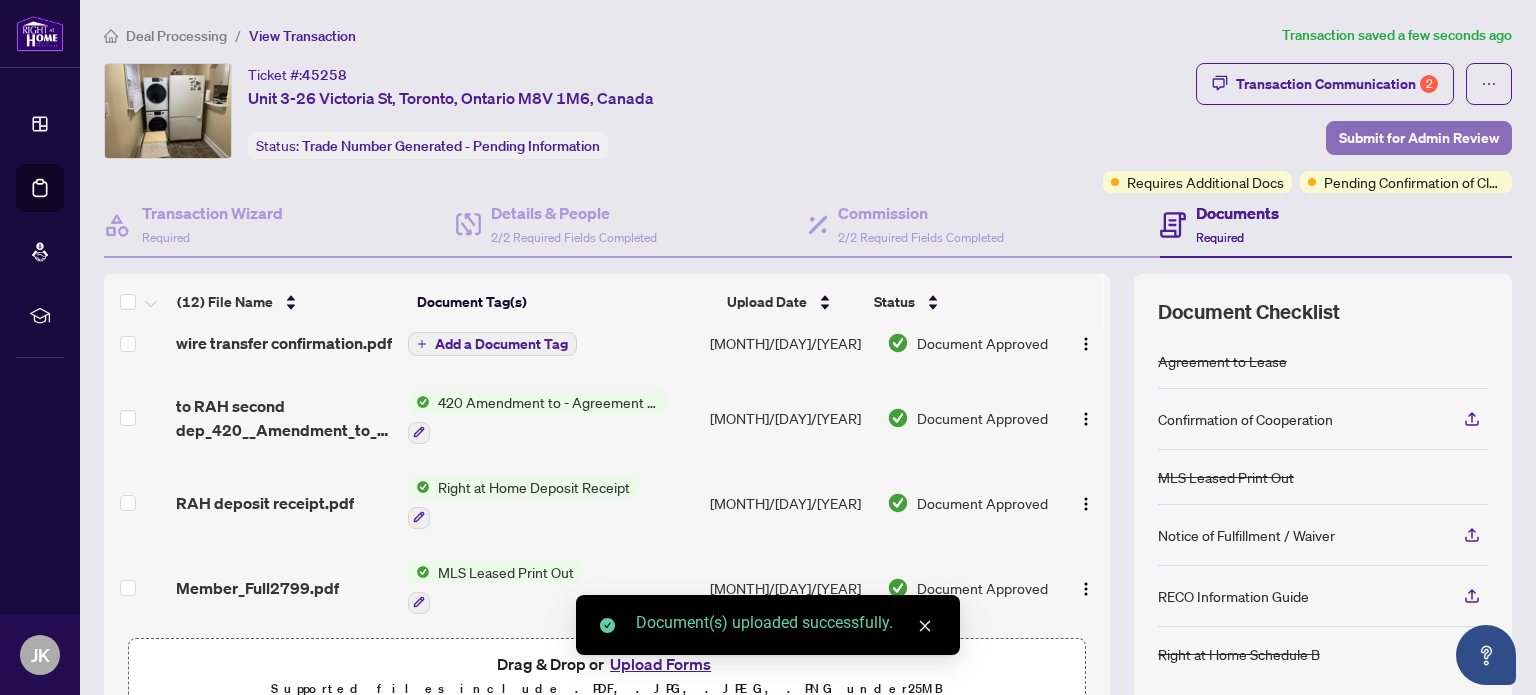 click on "Submit for Admin Review" at bounding box center [1419, 138] 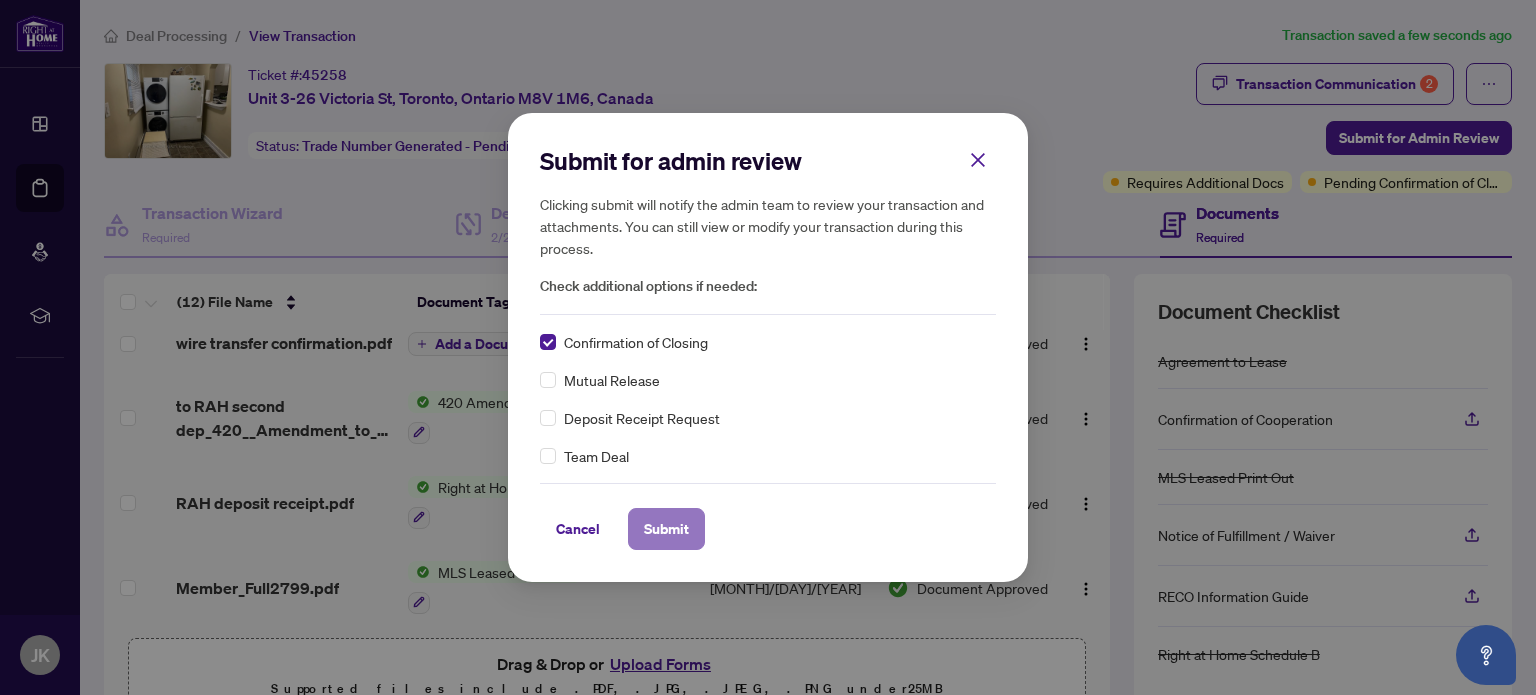 click on "Submit" at bounding box center [666, 529] 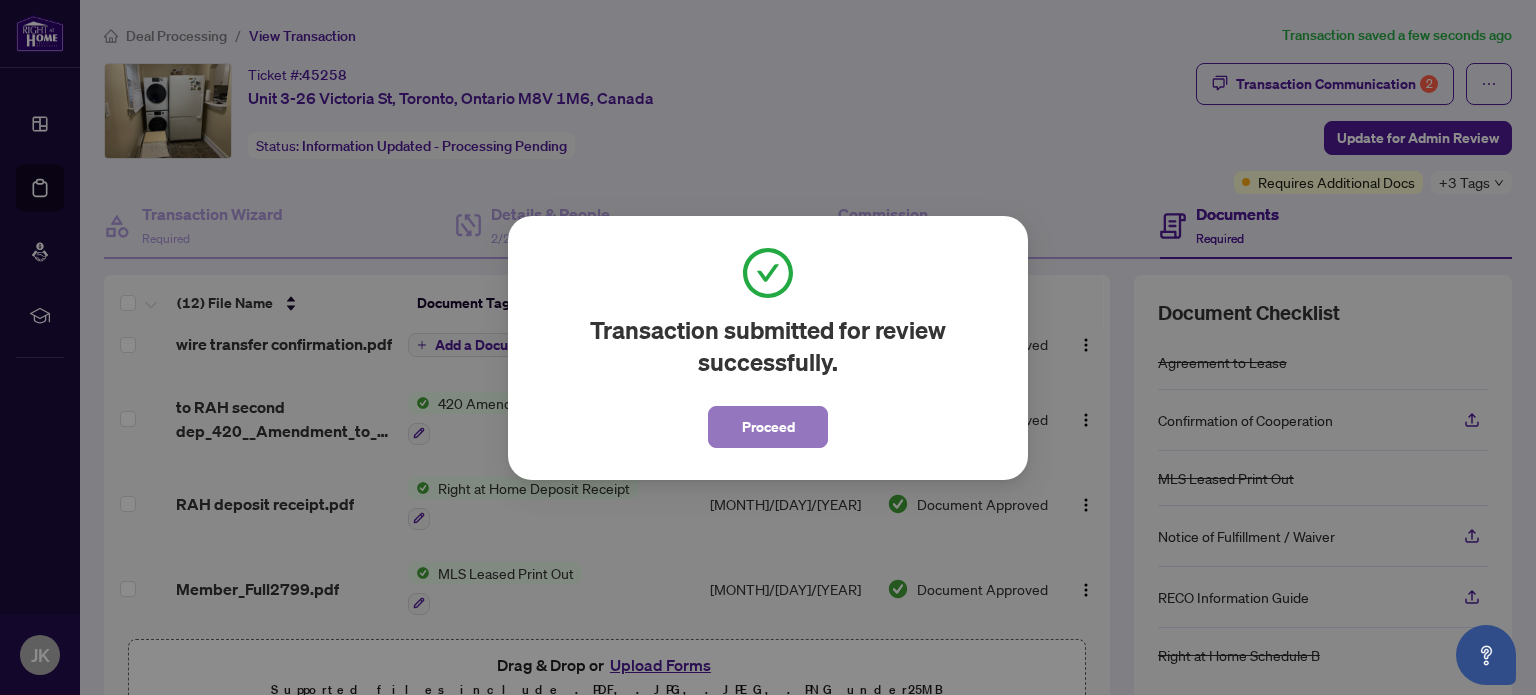 click on "Proceed" at bounding box center (768, 427) 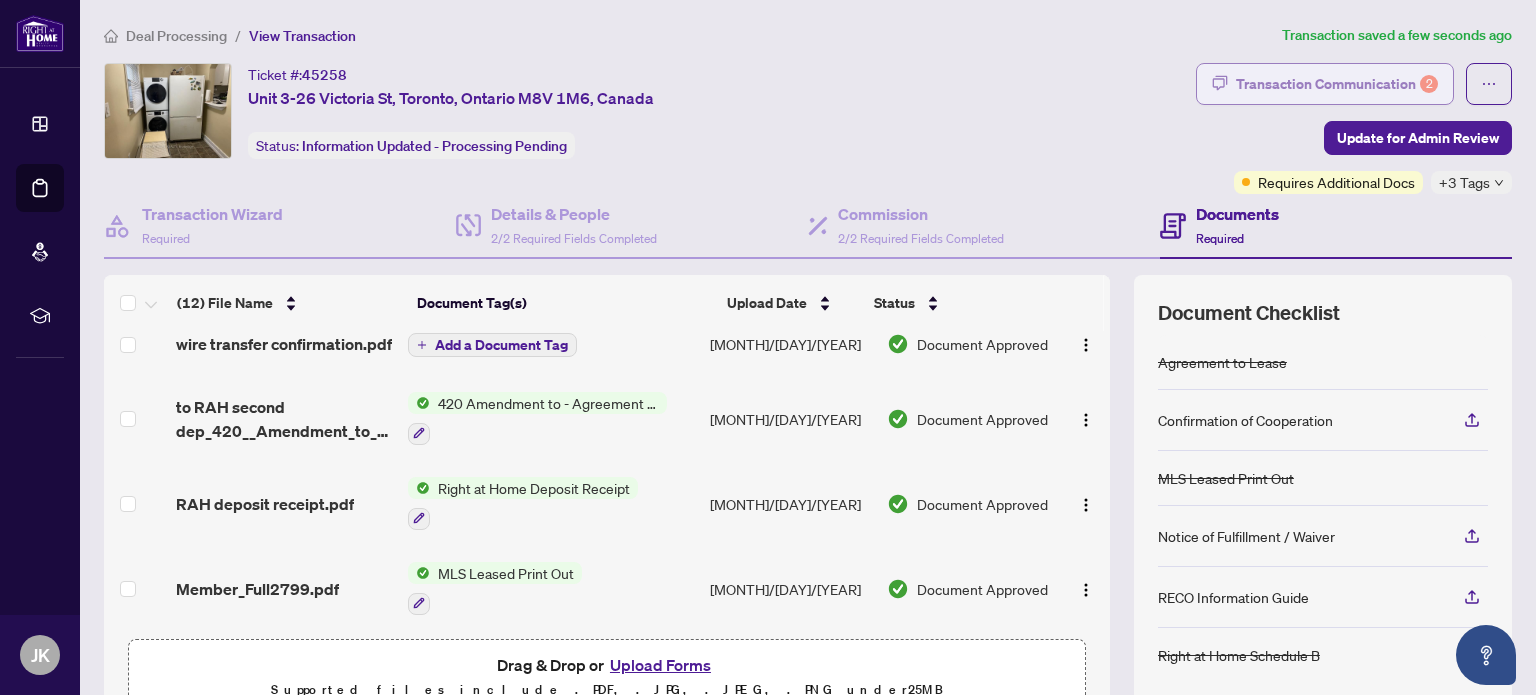 click on "Transaction Communication 2" at bounding box center (1337, 84) 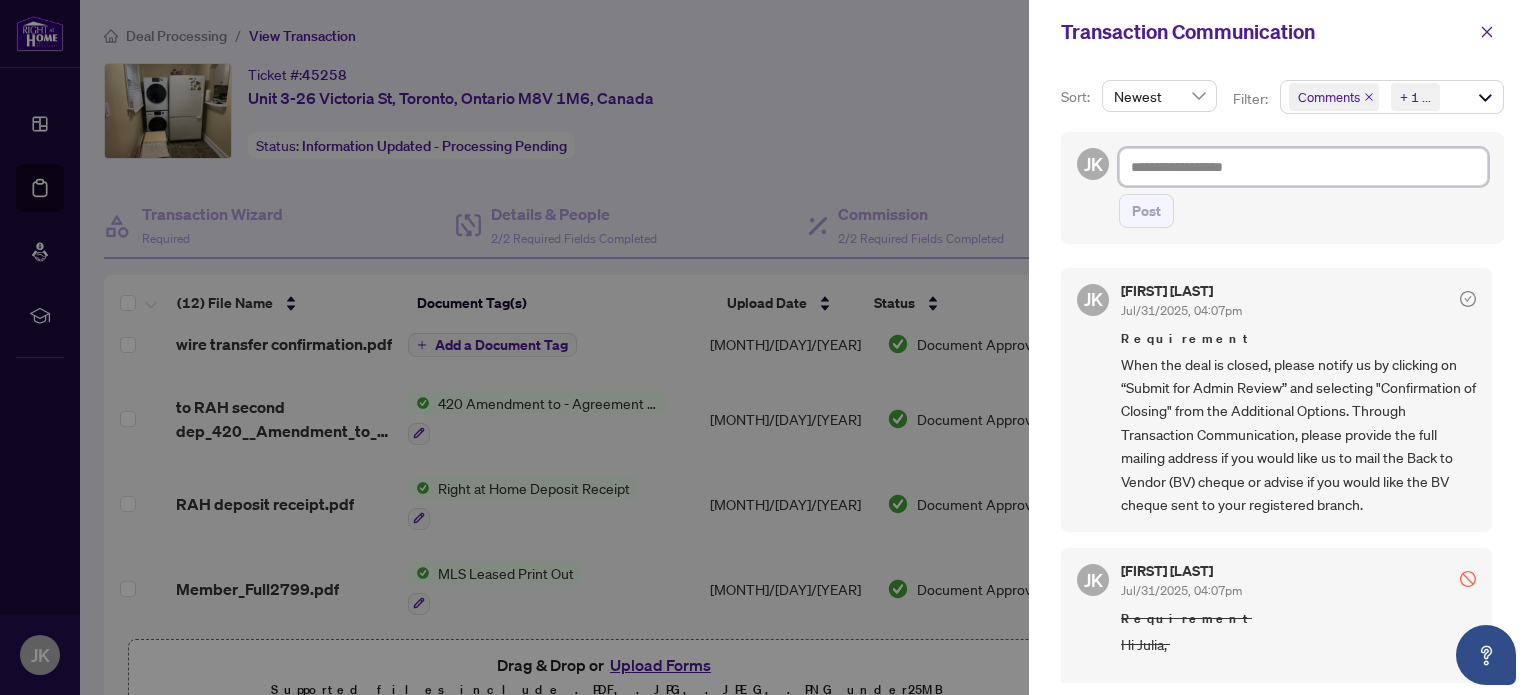 click at bounding box center [1303, 167] 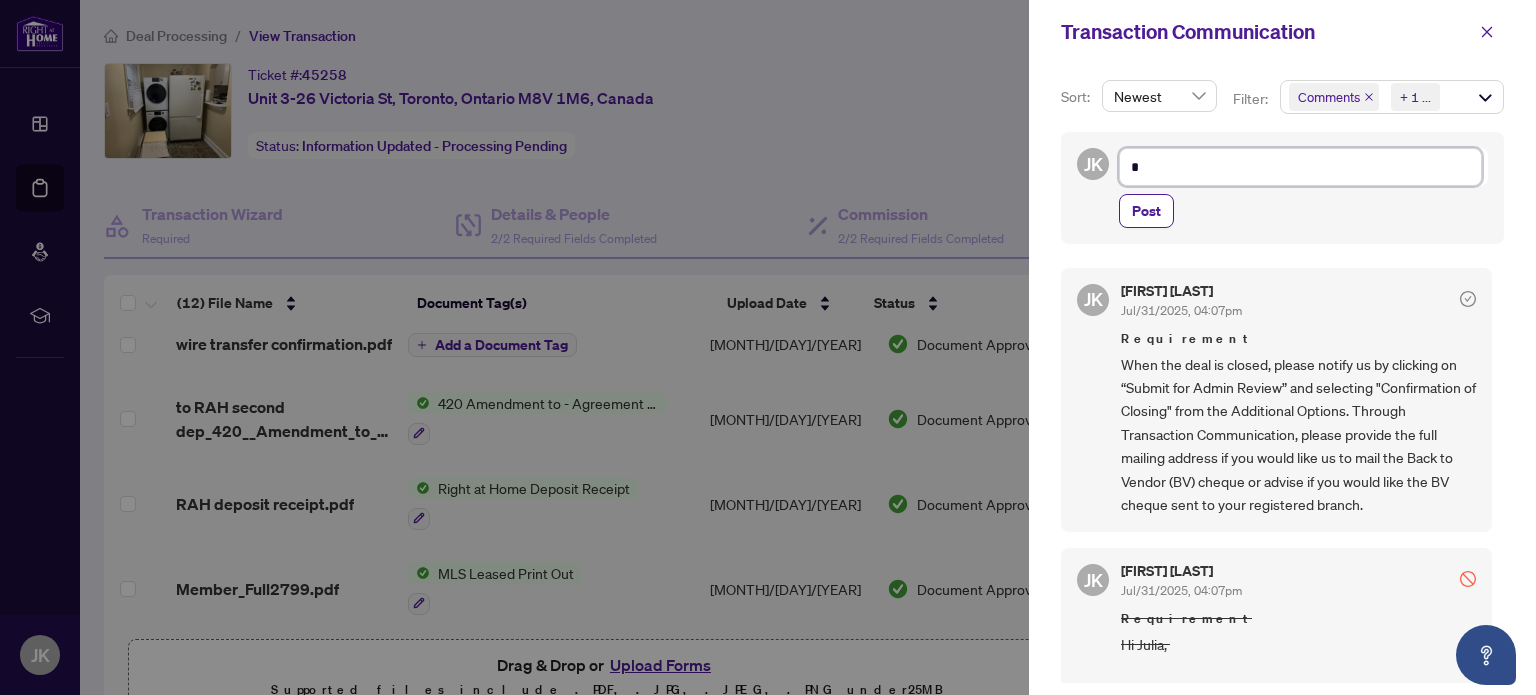 type on "**" 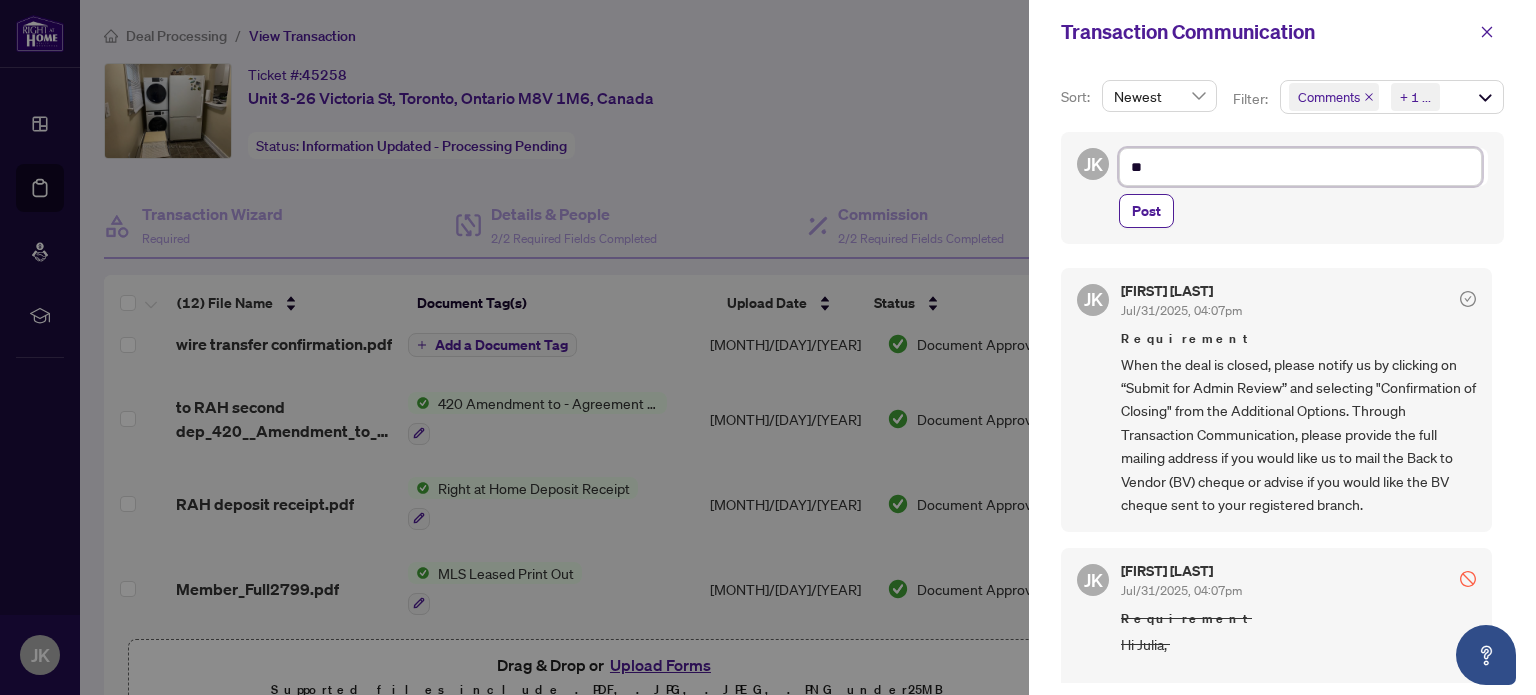 type on "***" 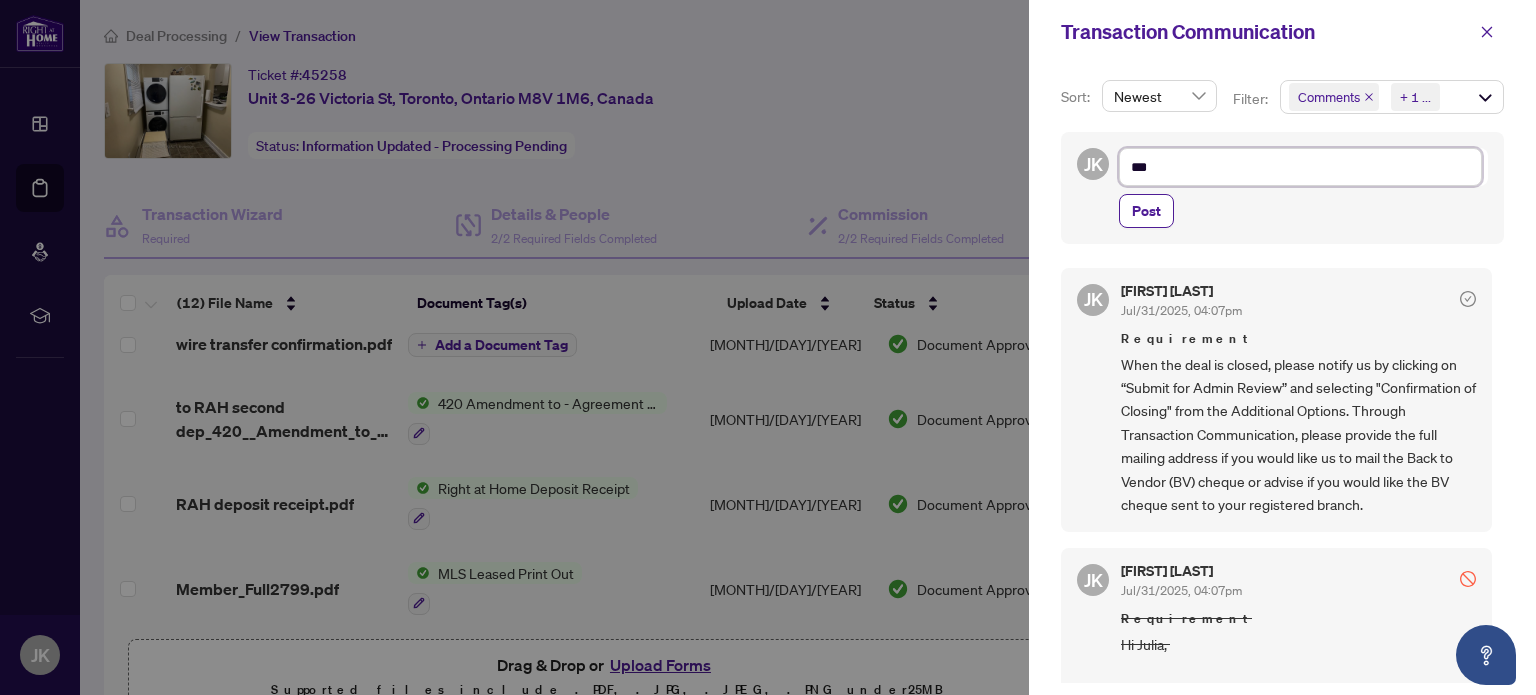 type on "****" 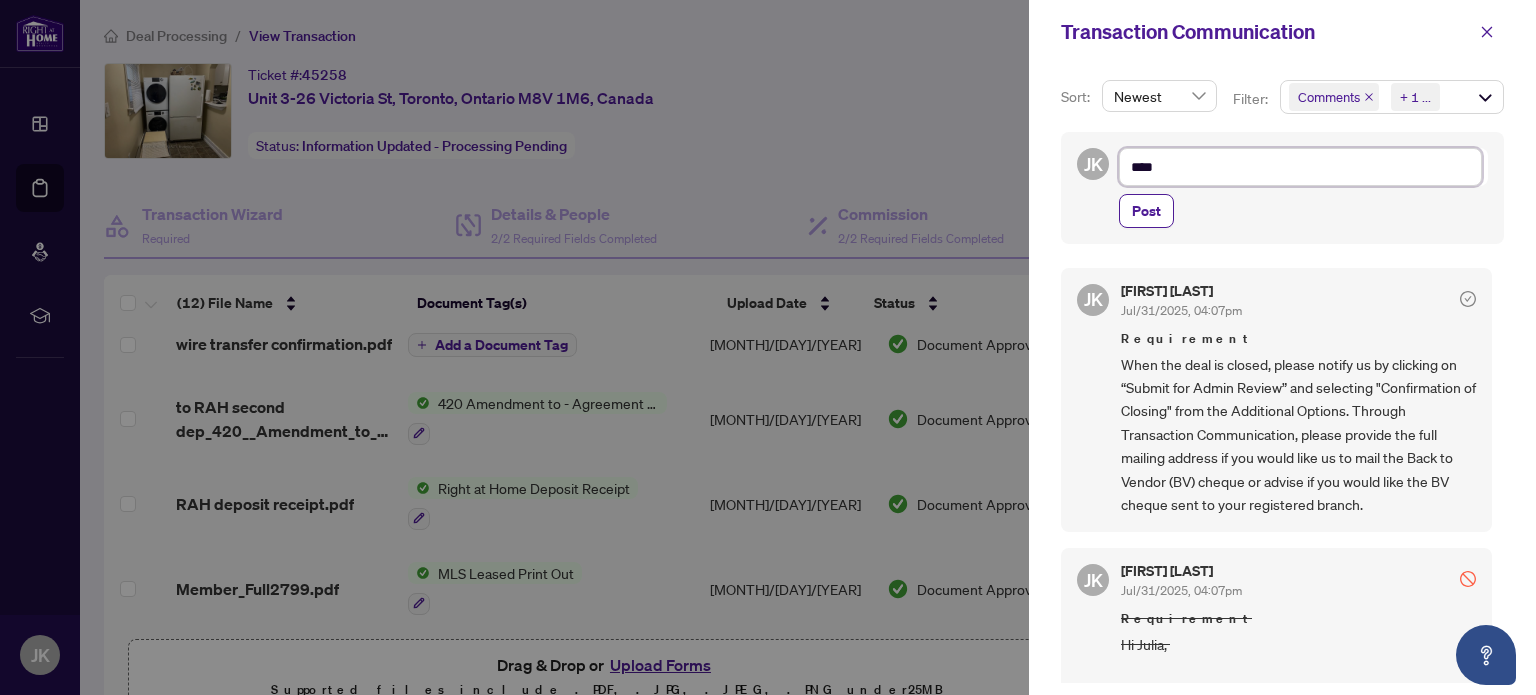 type on "*****" 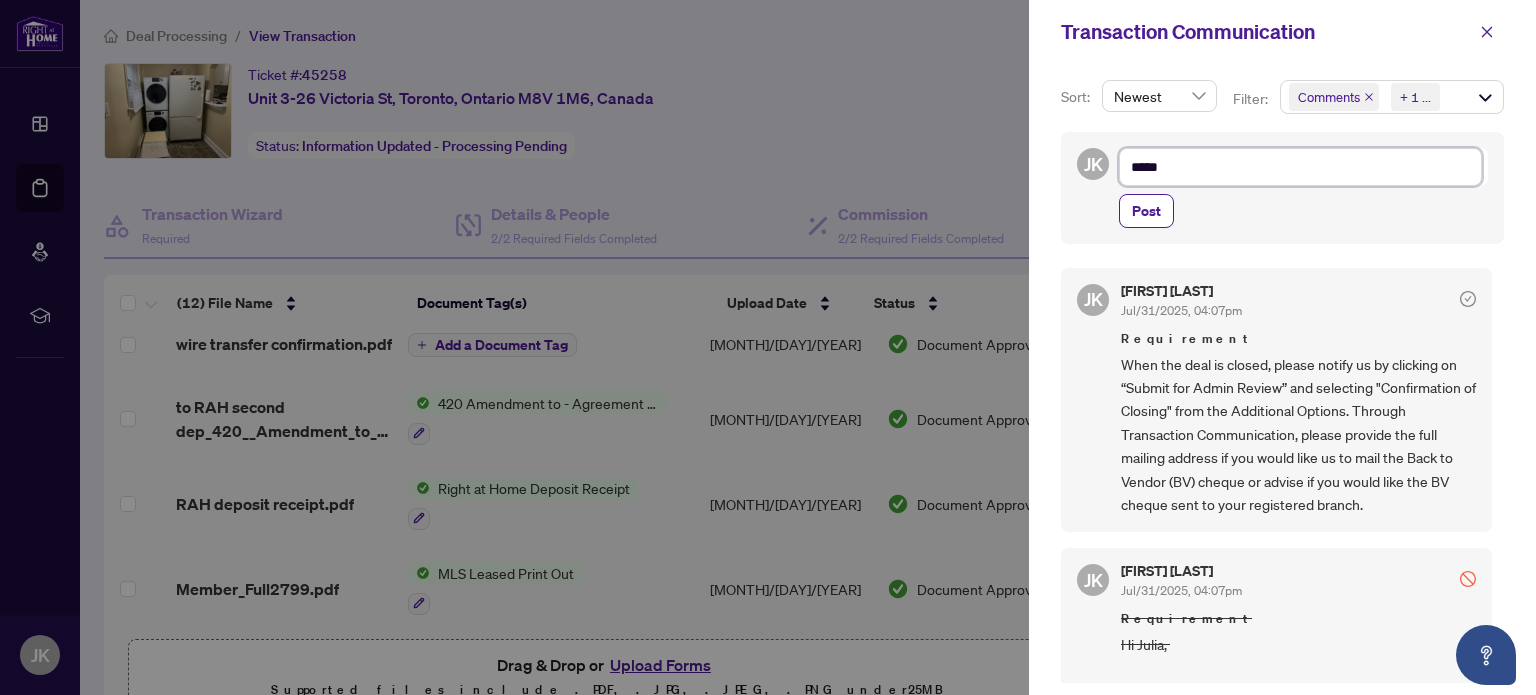 type on "******" 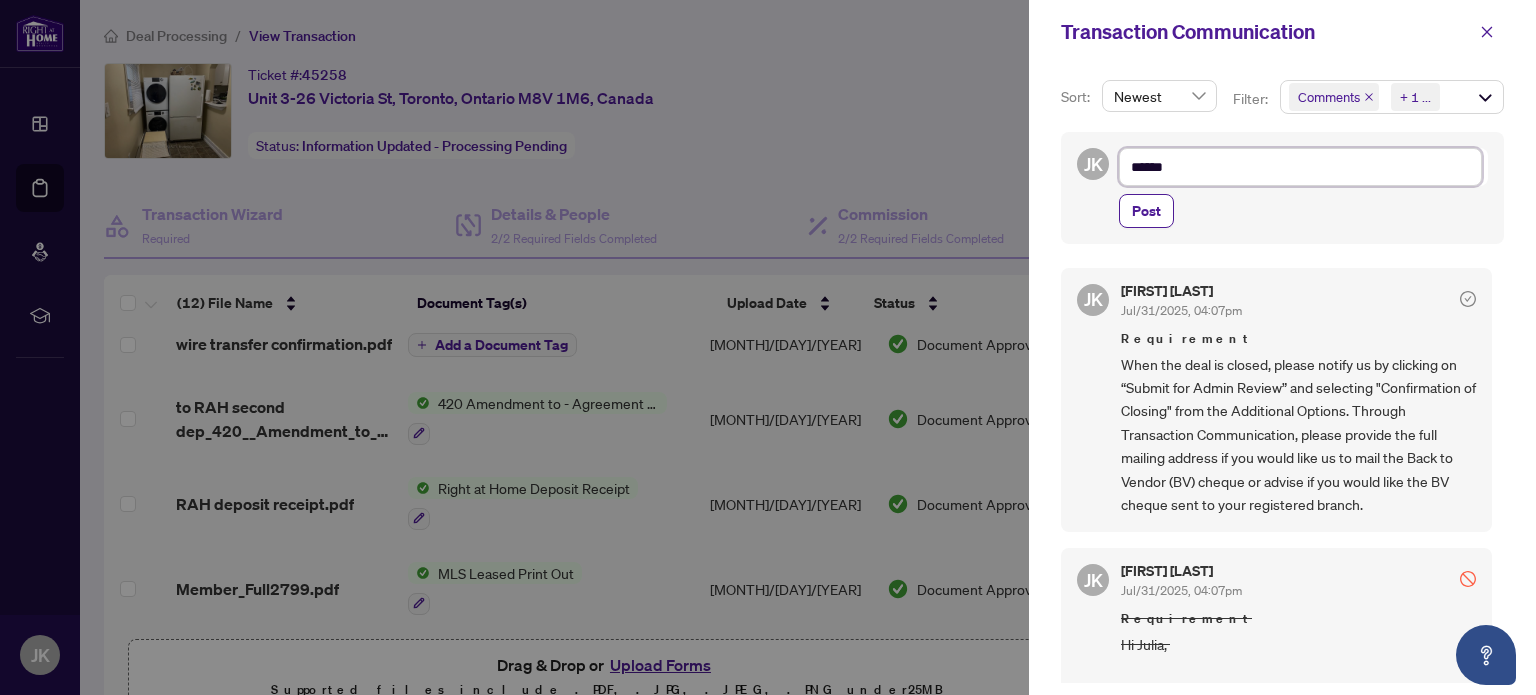 type on "*******" 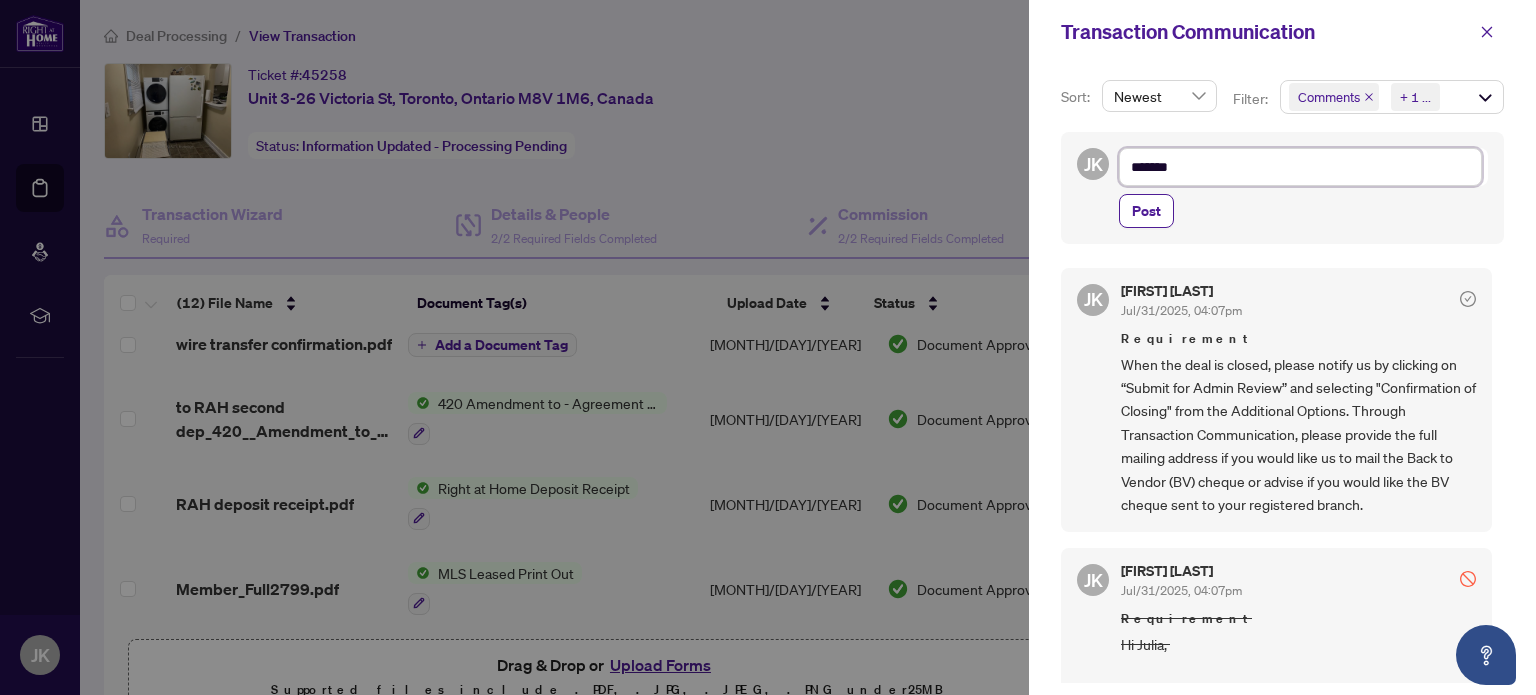 type on "********" 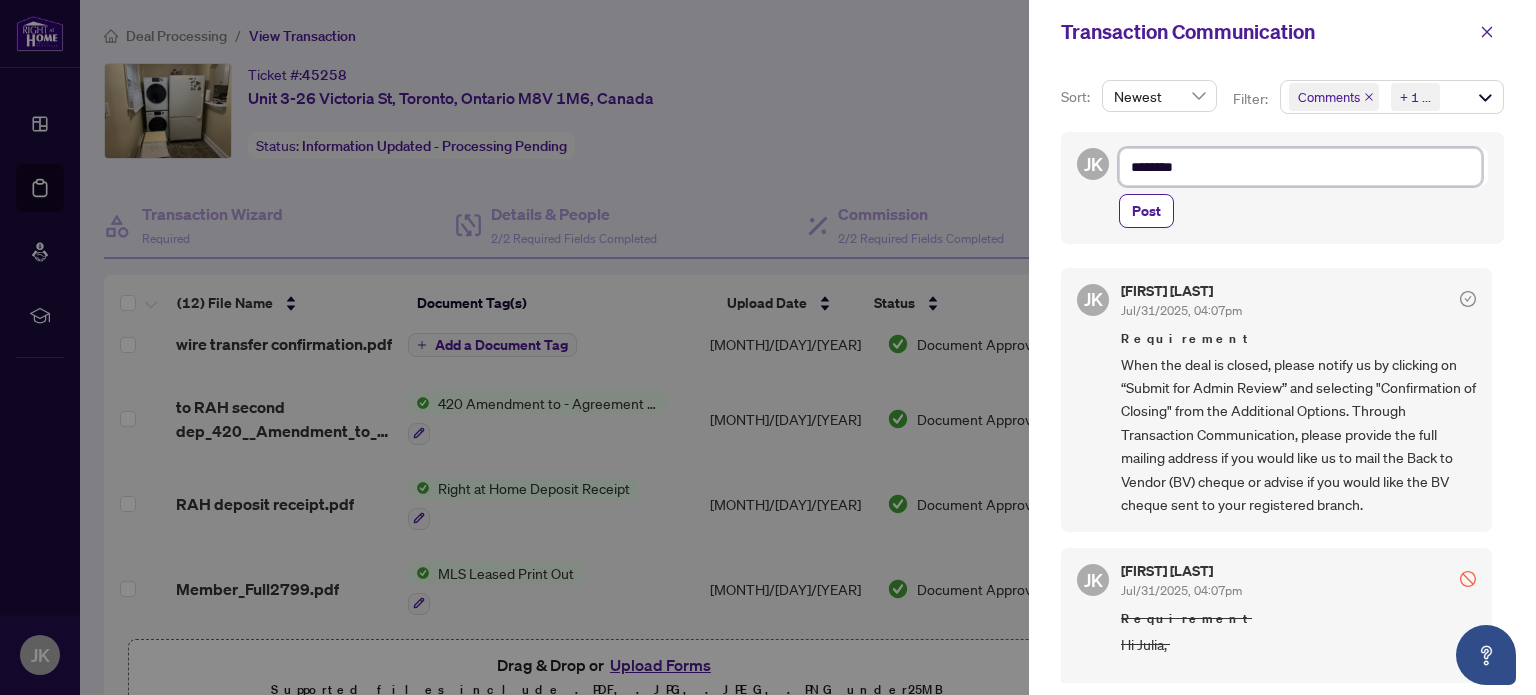 type on "*********" 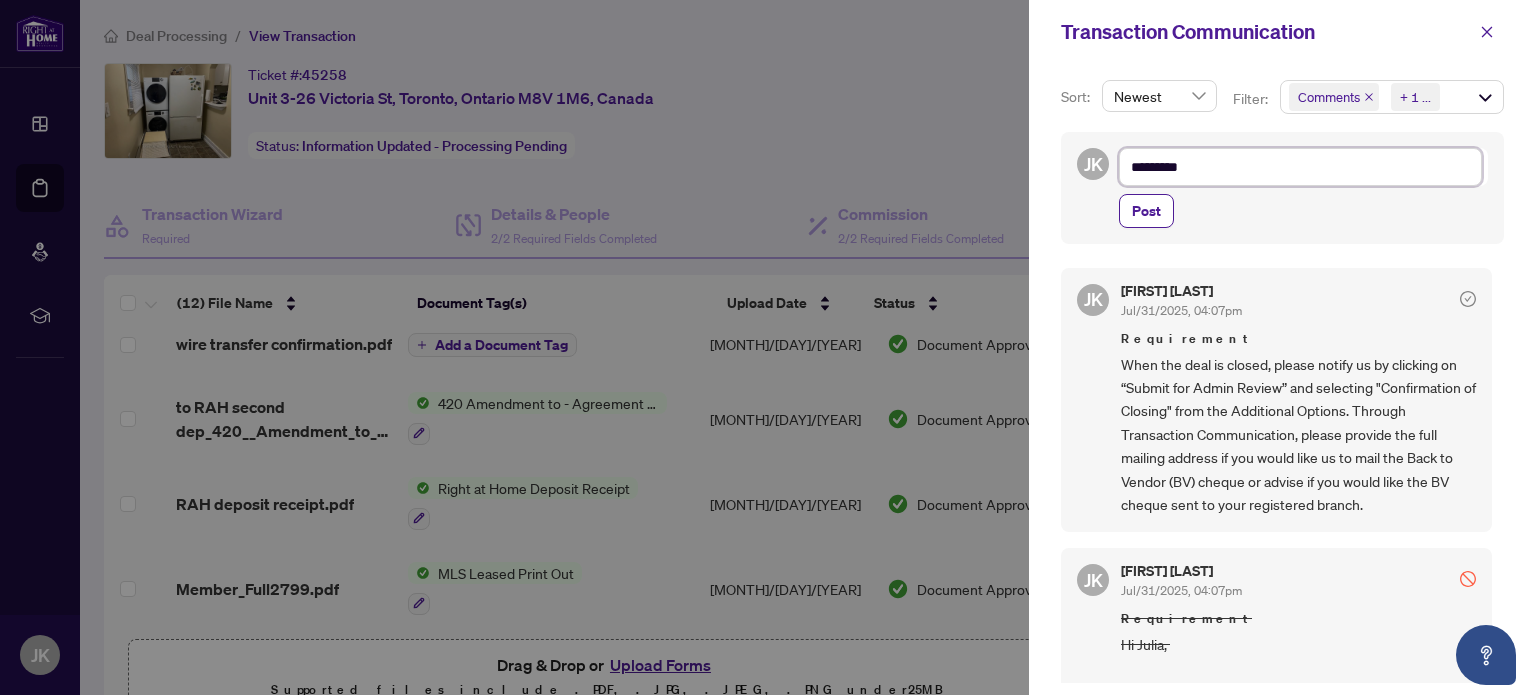 type on "**********" 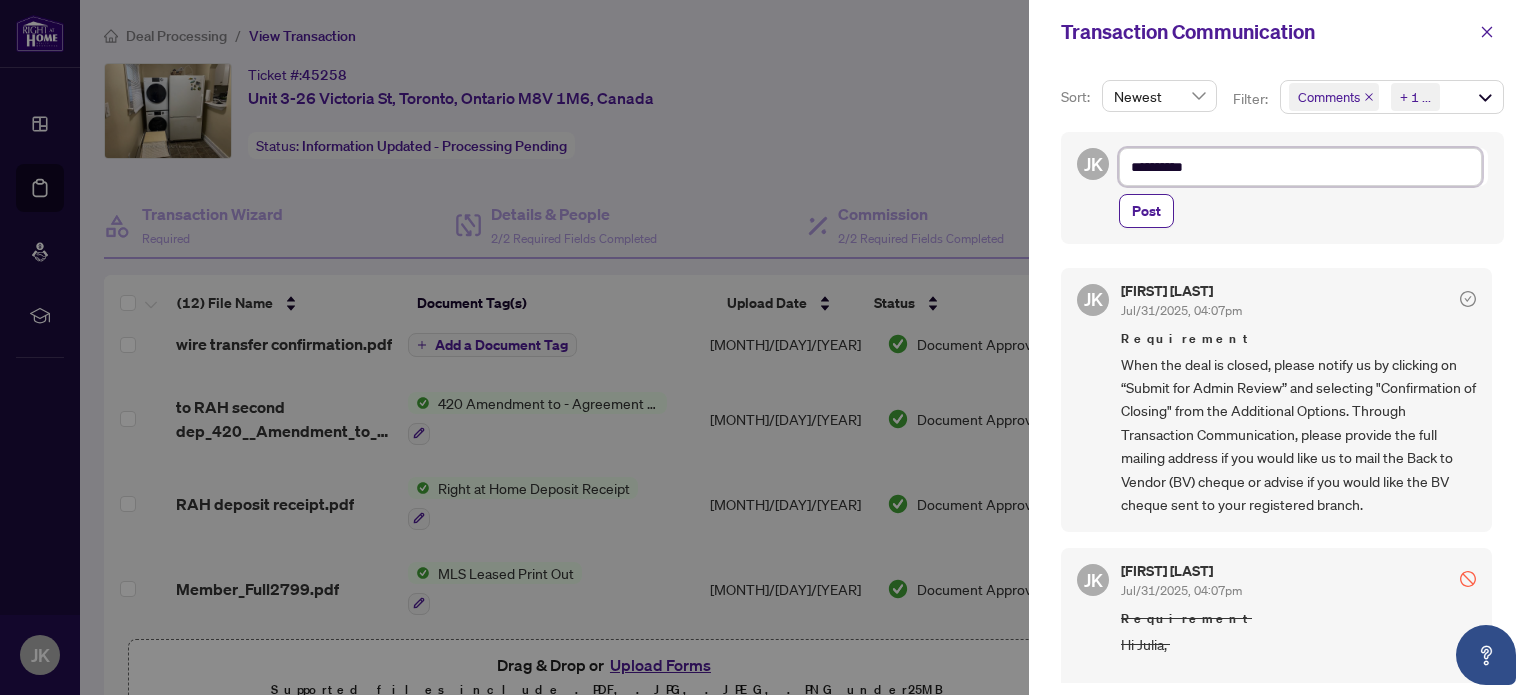 type on "**********" 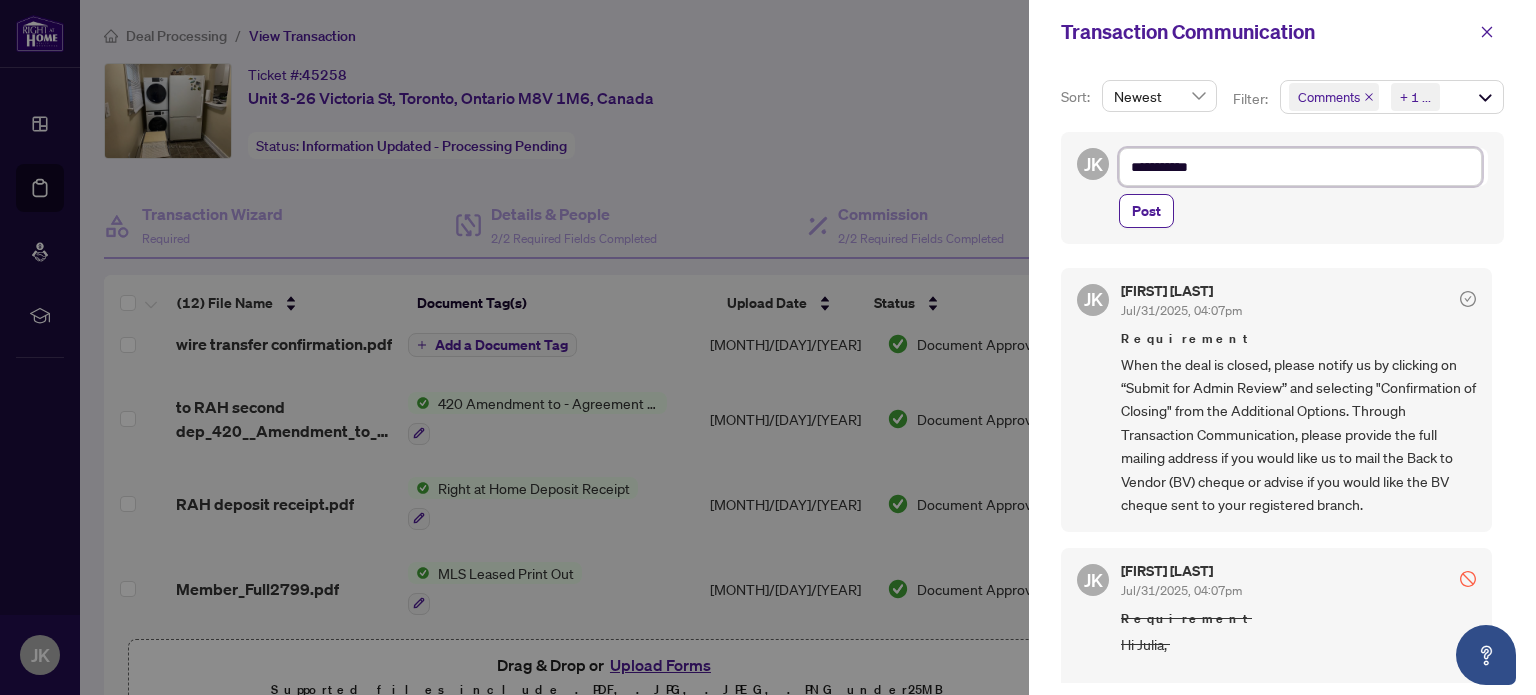type on "**********" 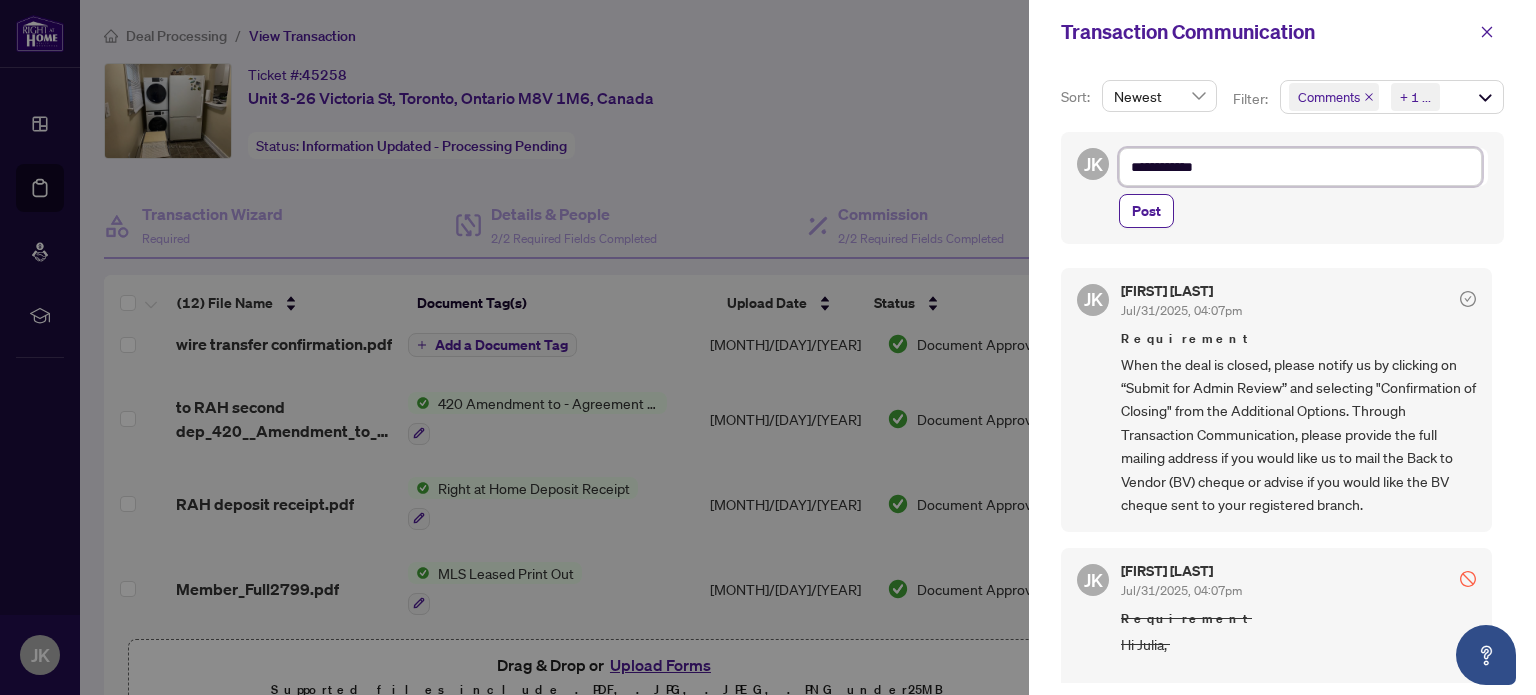 type on "**********" 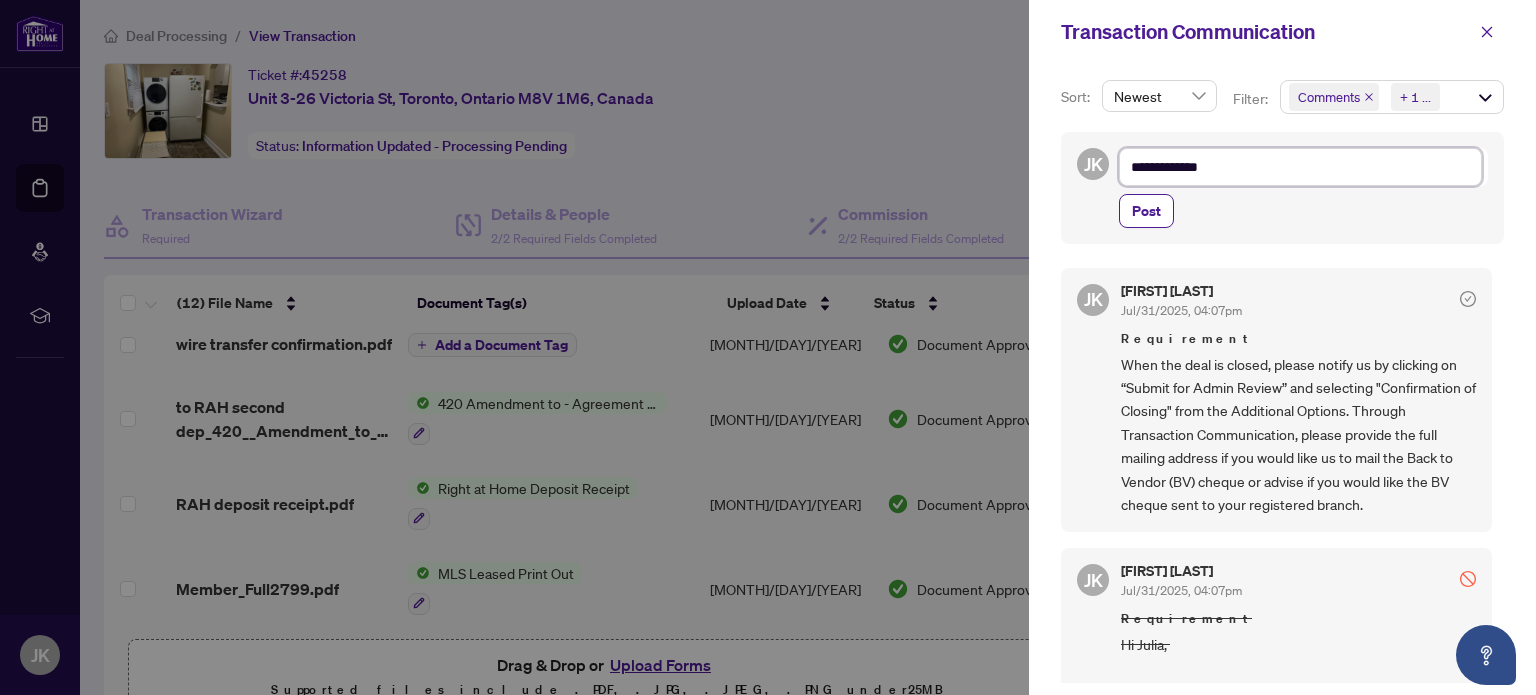 type on "**********" 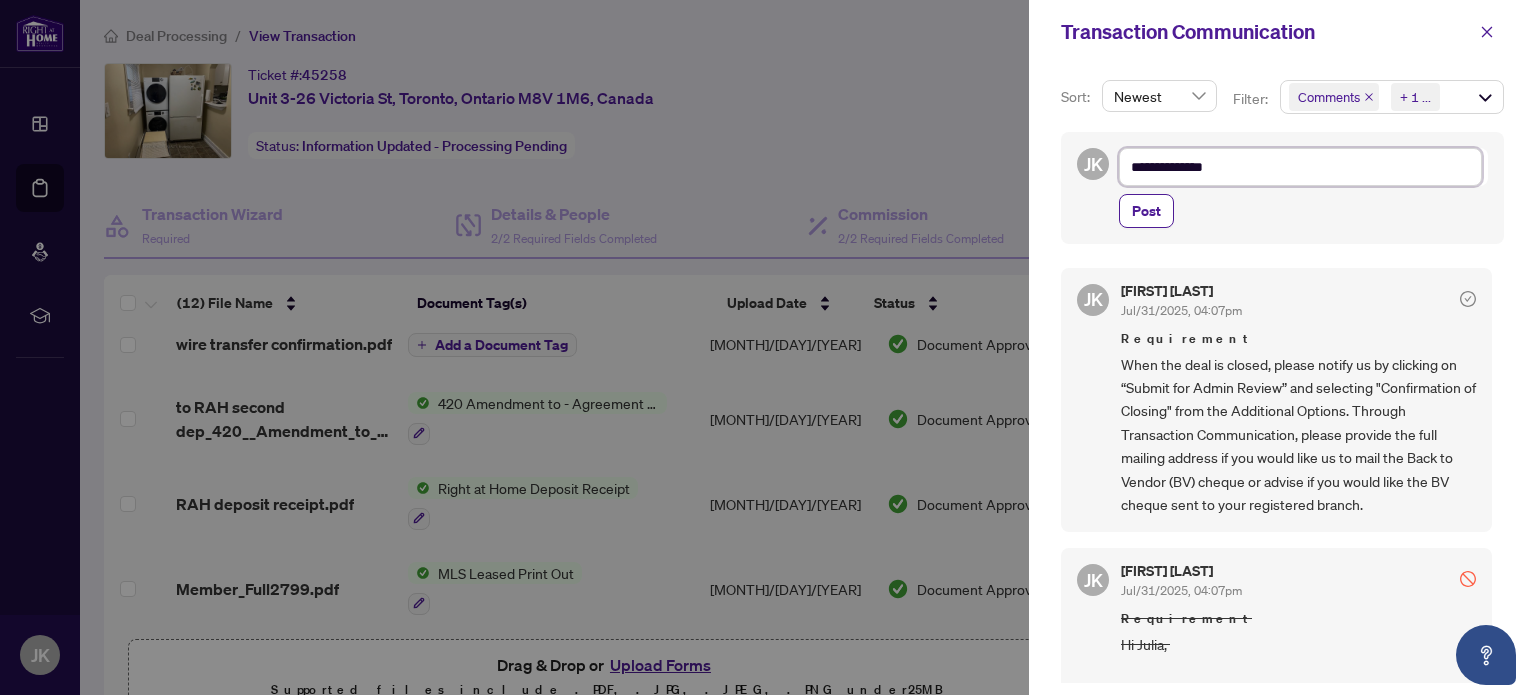 type on "**********" 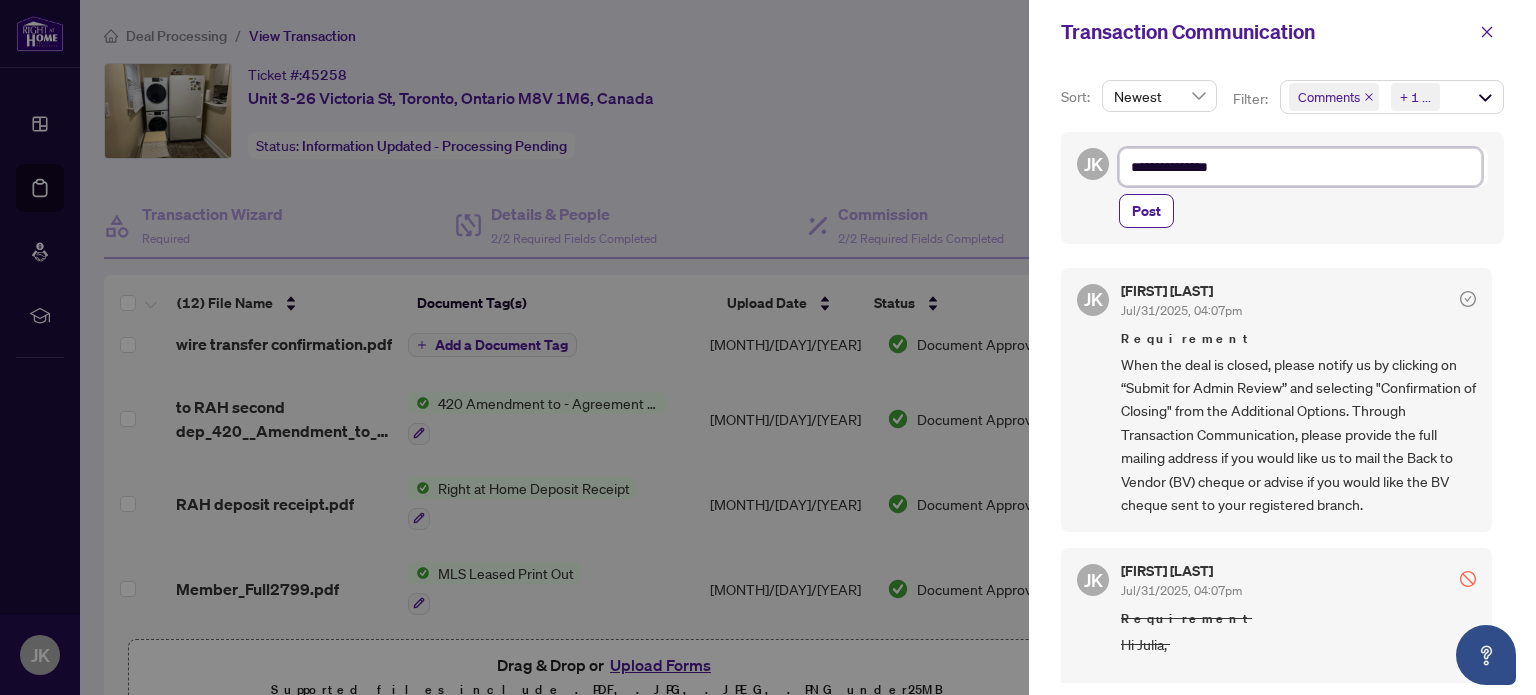 type on "**********" 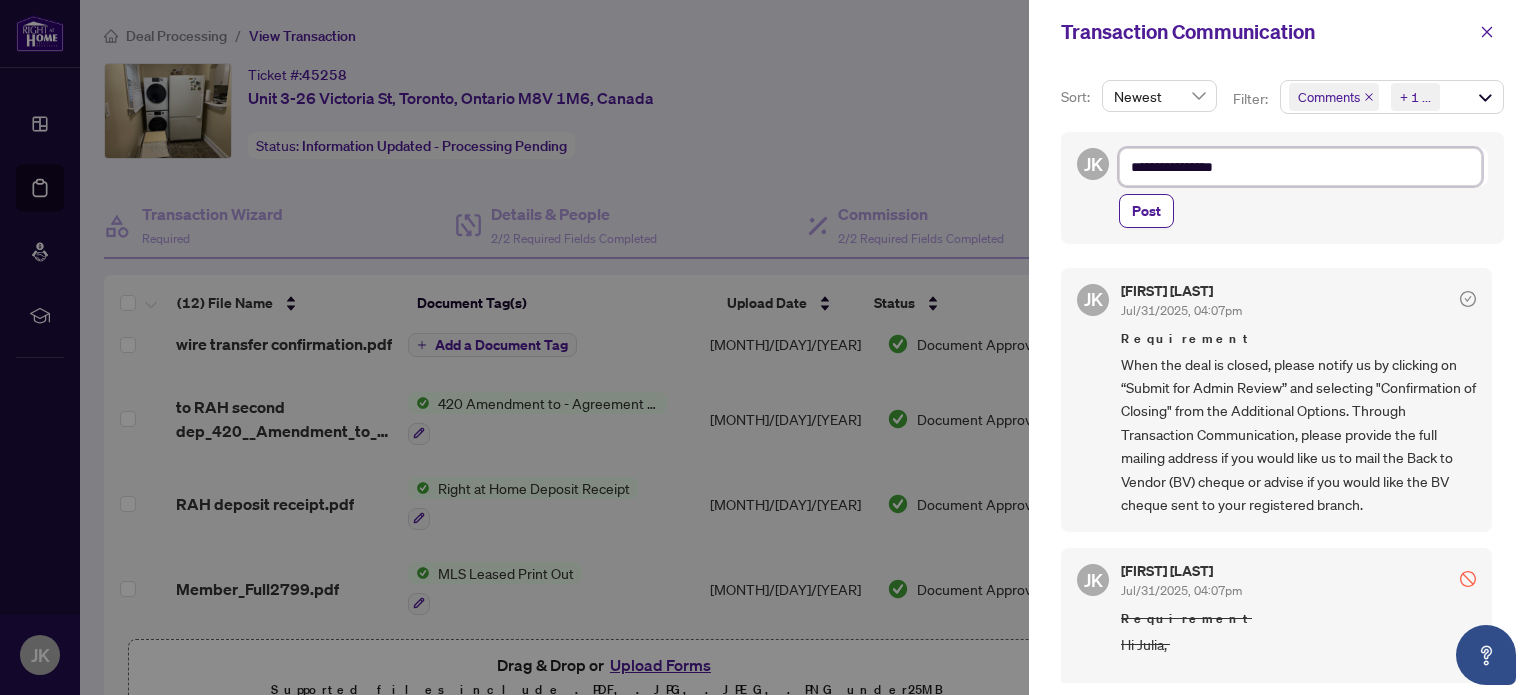 type on "**********" 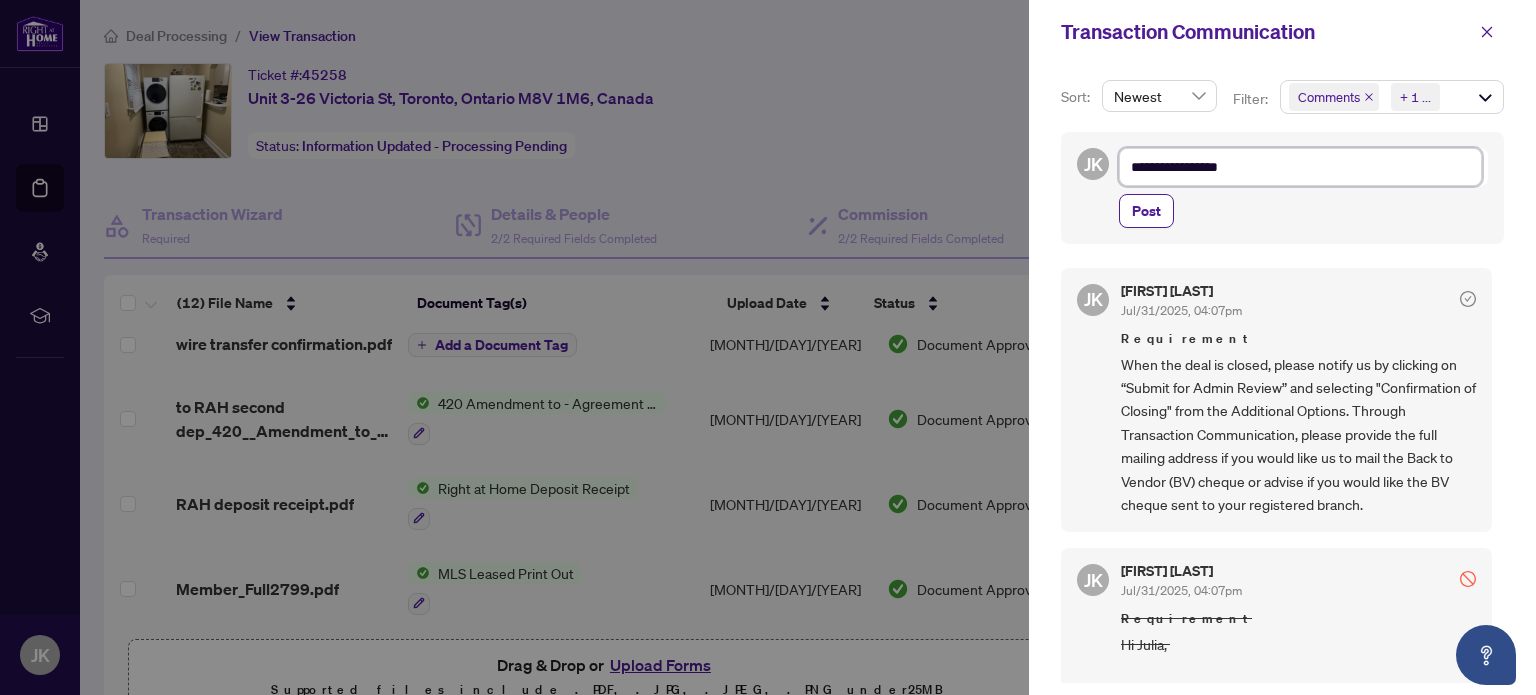 type on "**********" 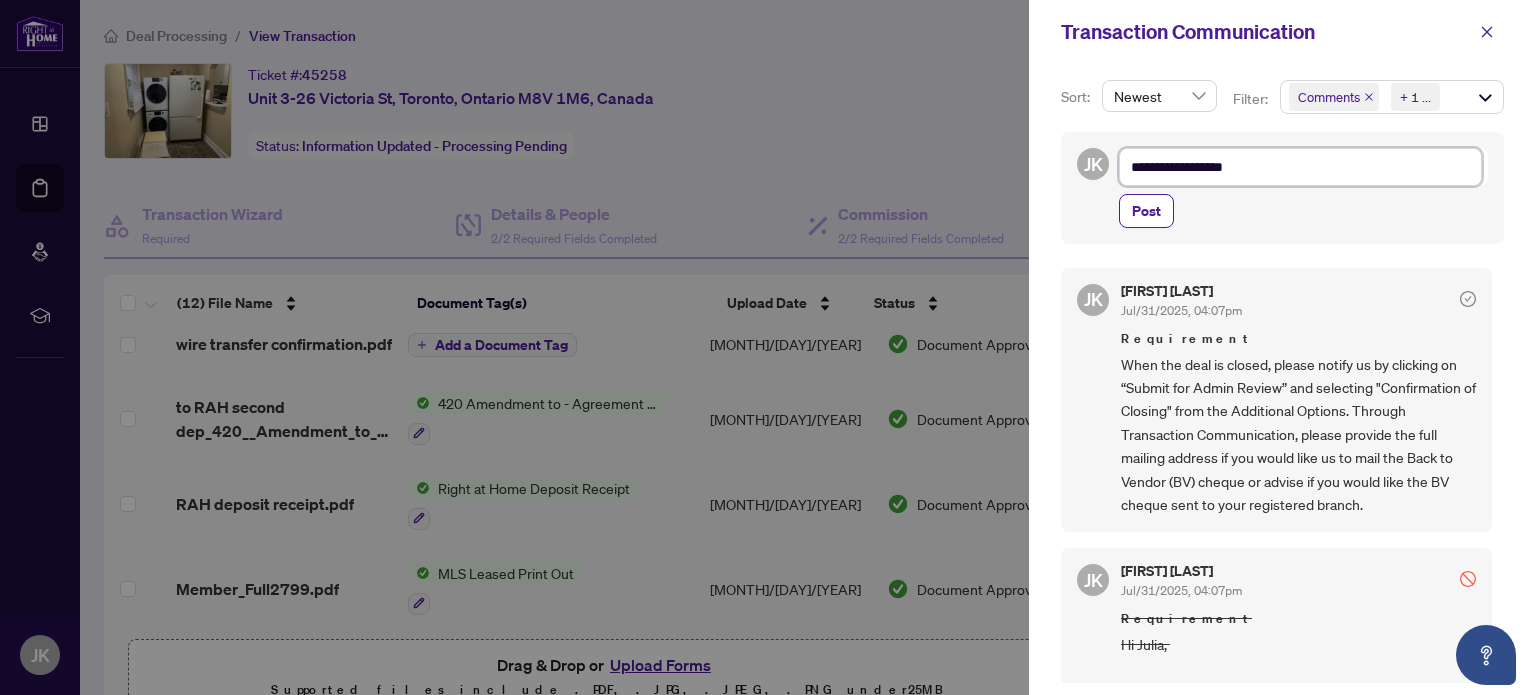 type on "**********" 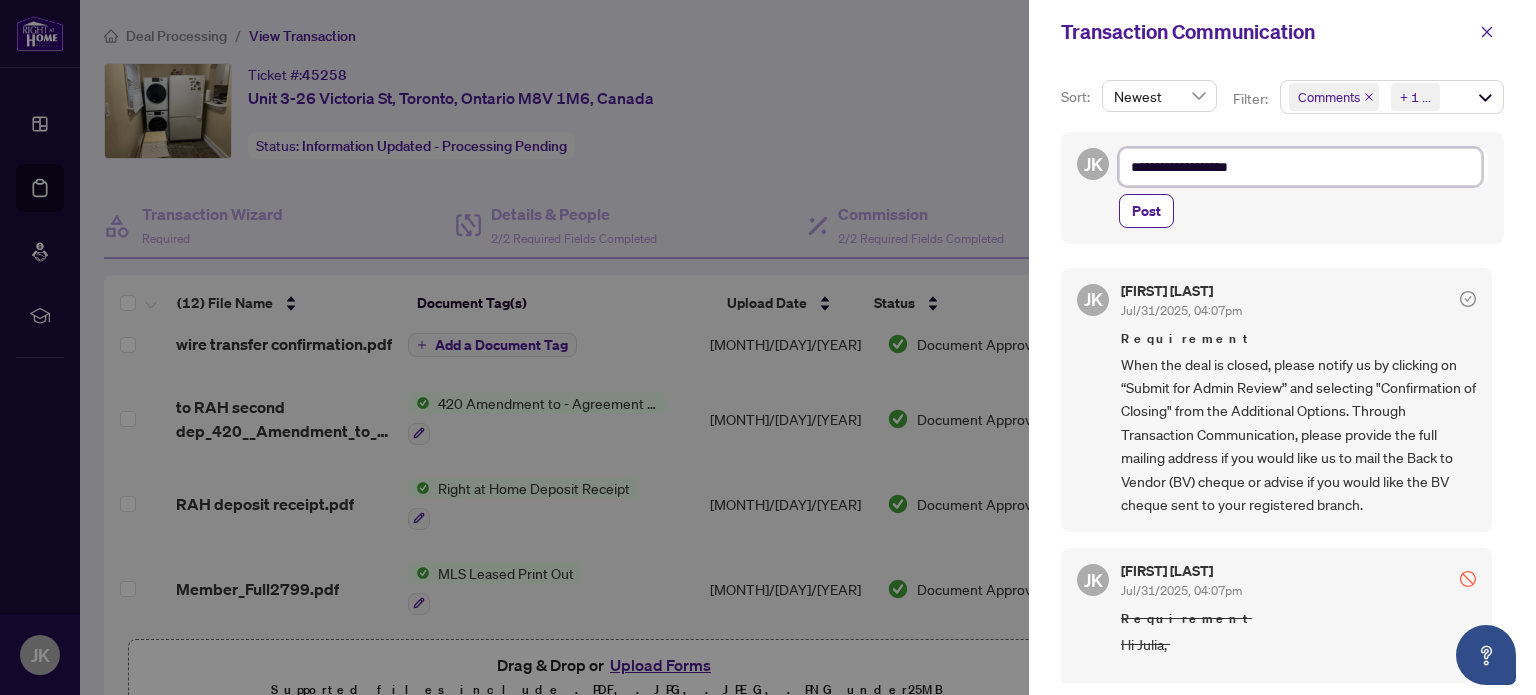 type on "**********" 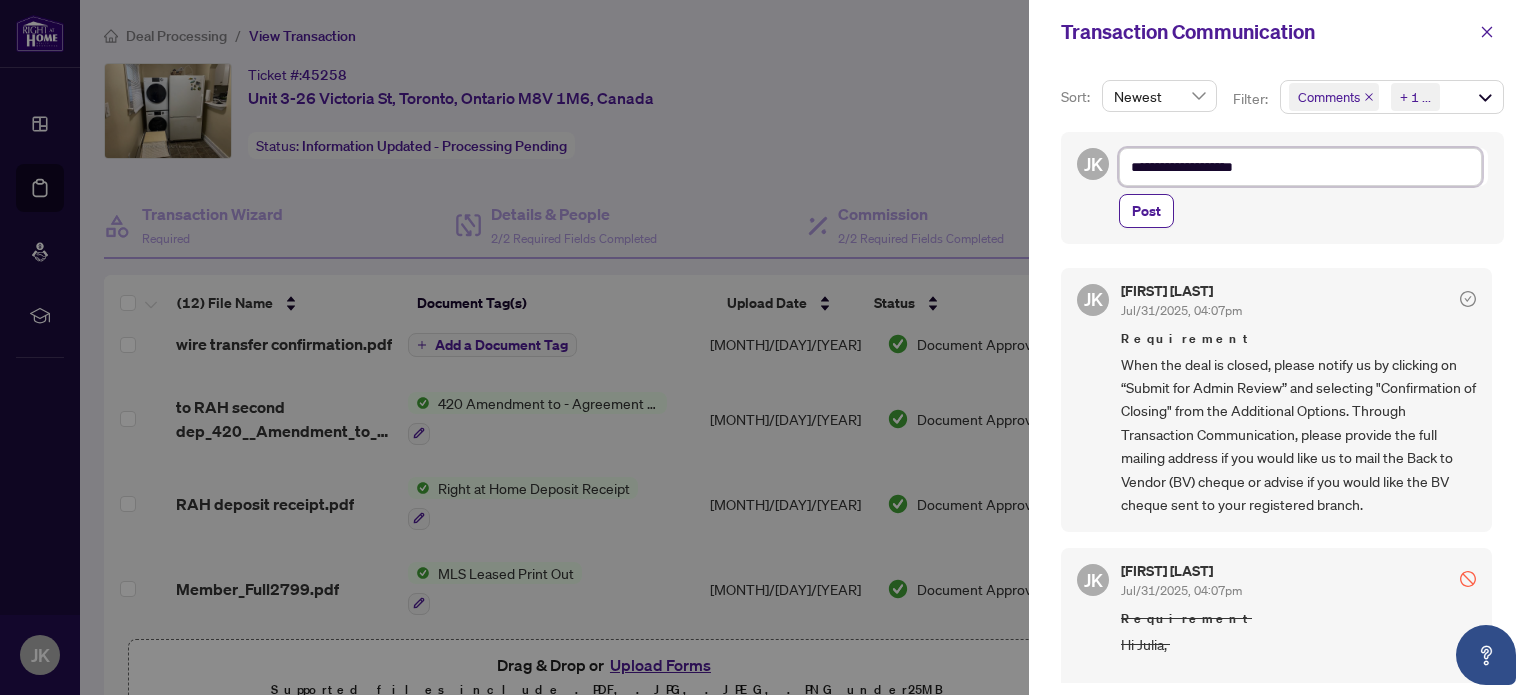 type on "**********" 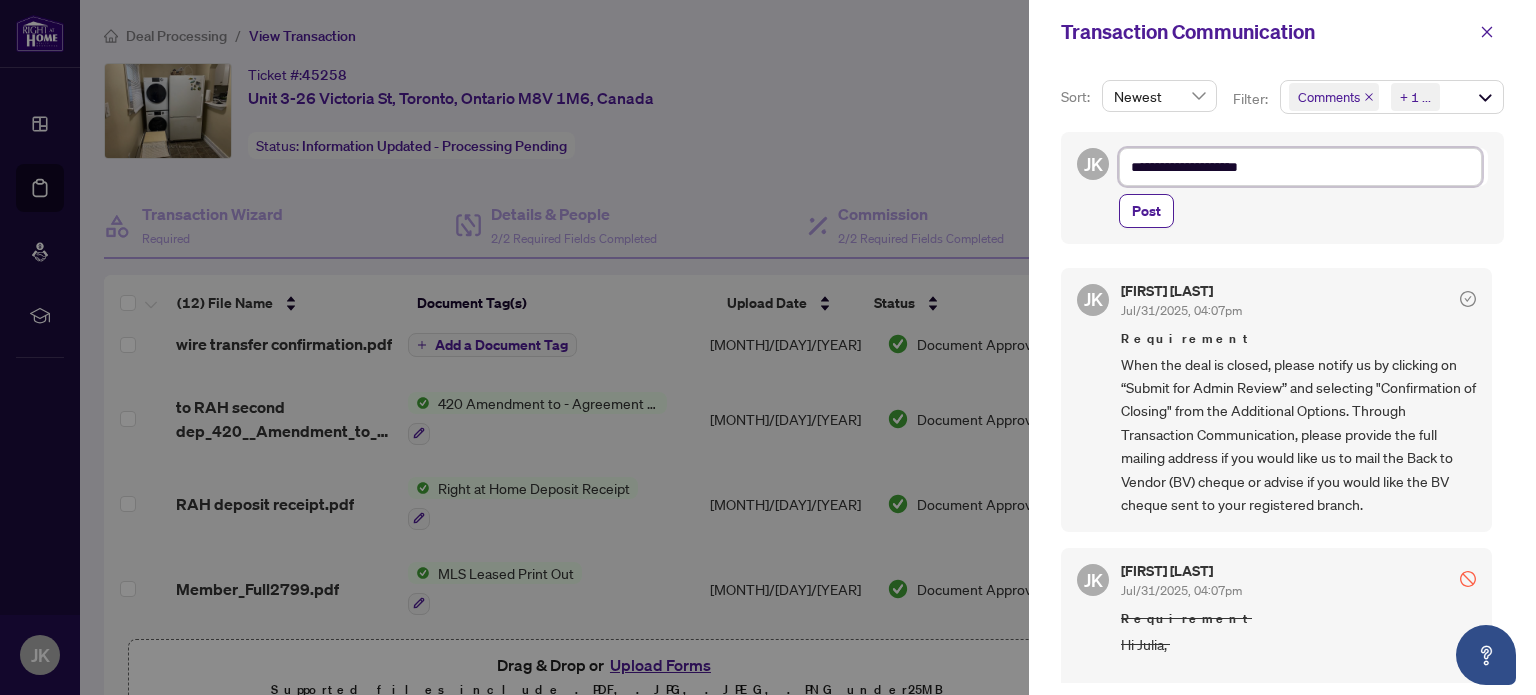 type on "**********" 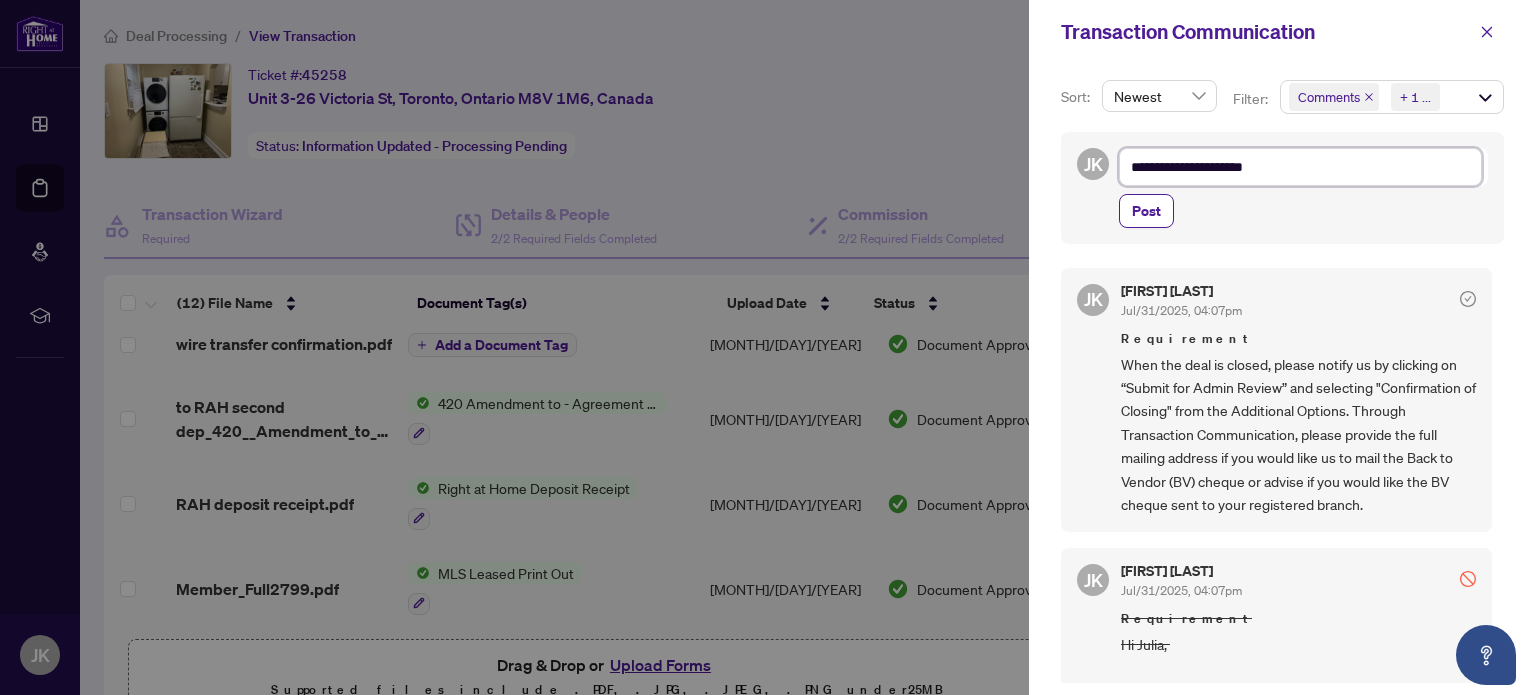 type on "**********" 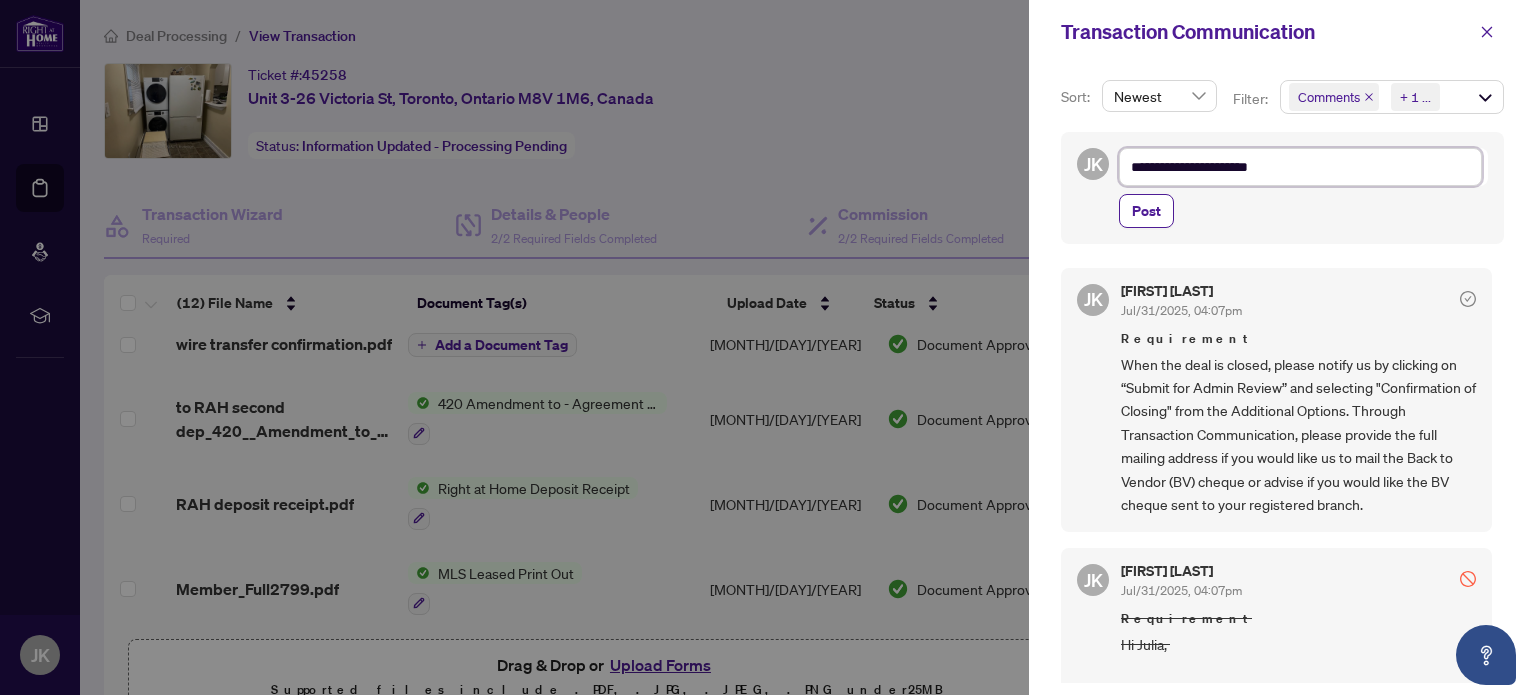 type on "**********" 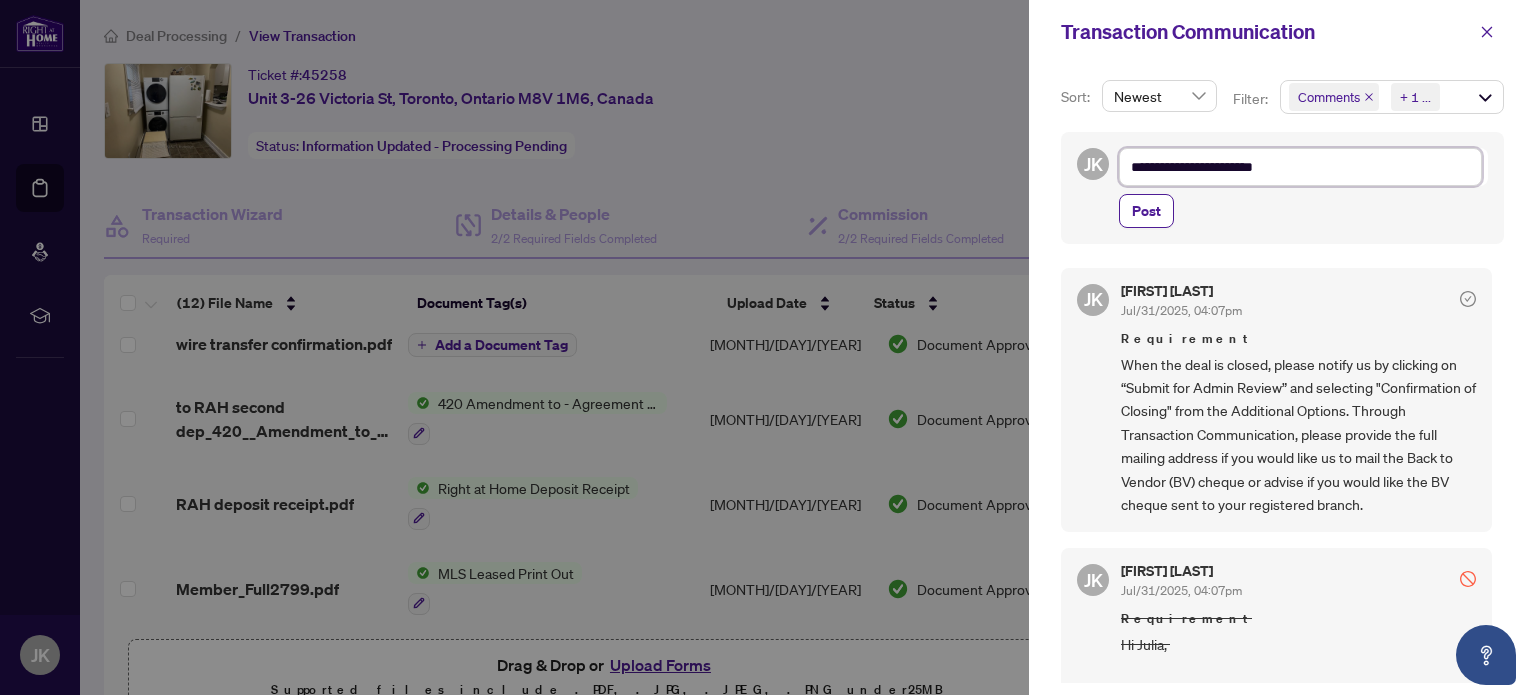 type on "**********" 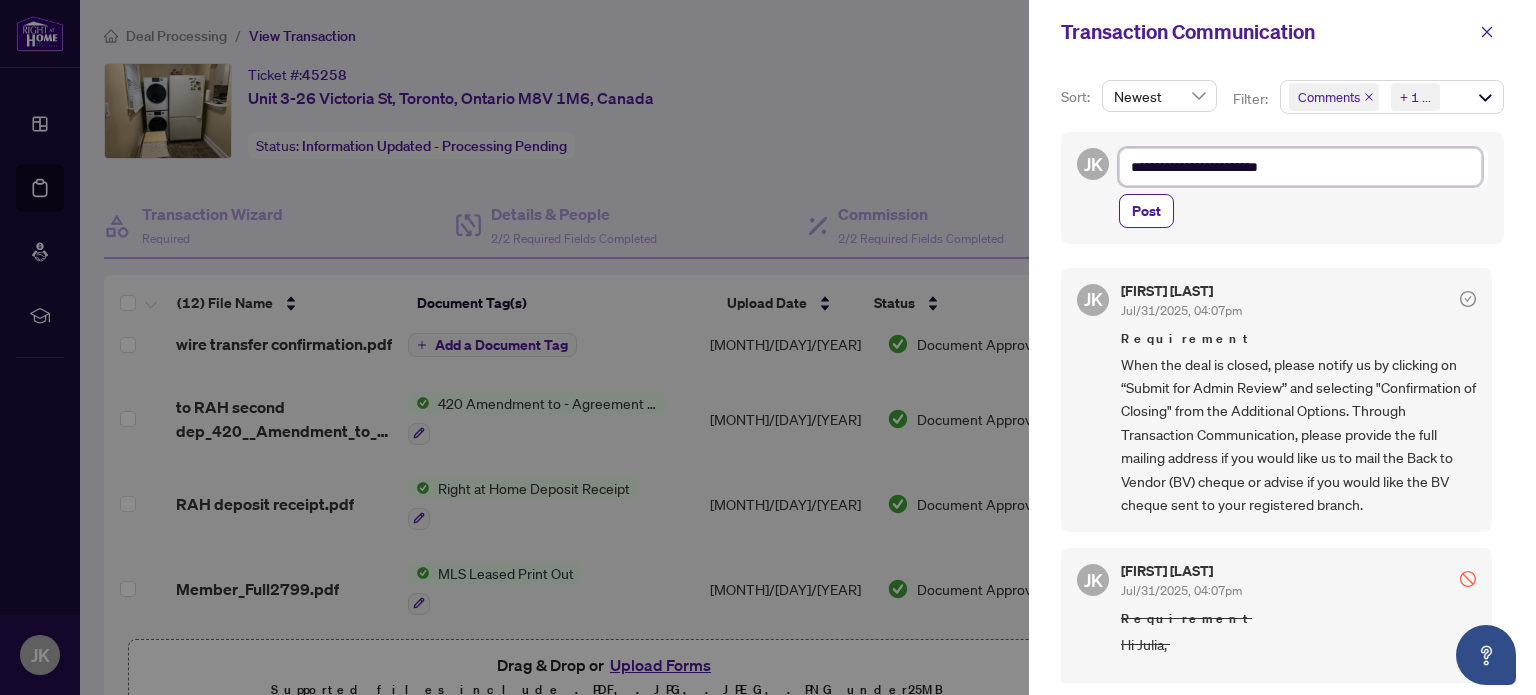 type on "**********" 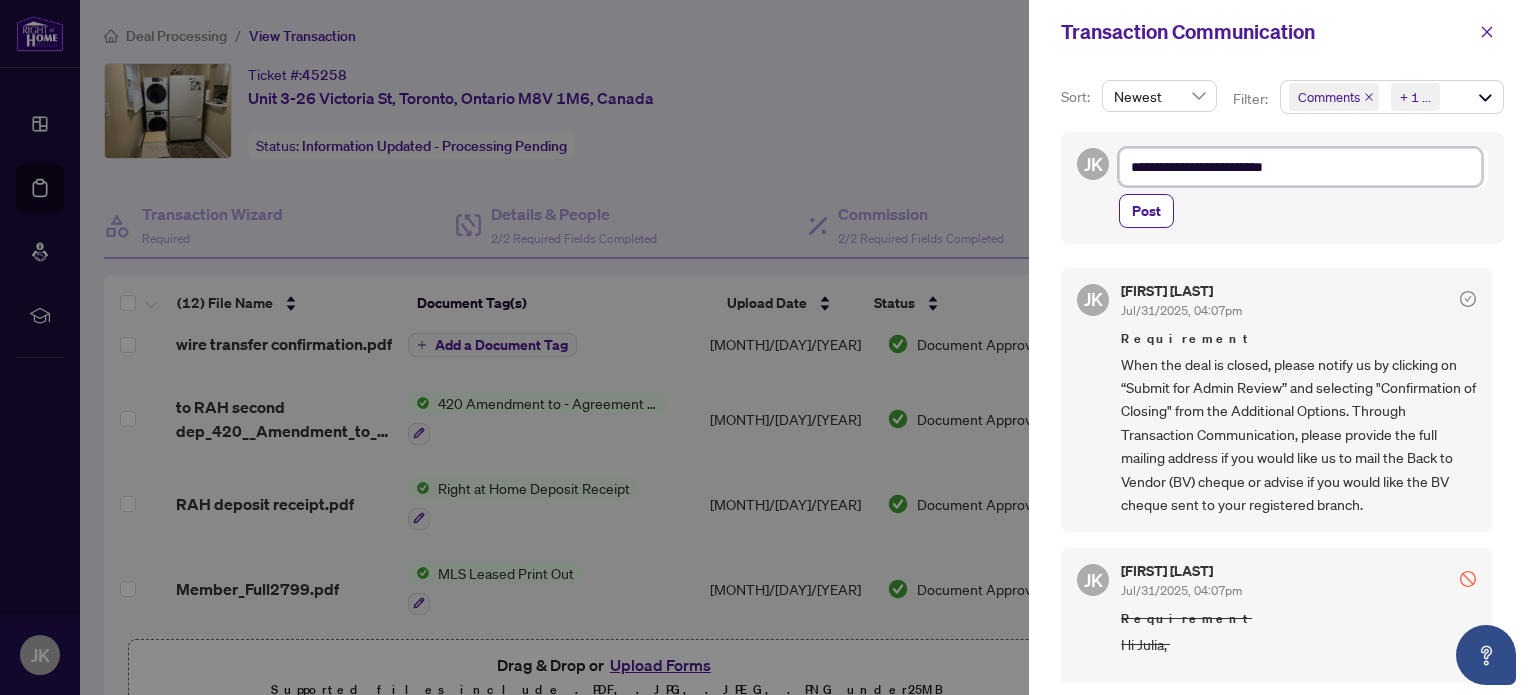 type on "**********" 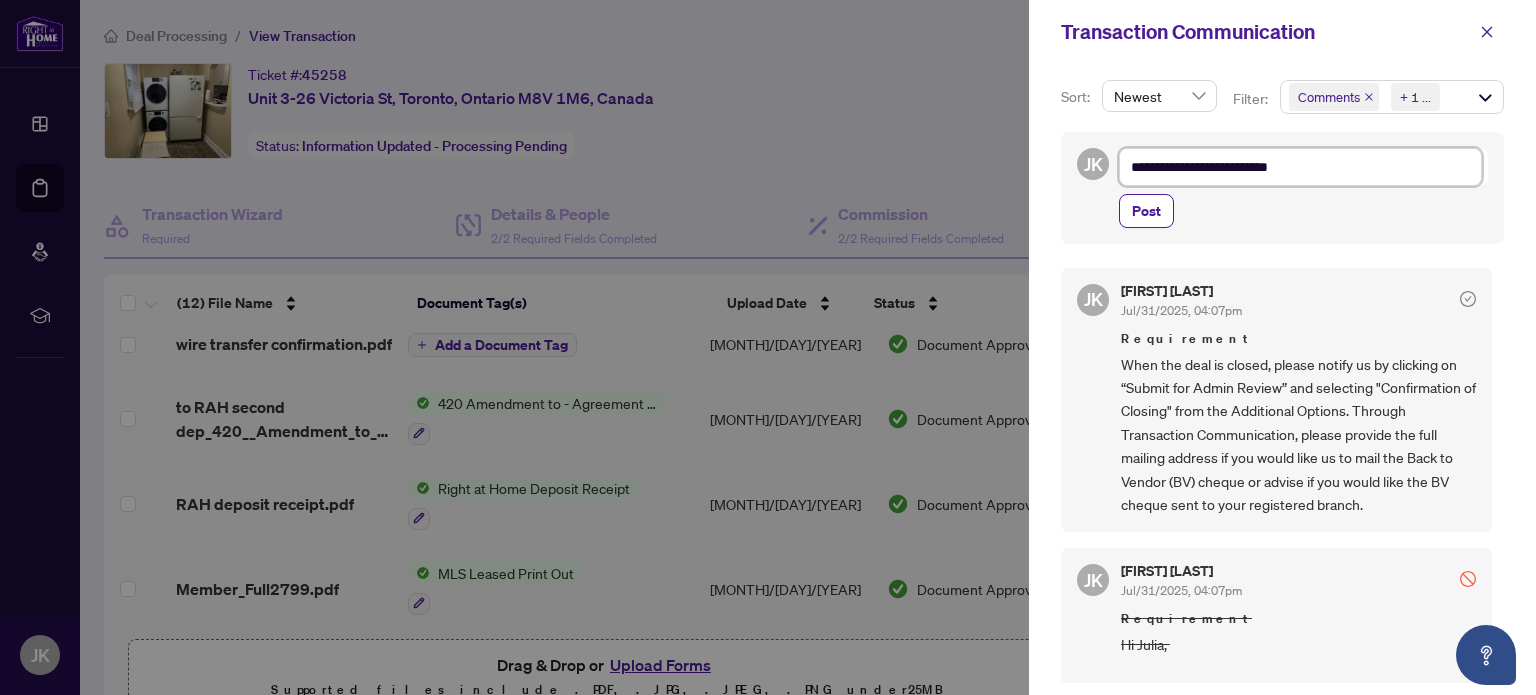 type on "**********" 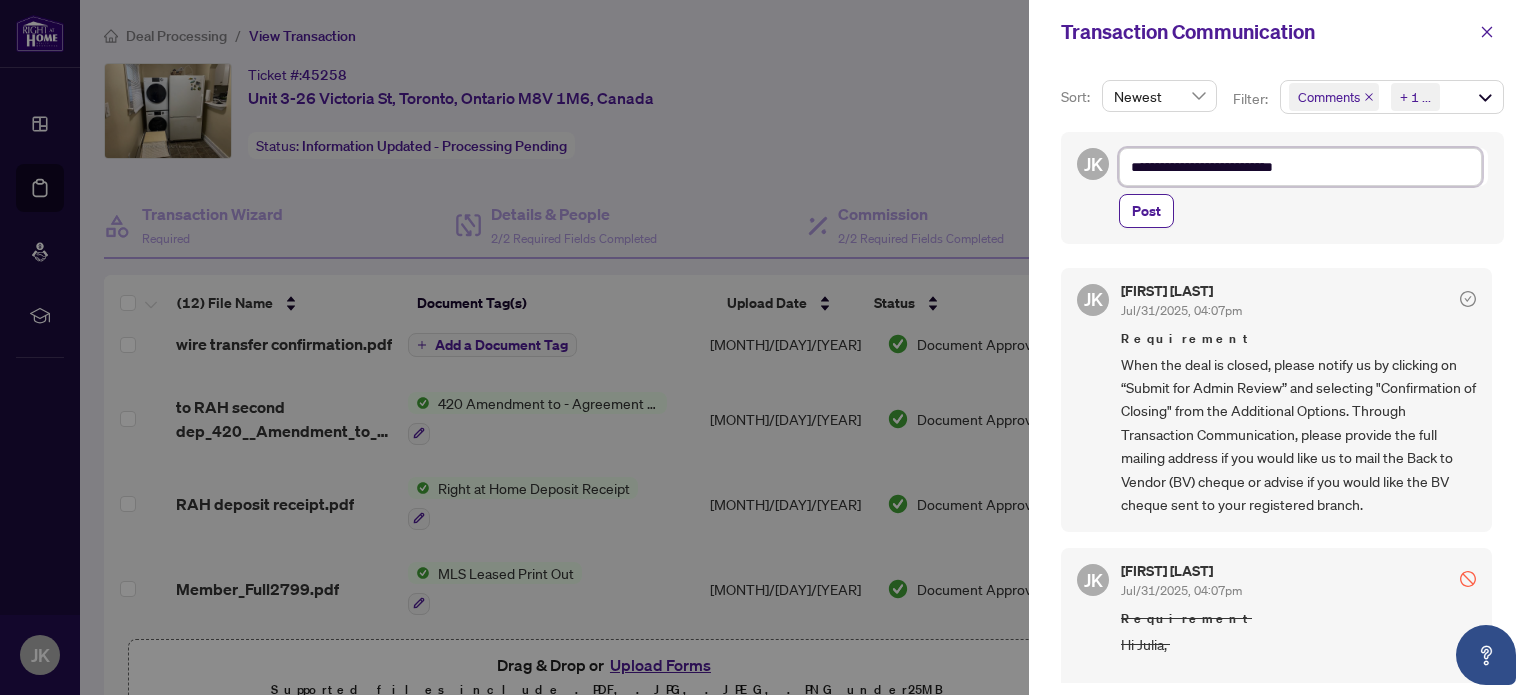 type on "**********" 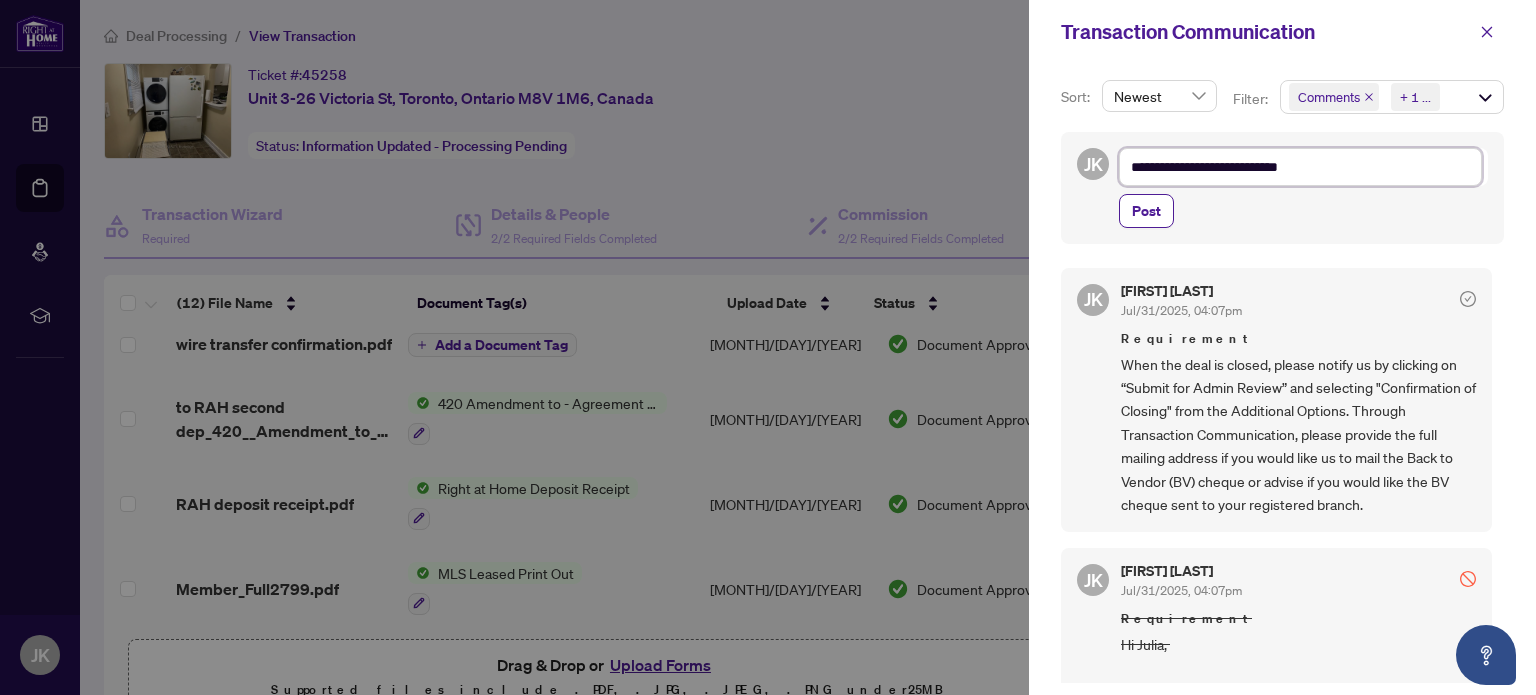 type on "**********" 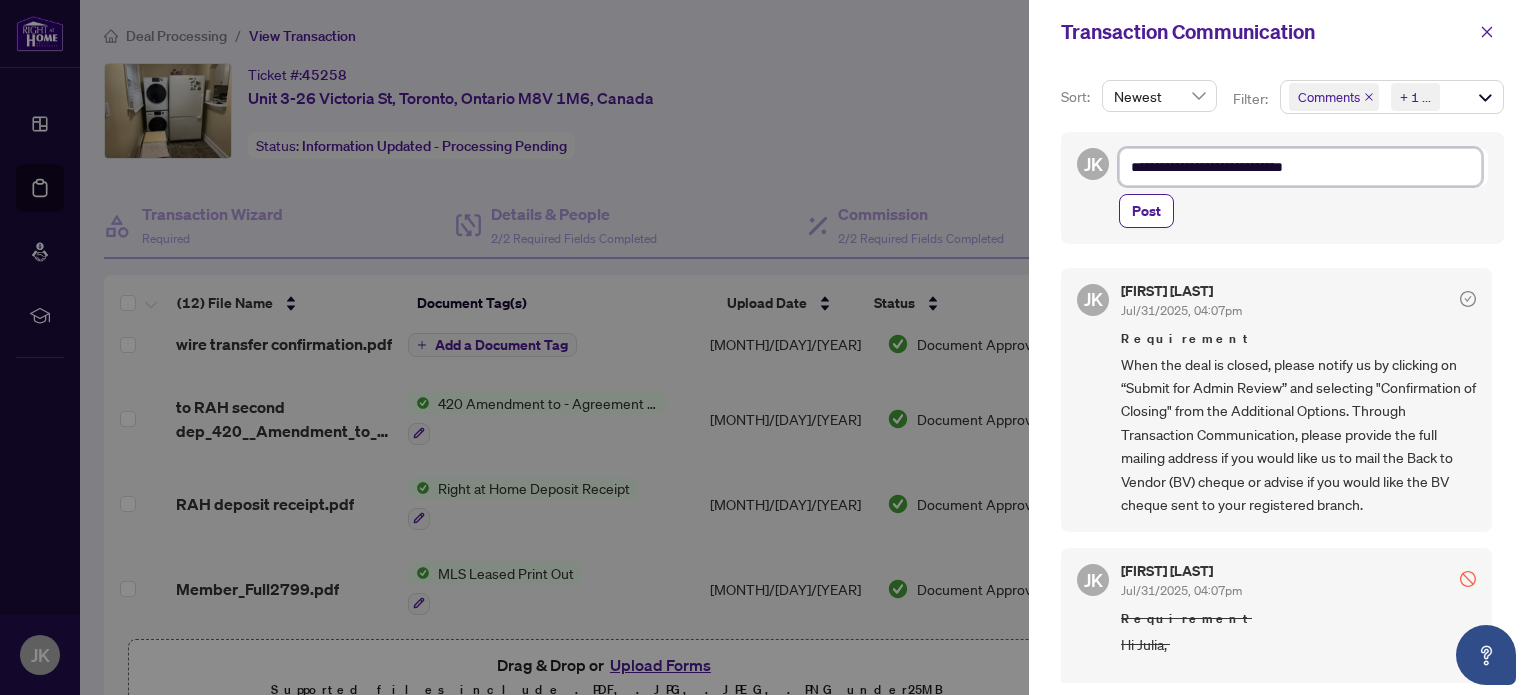 type on "**********" 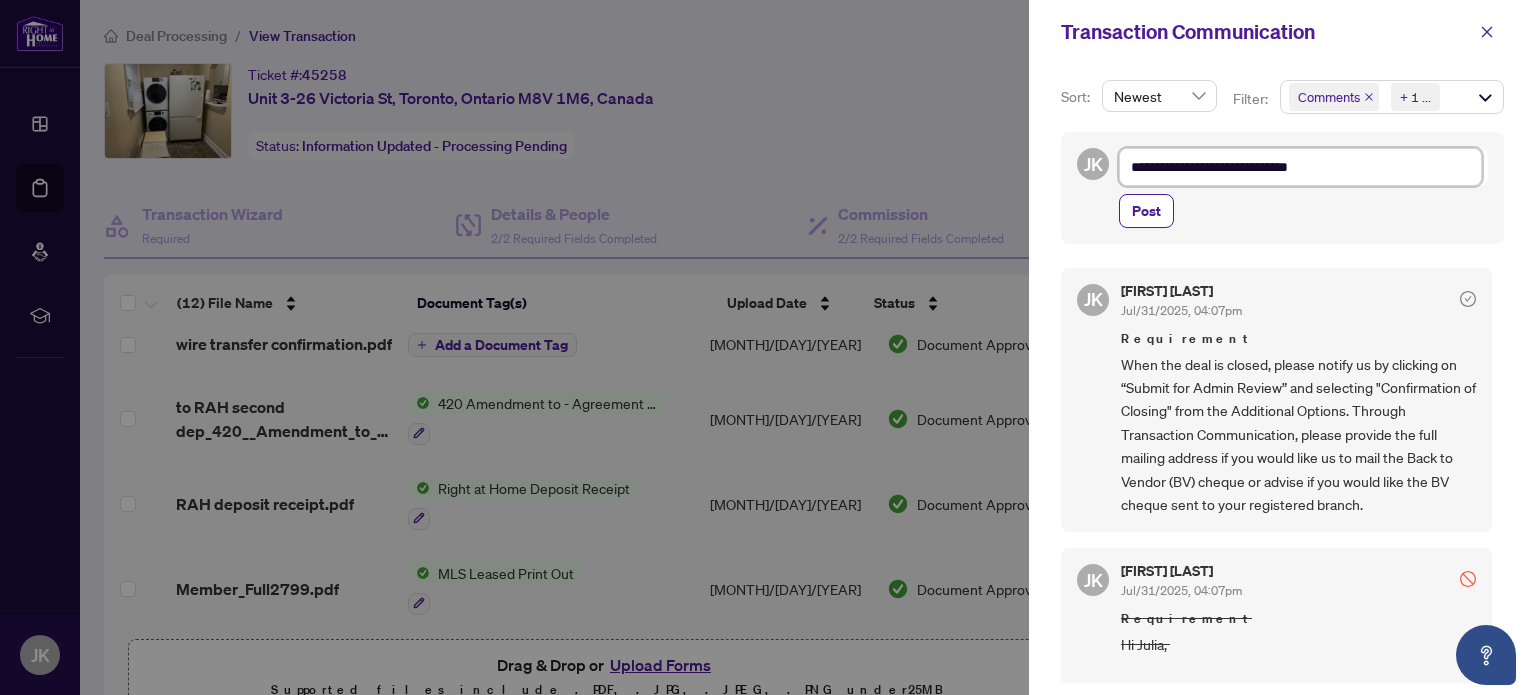 type on "**********" 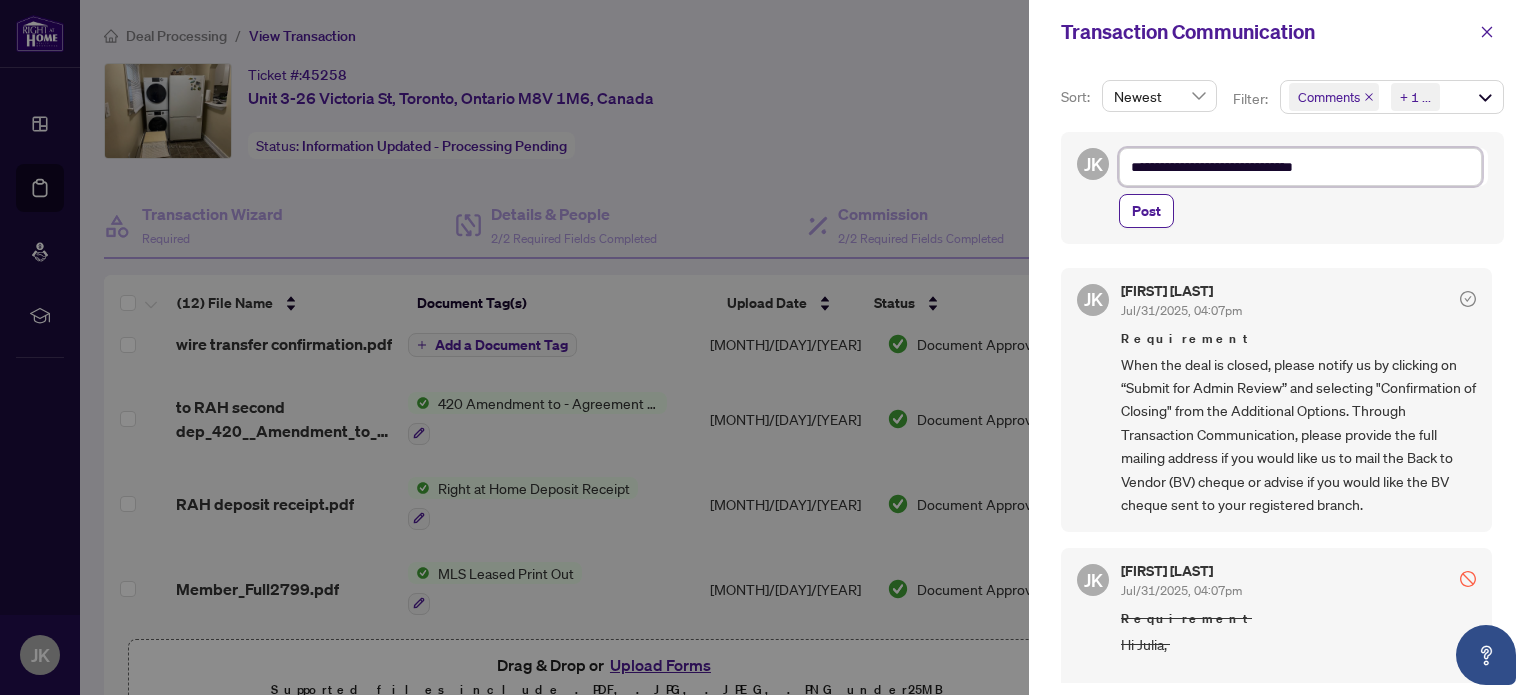 type on "**********" 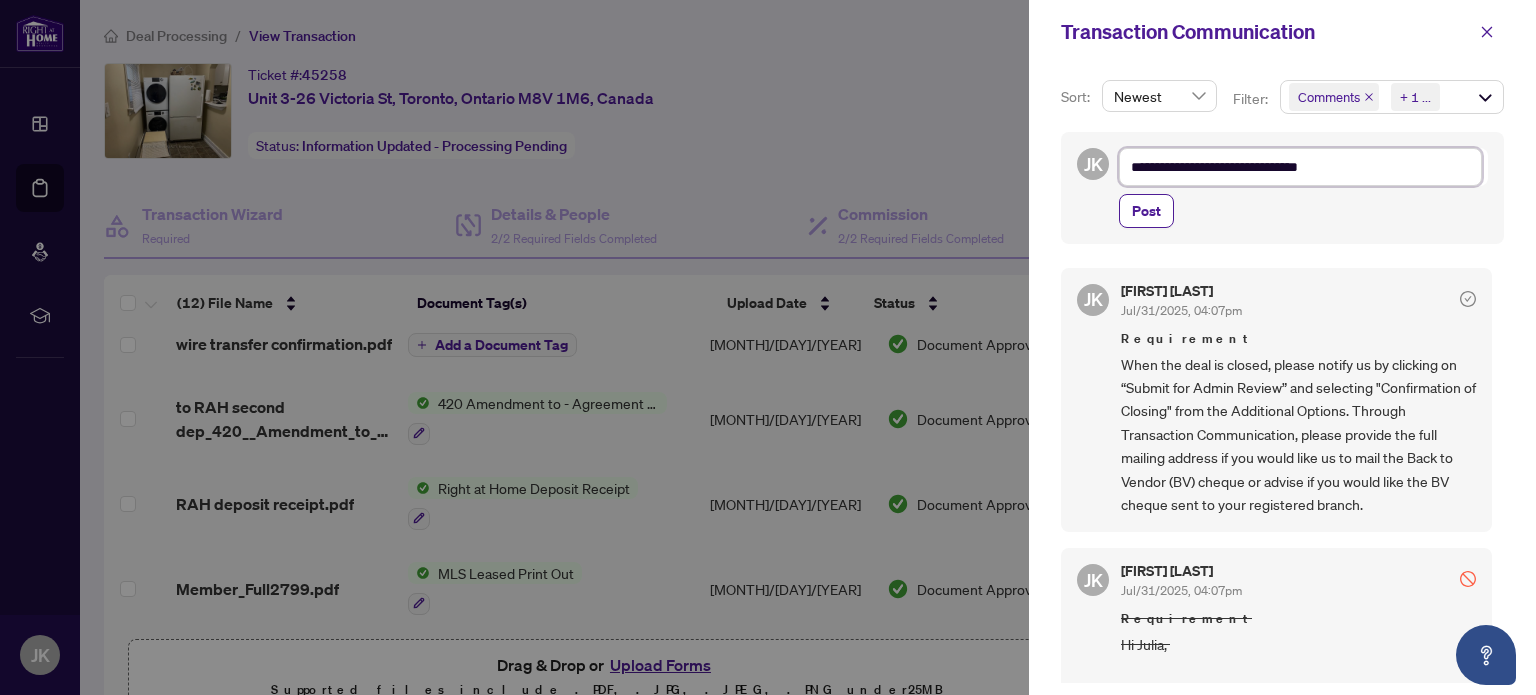 type on "**********" 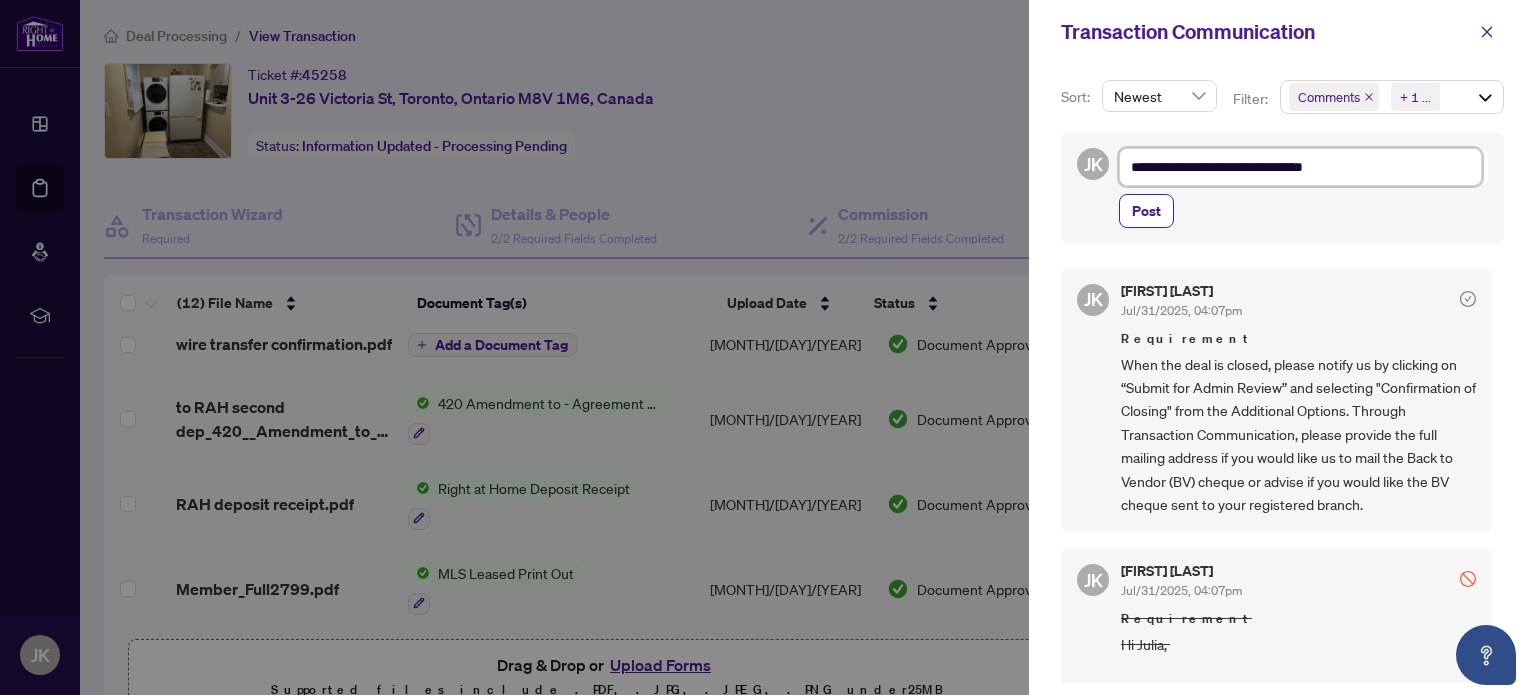 type on "**********" 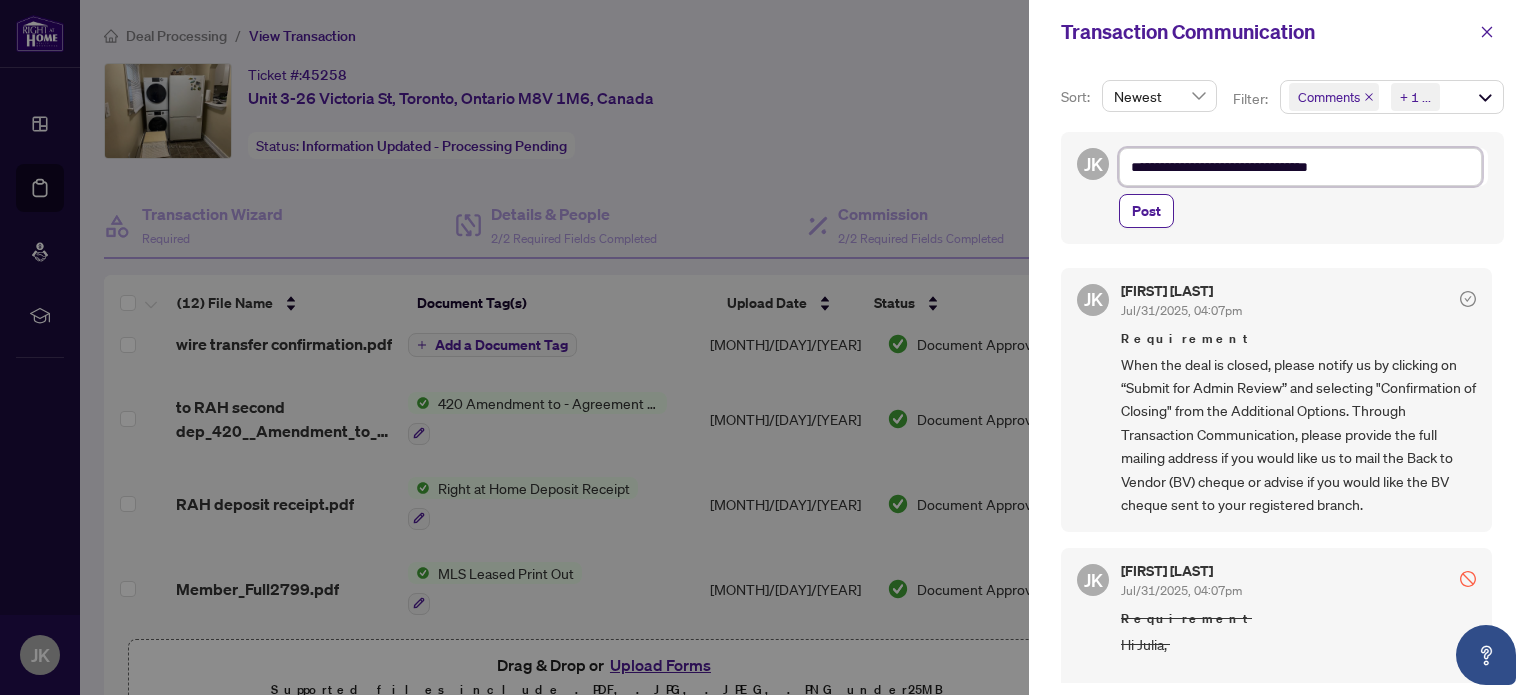 type on "**********" 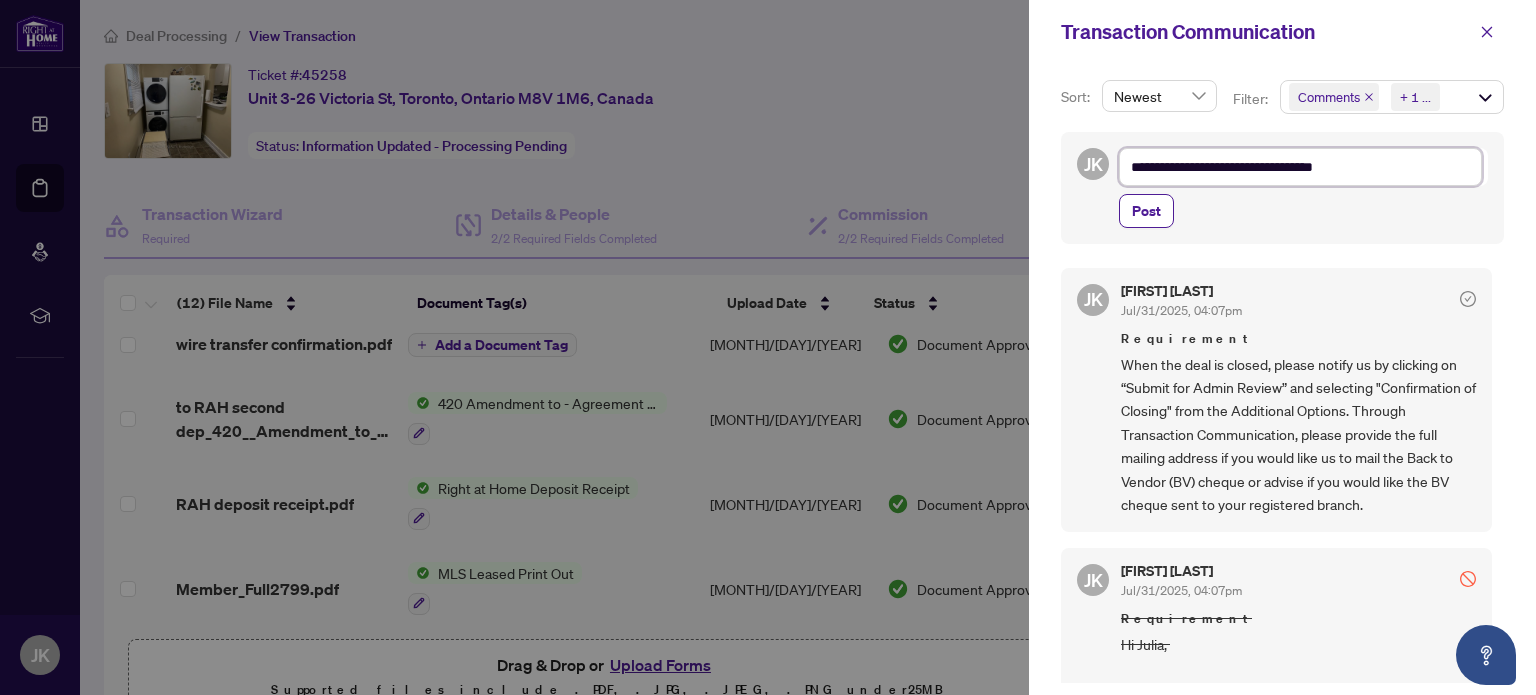 type on "**********" 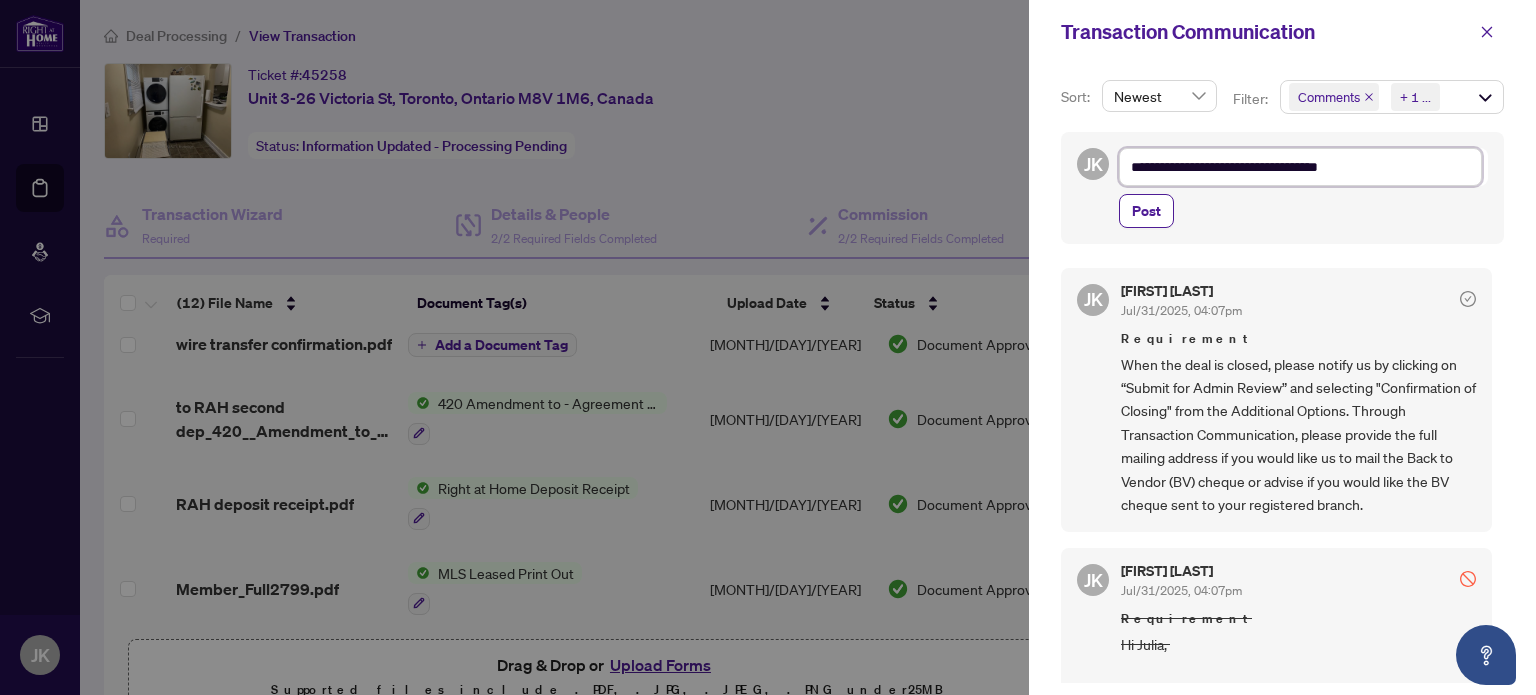 type on "**********" 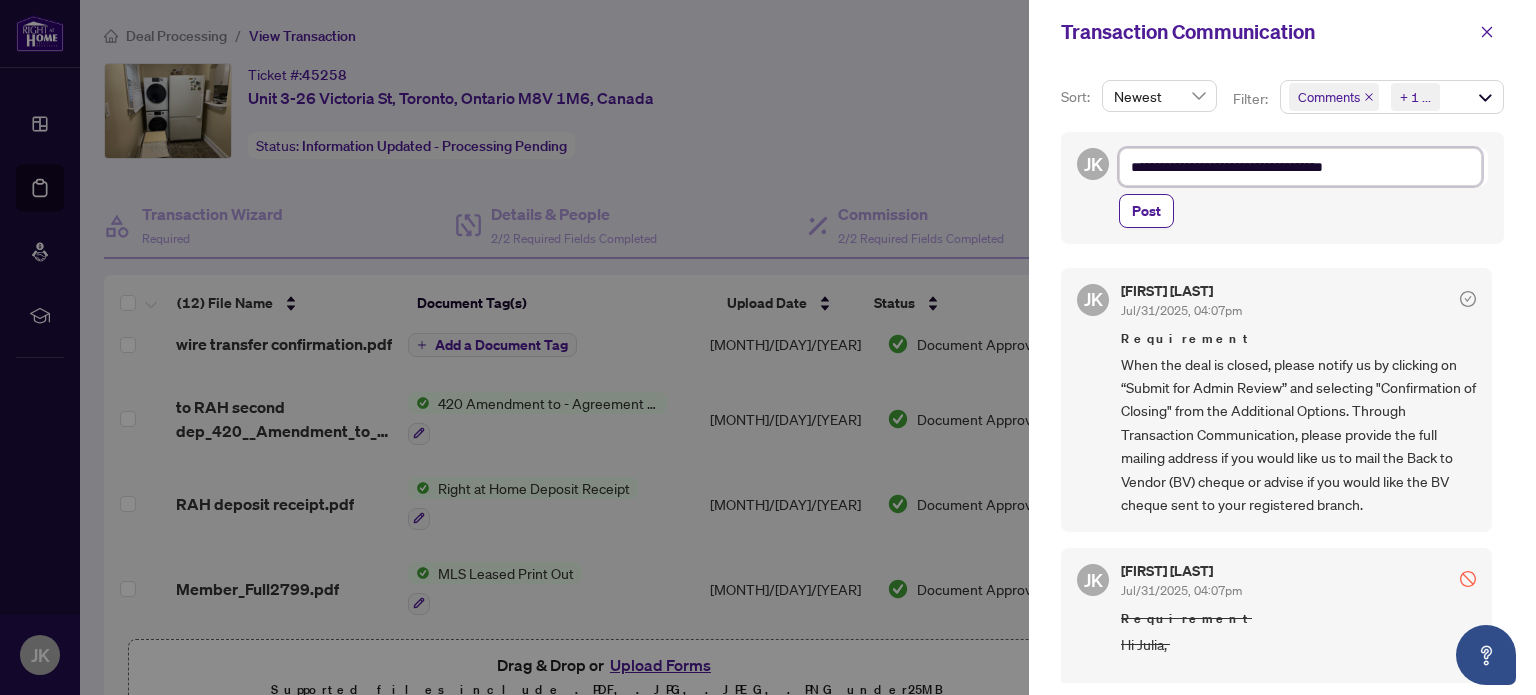 type on "**********" 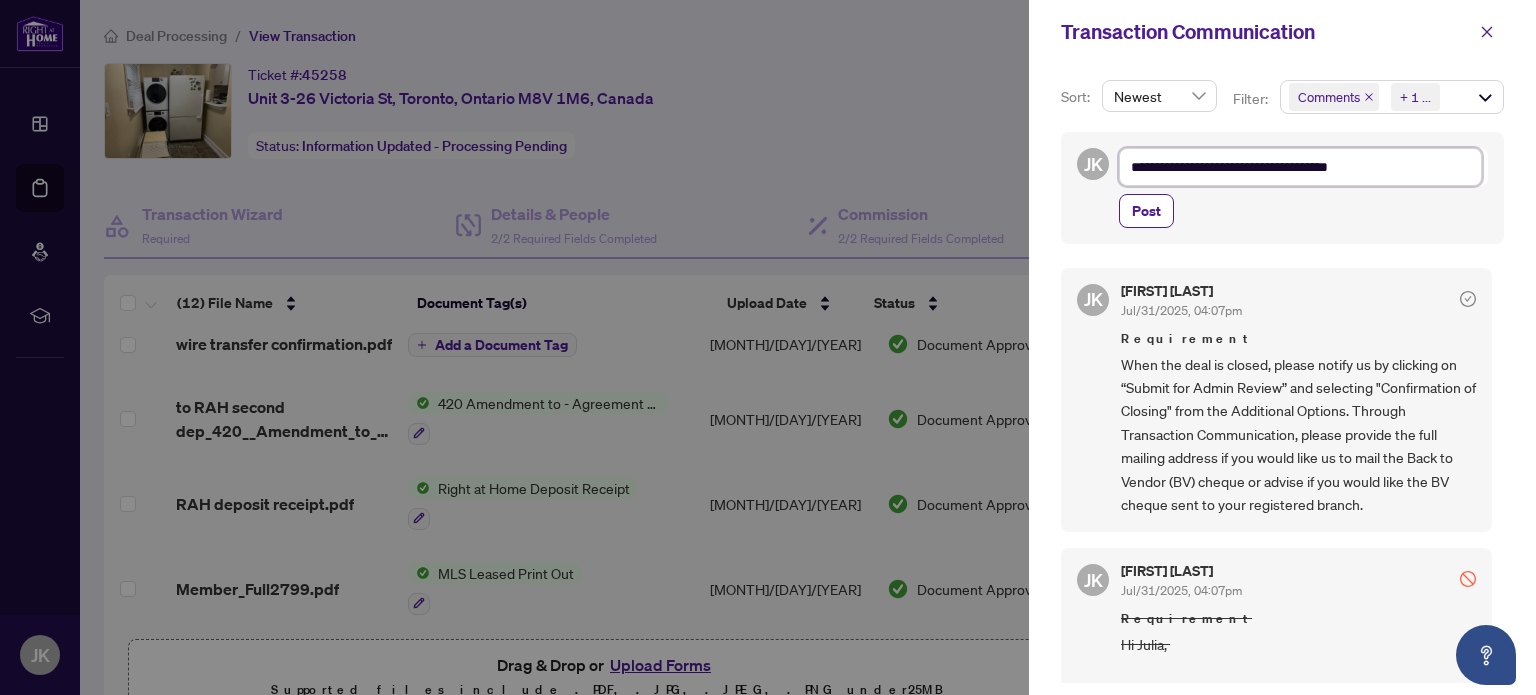 type on "**********" 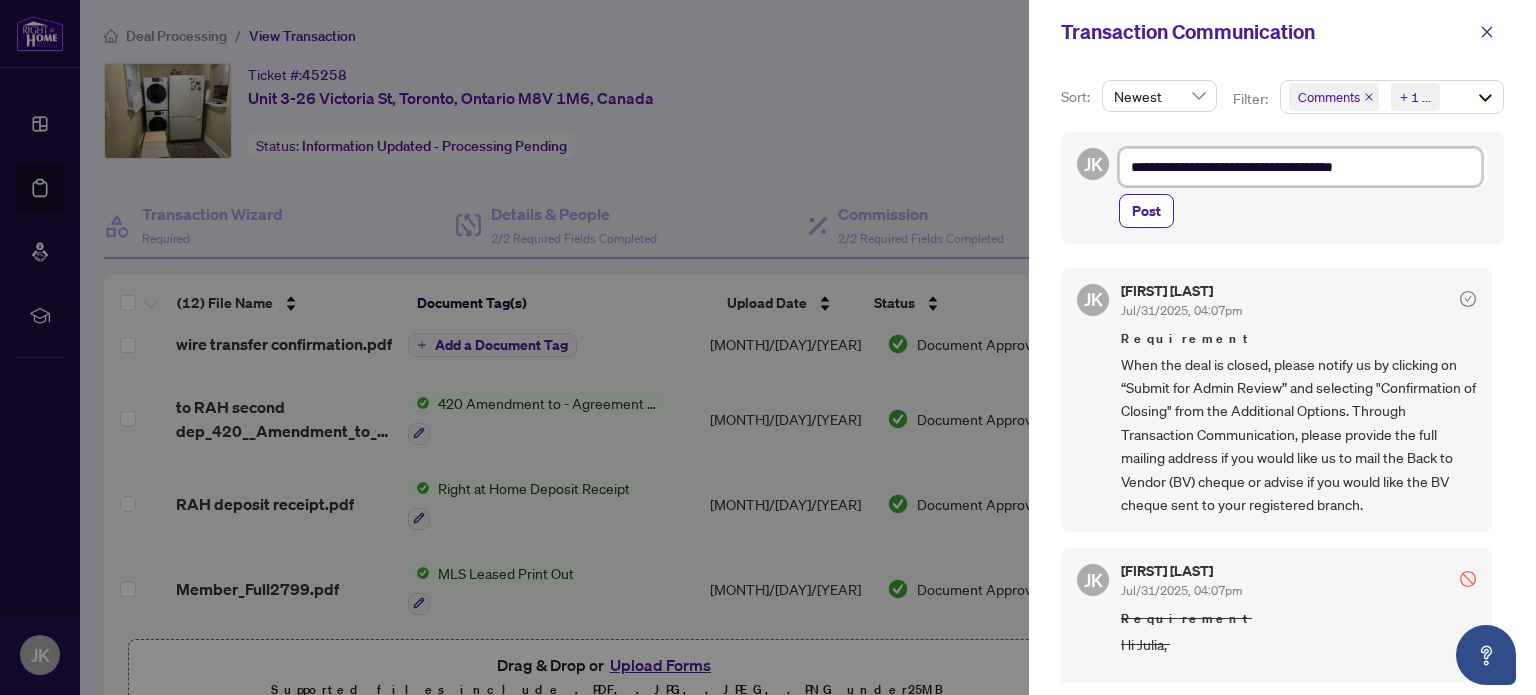type on "**********" 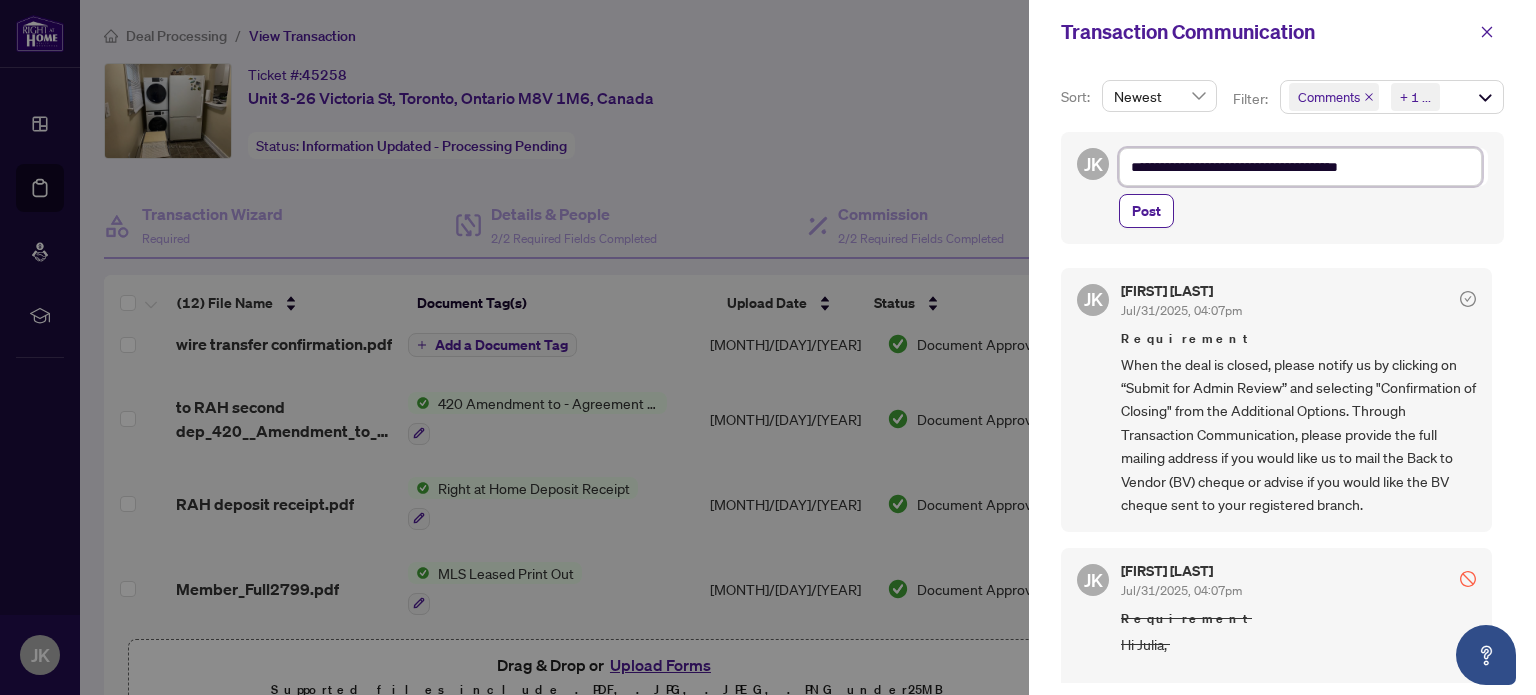 type on "**********" 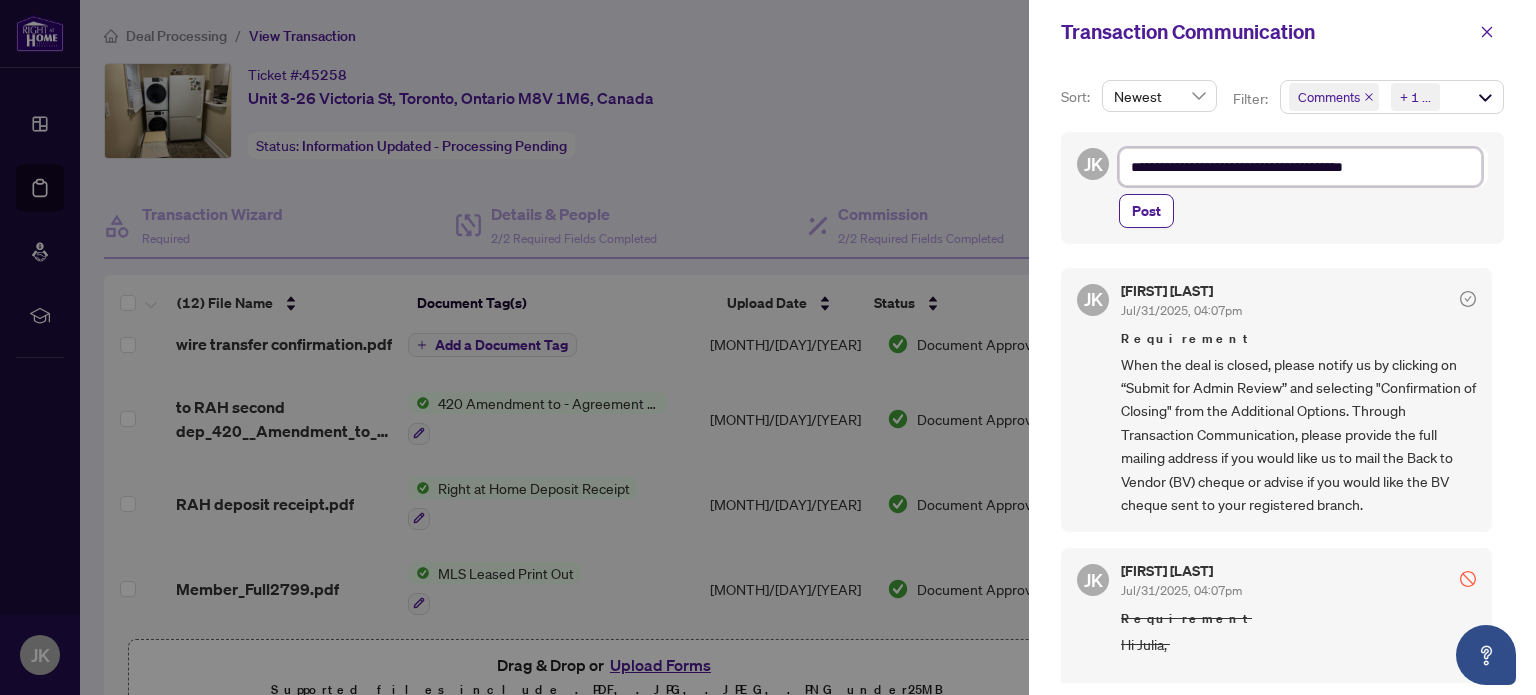type on "**********" 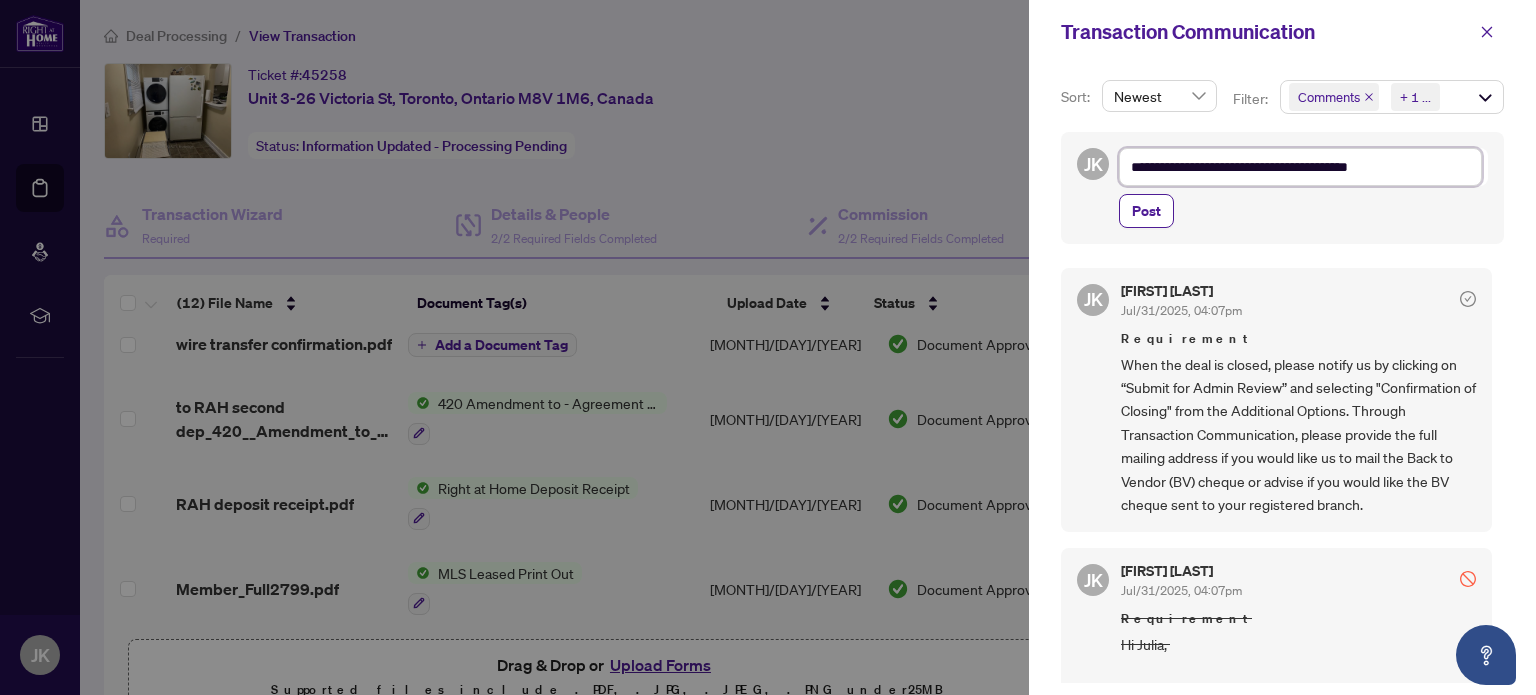 type on "**********" 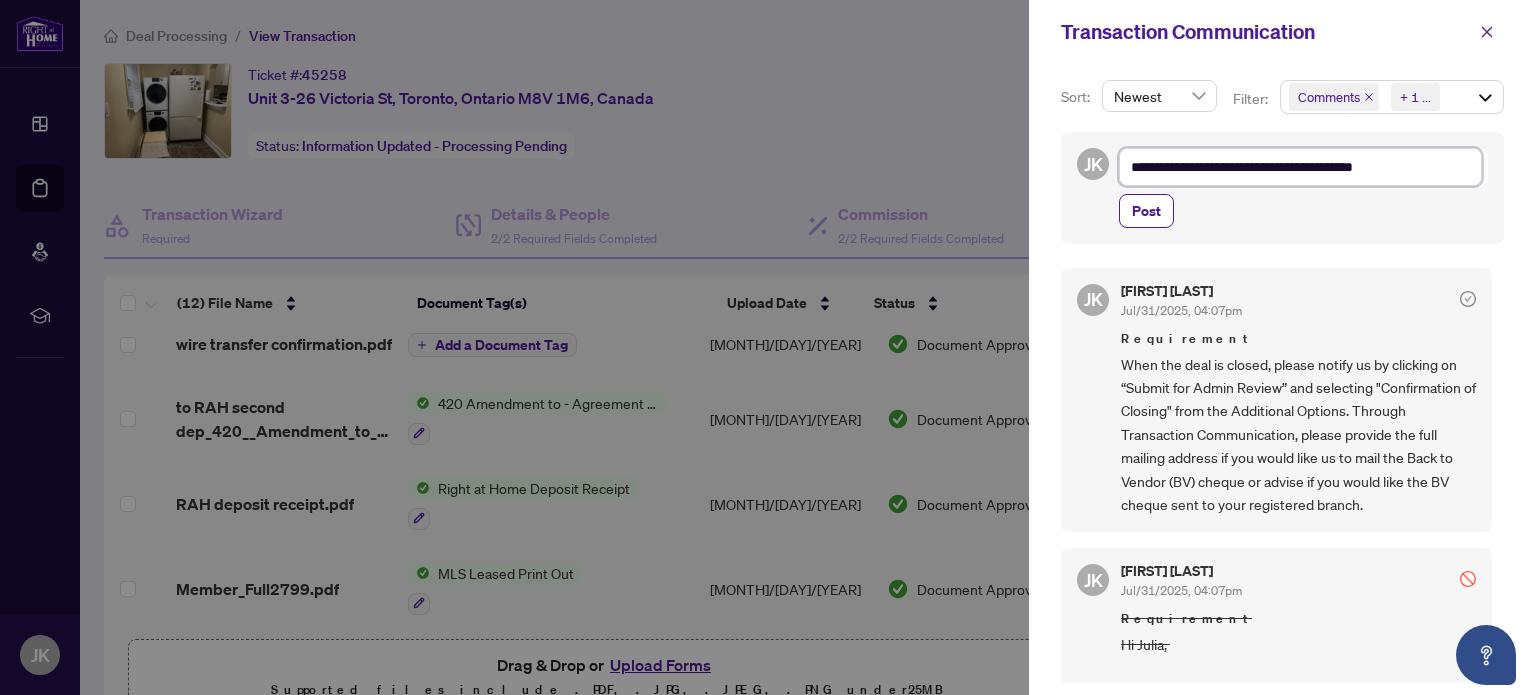 type on "**********" 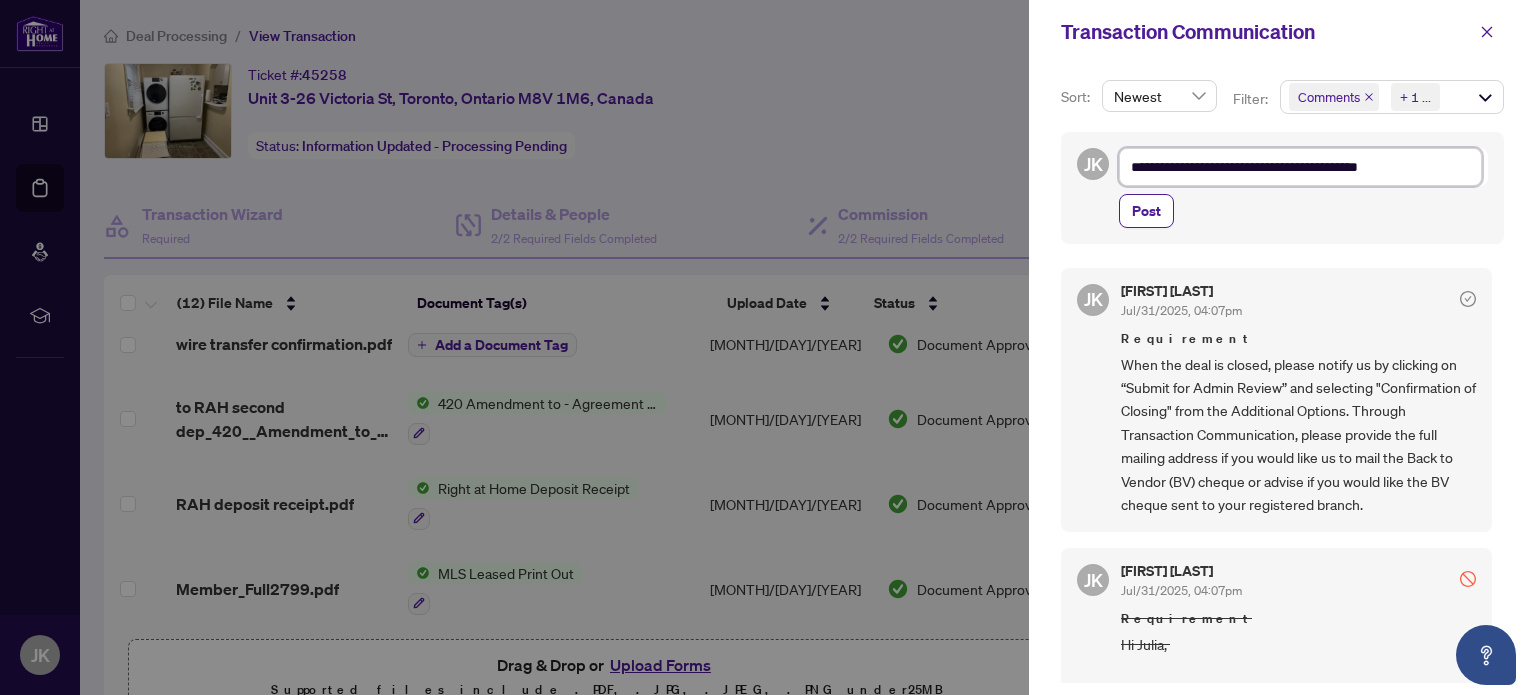 type on "**********" 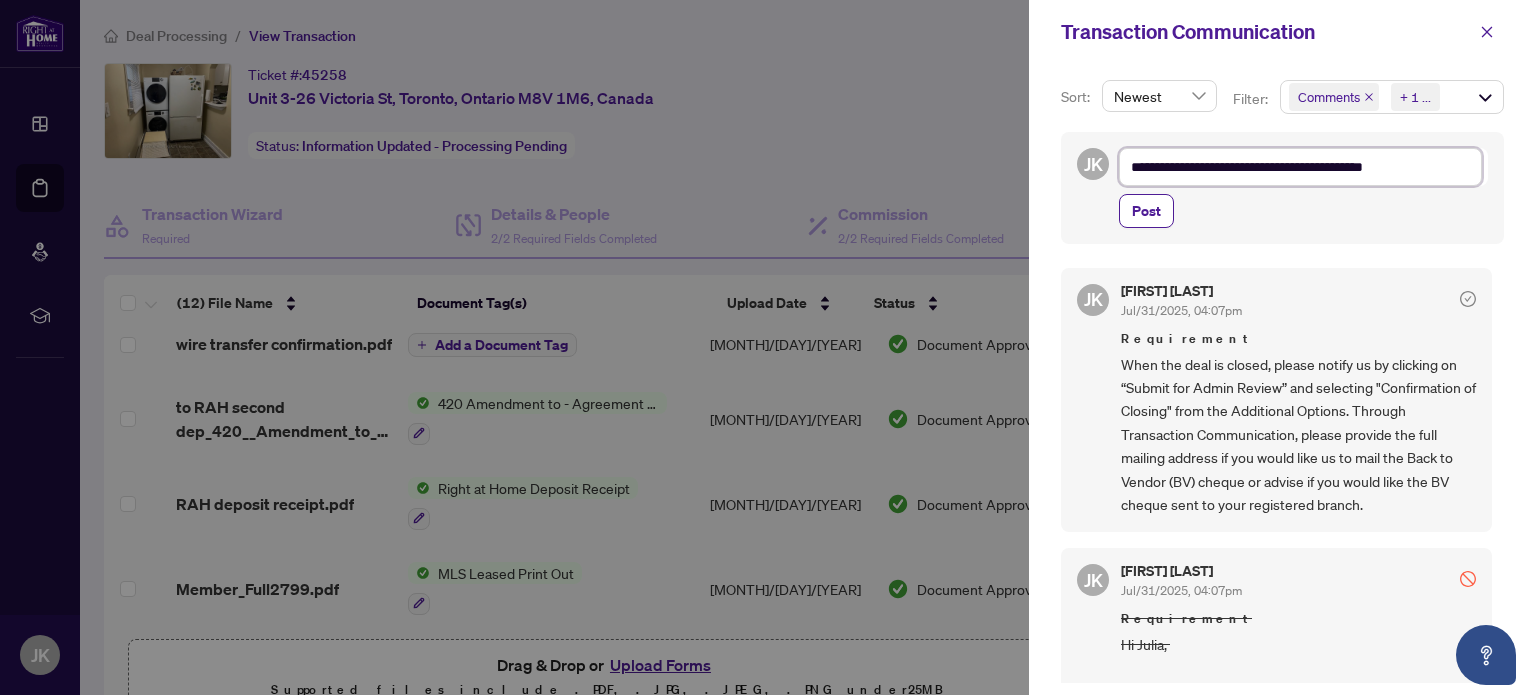 type on "**********" 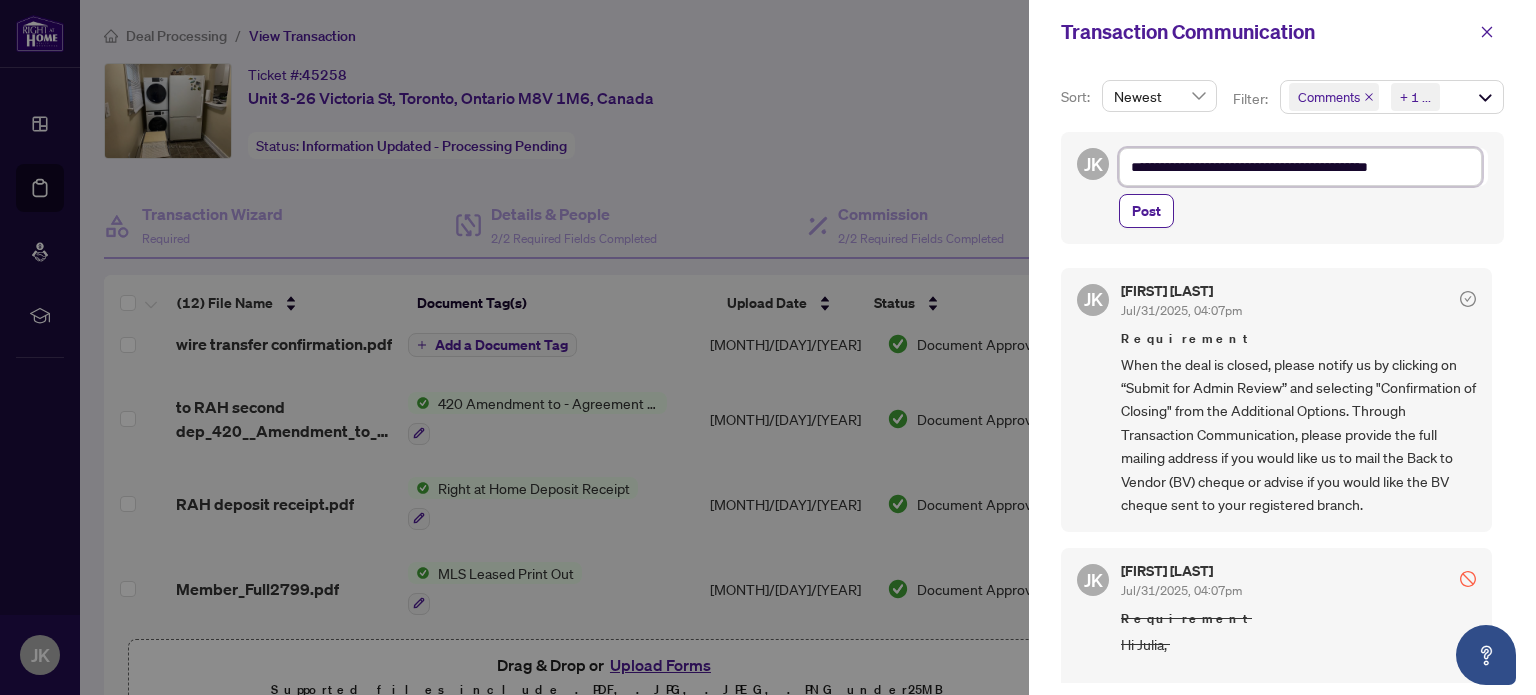 type on "**********" 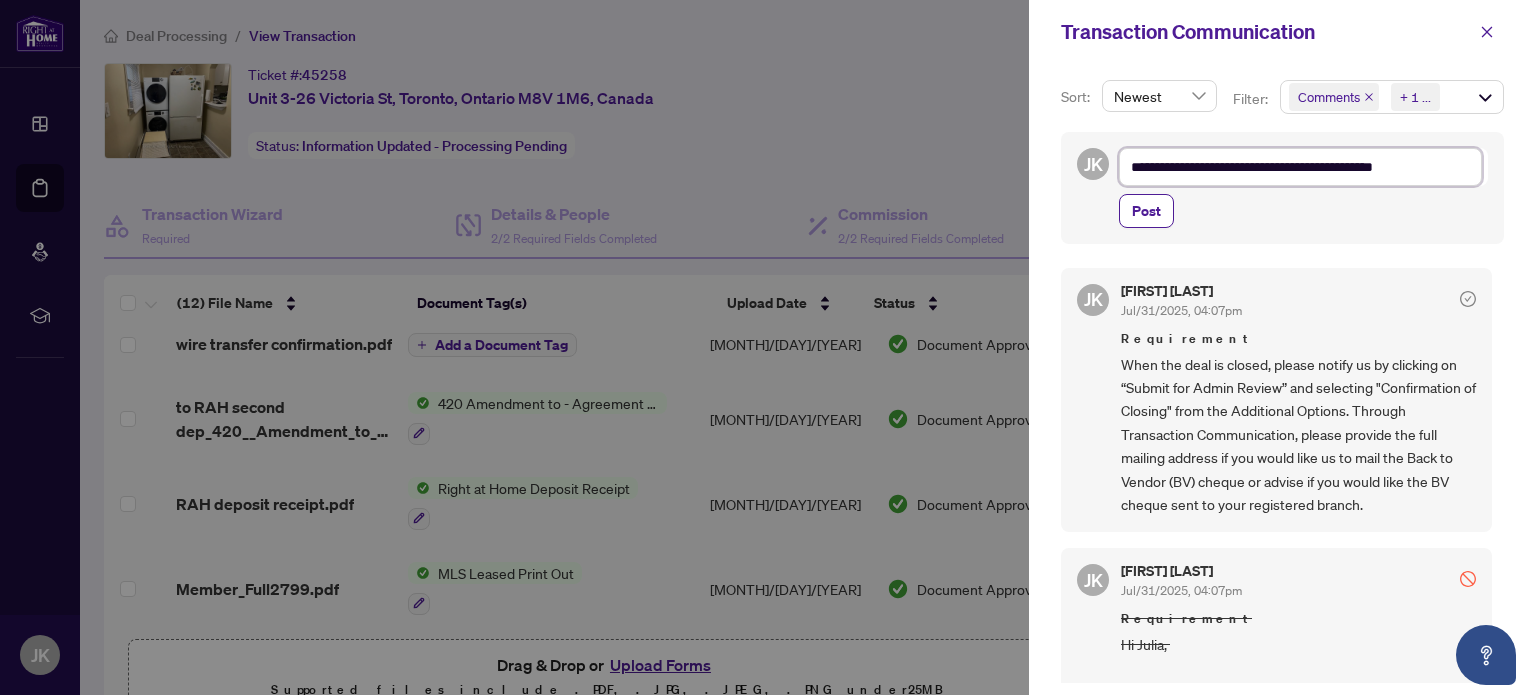 type on "**********" 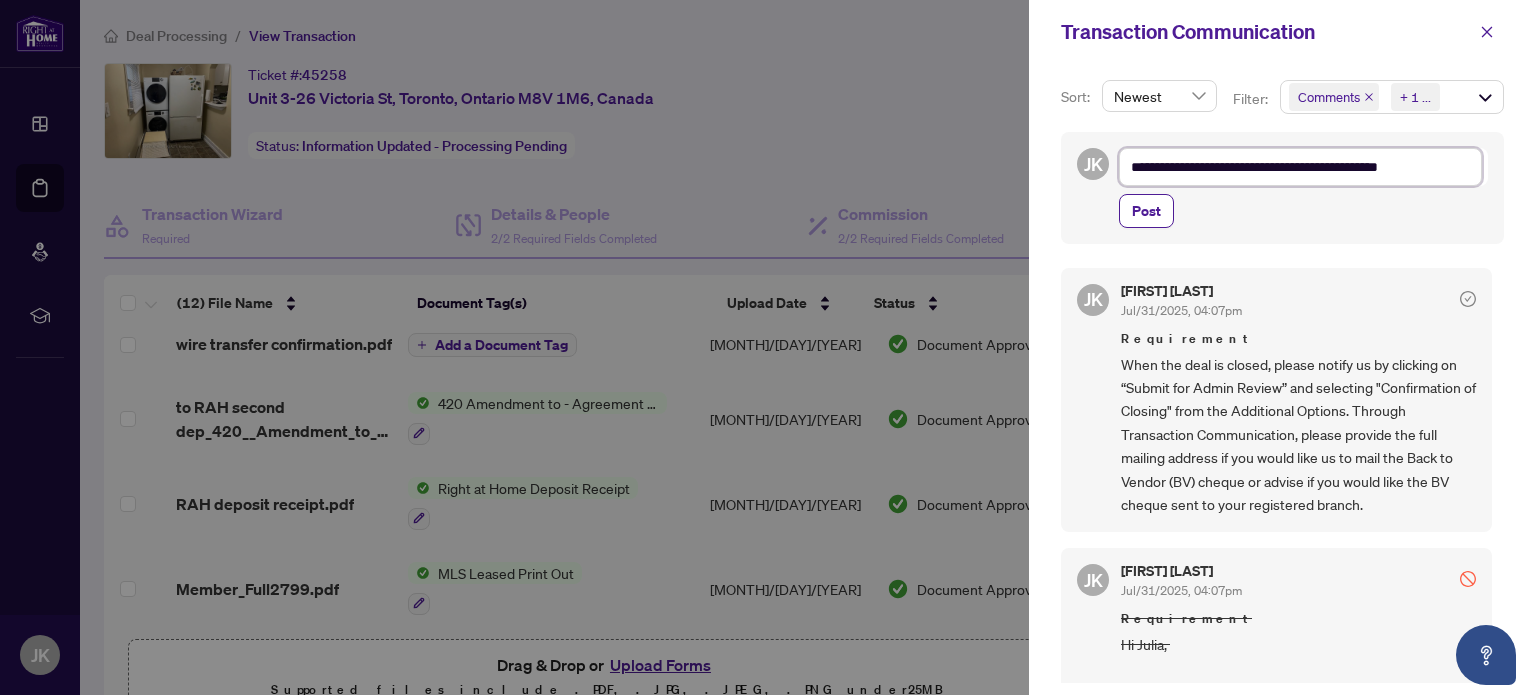 type on "**********" 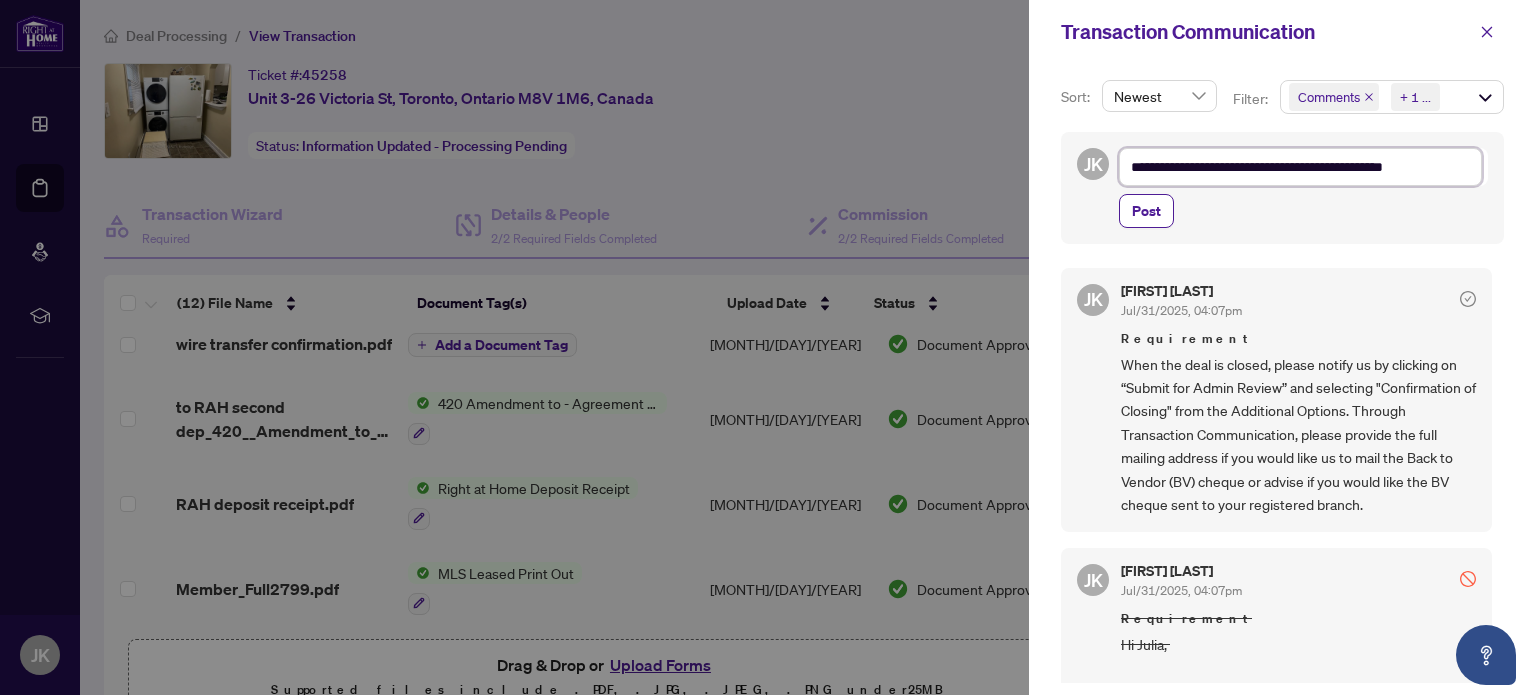 type on "**********" 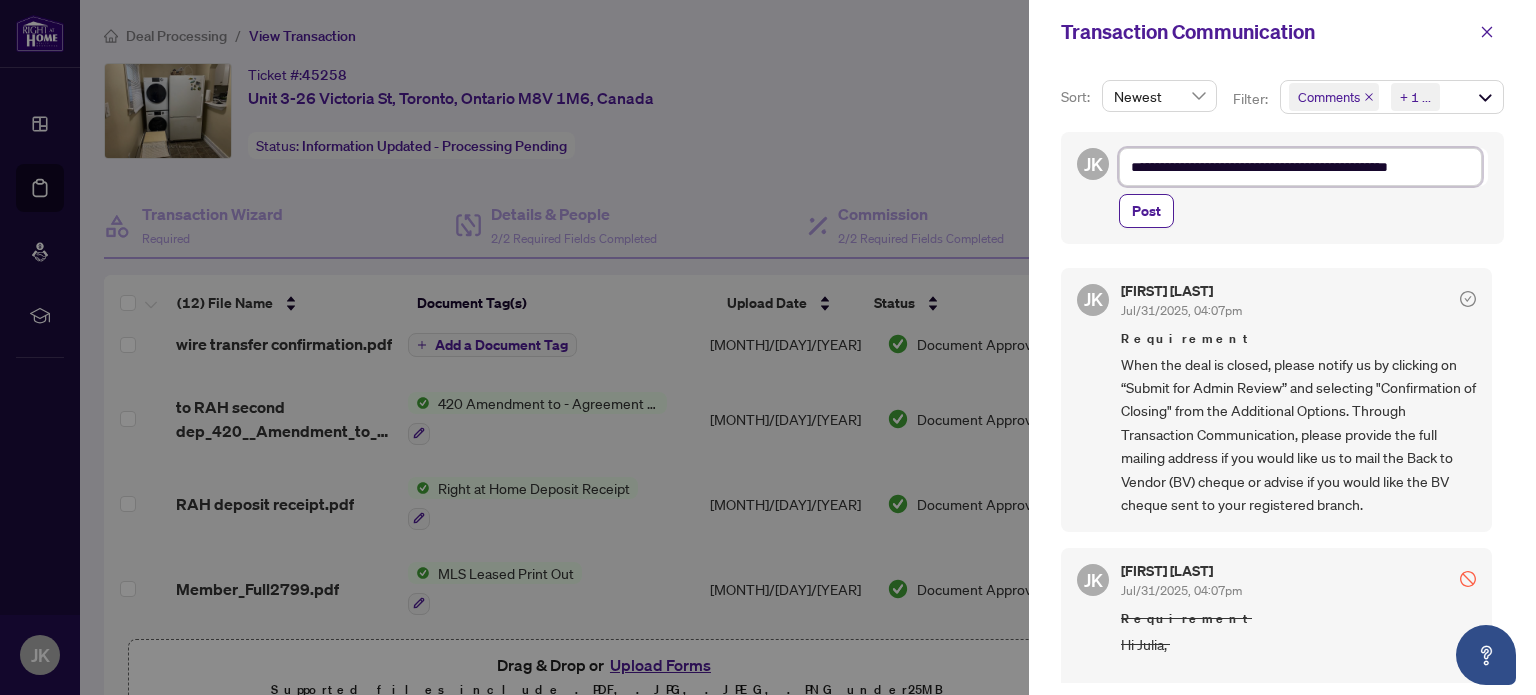 type on "**********" 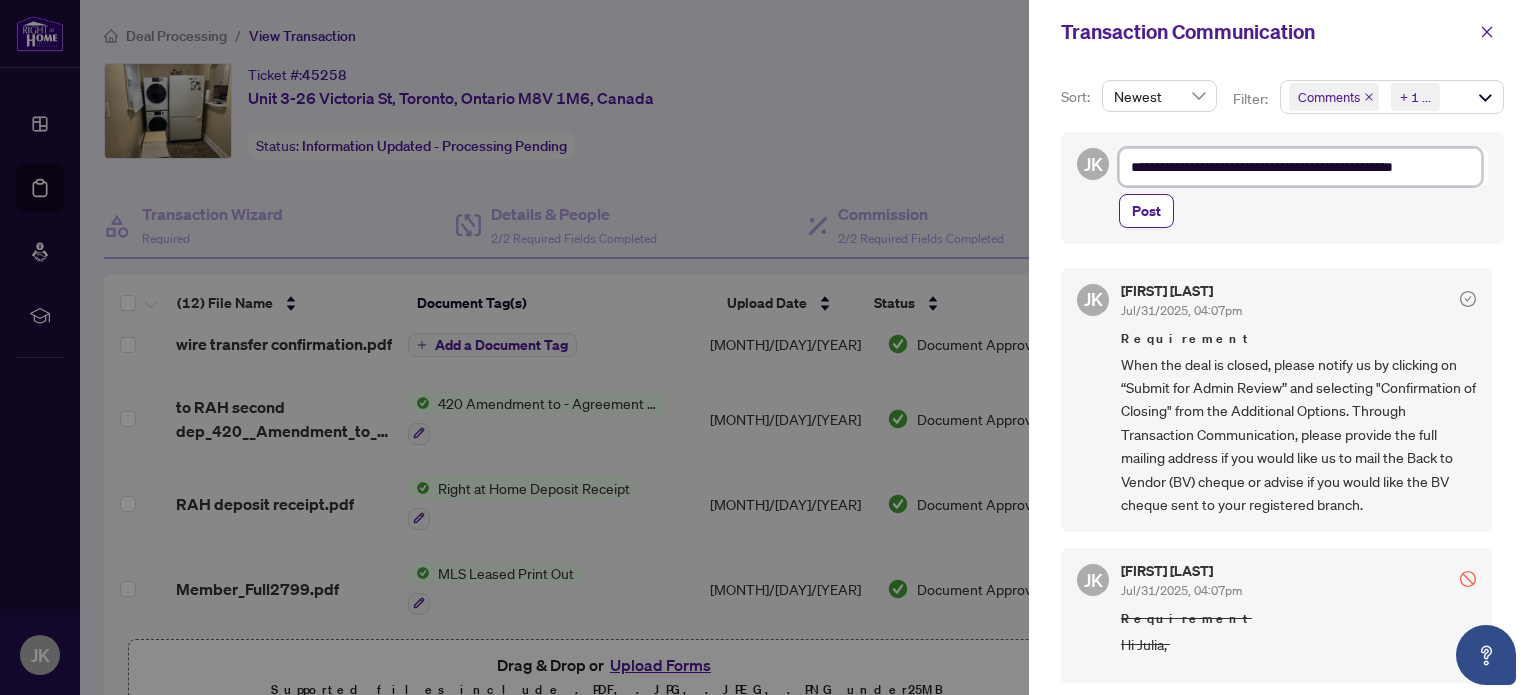 click on "**********" at bounding box center [1300, 167] 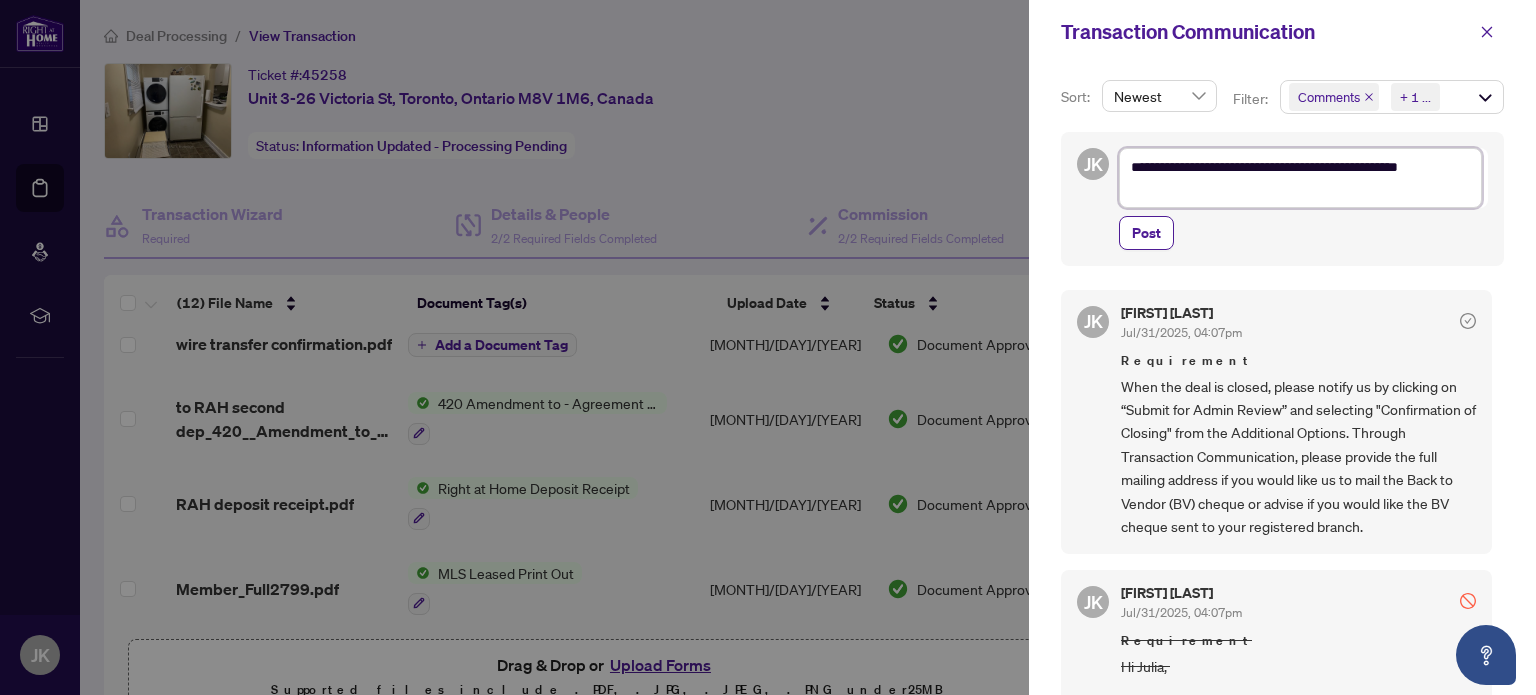 type on "**********" 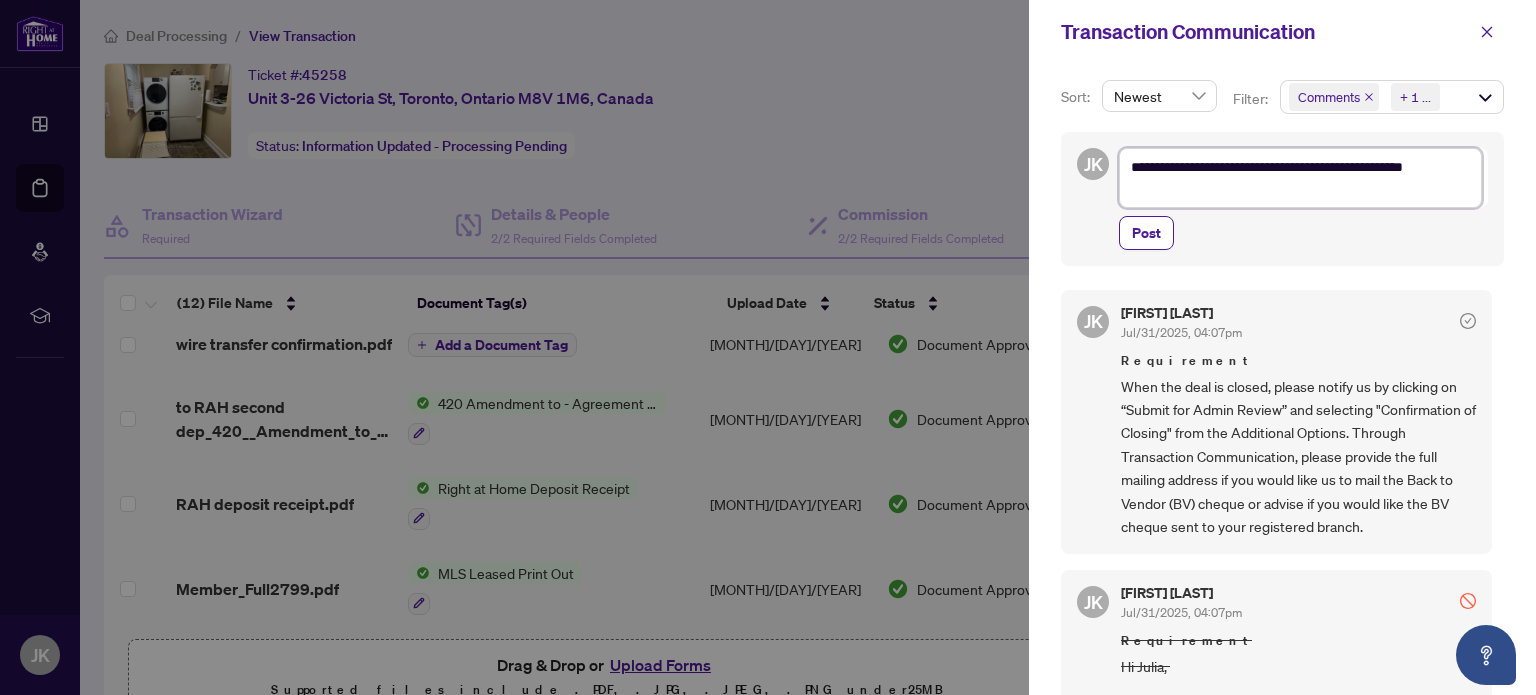 type on "**********" 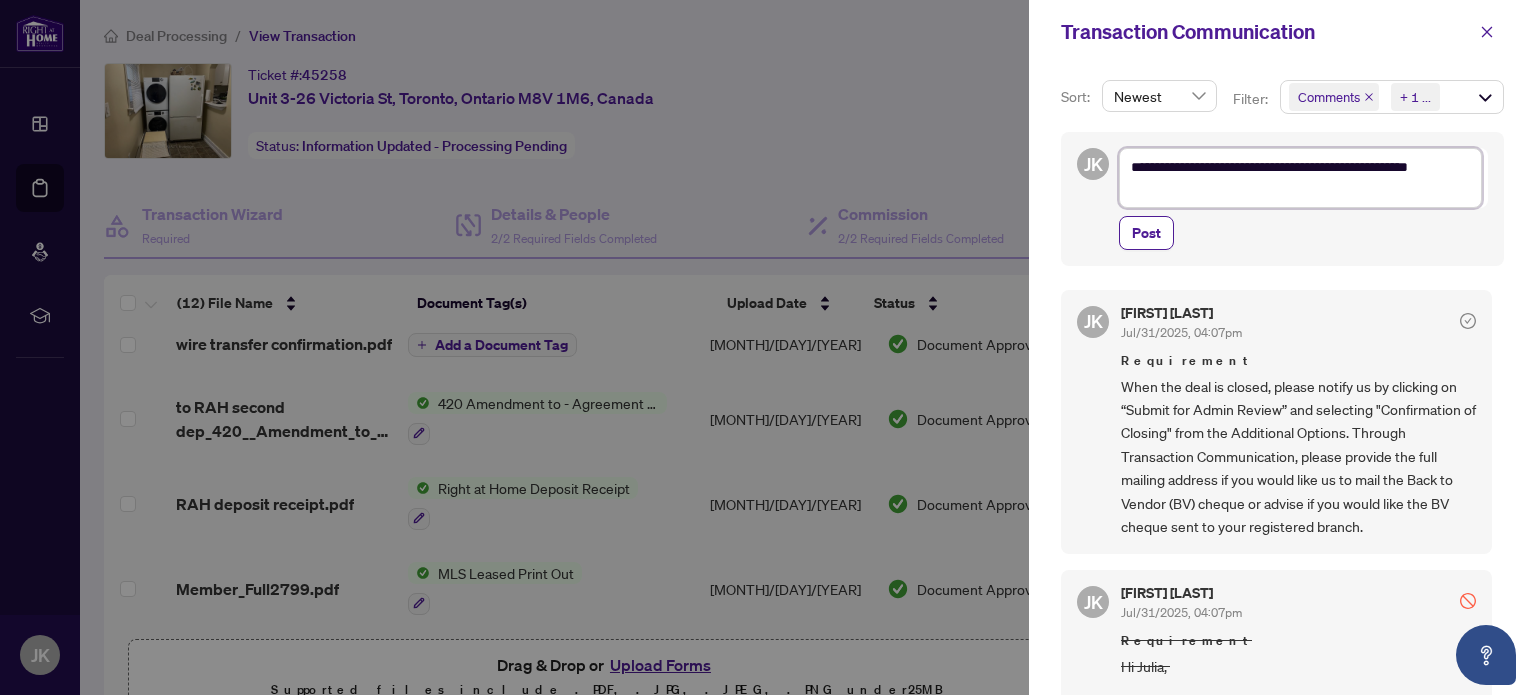 type on "**********" 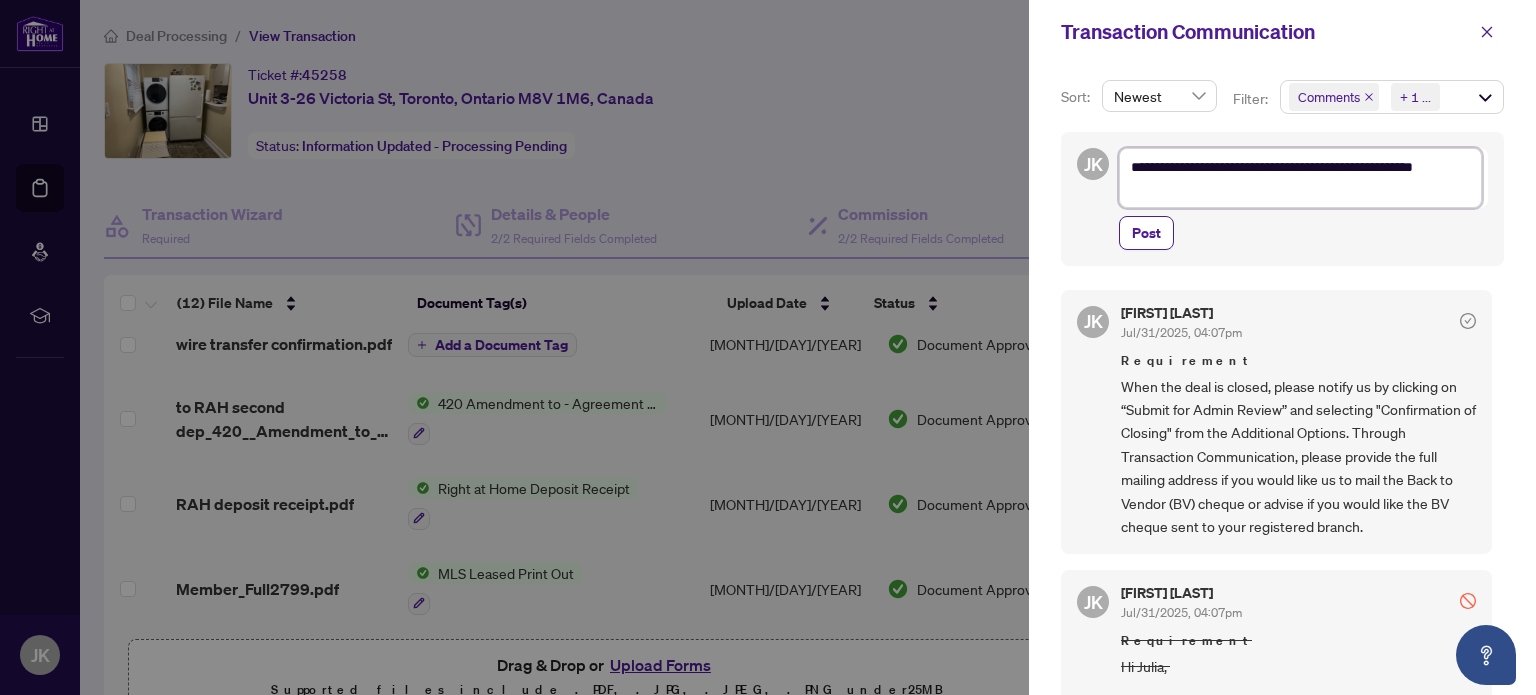 type on "**********" 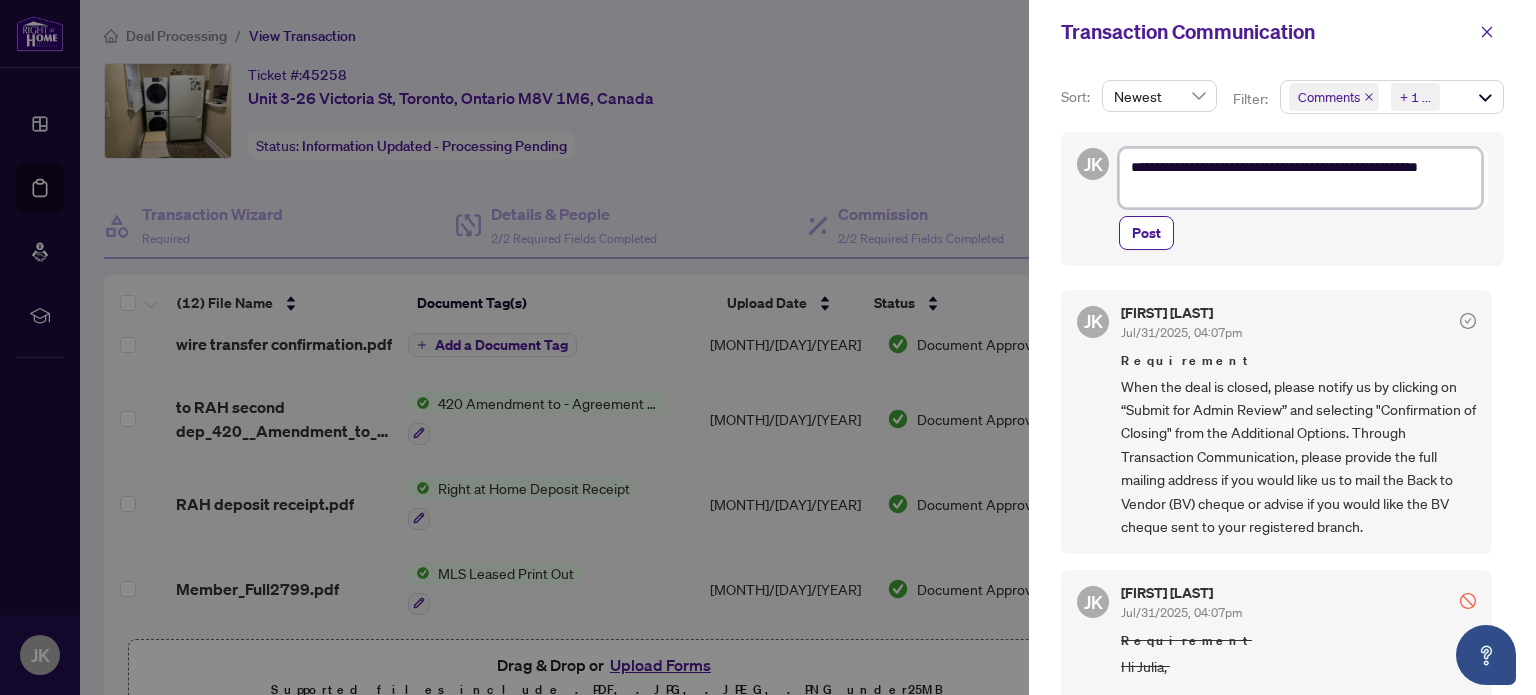 type on "**********" 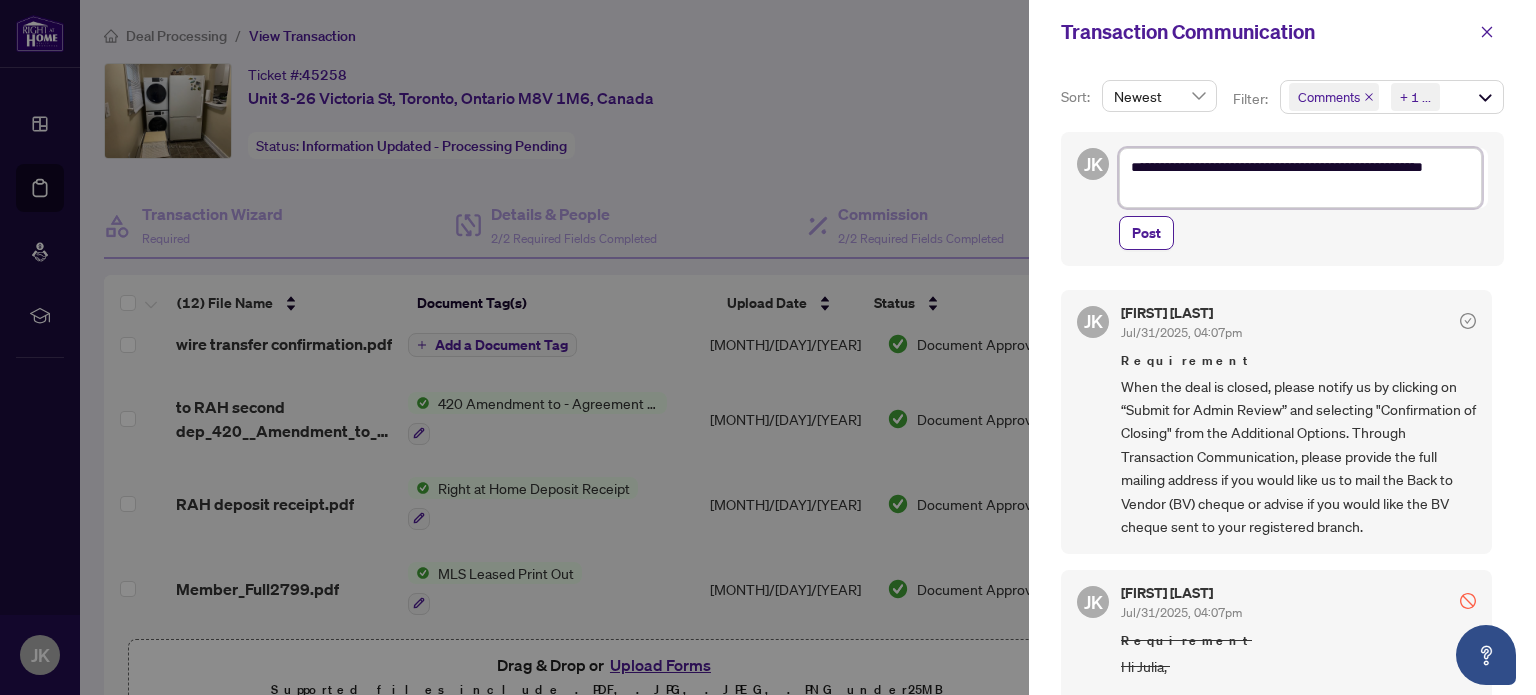 type on "**********" 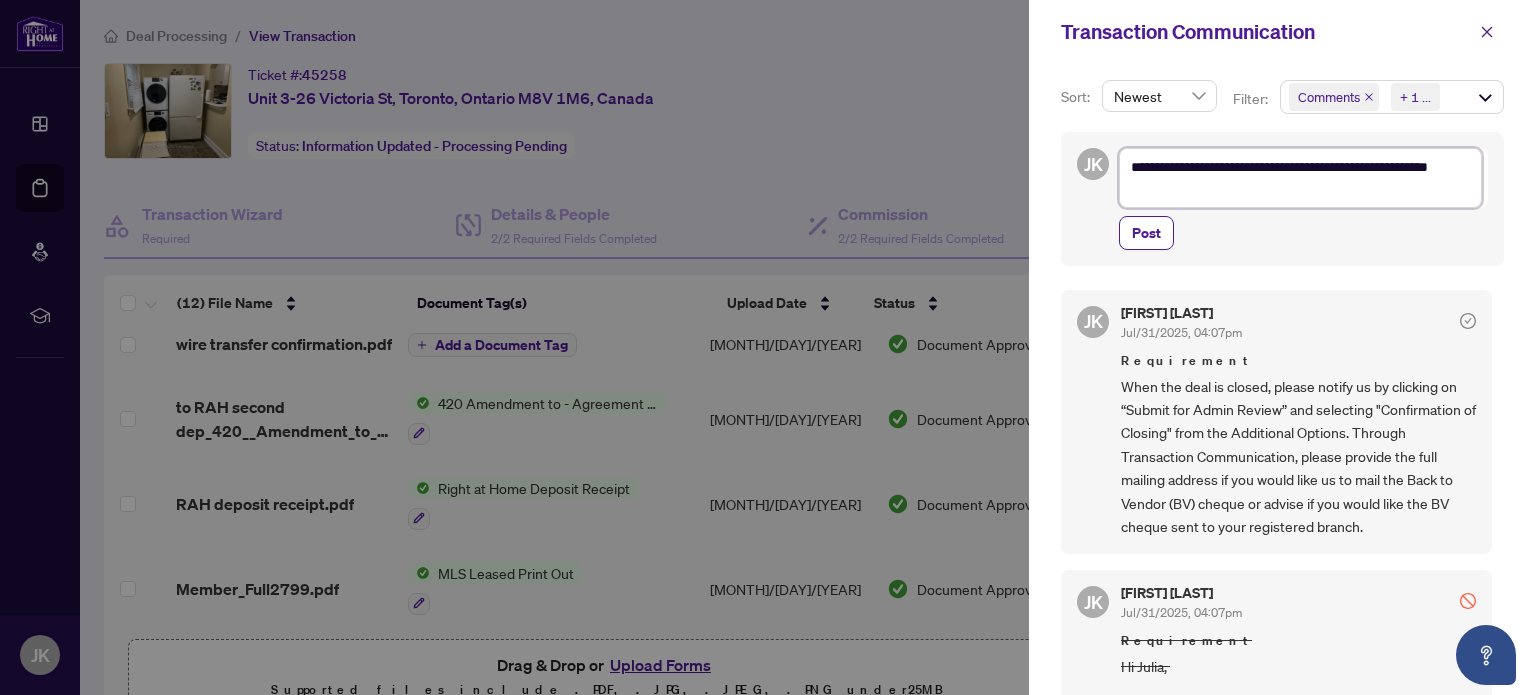type on "**********" 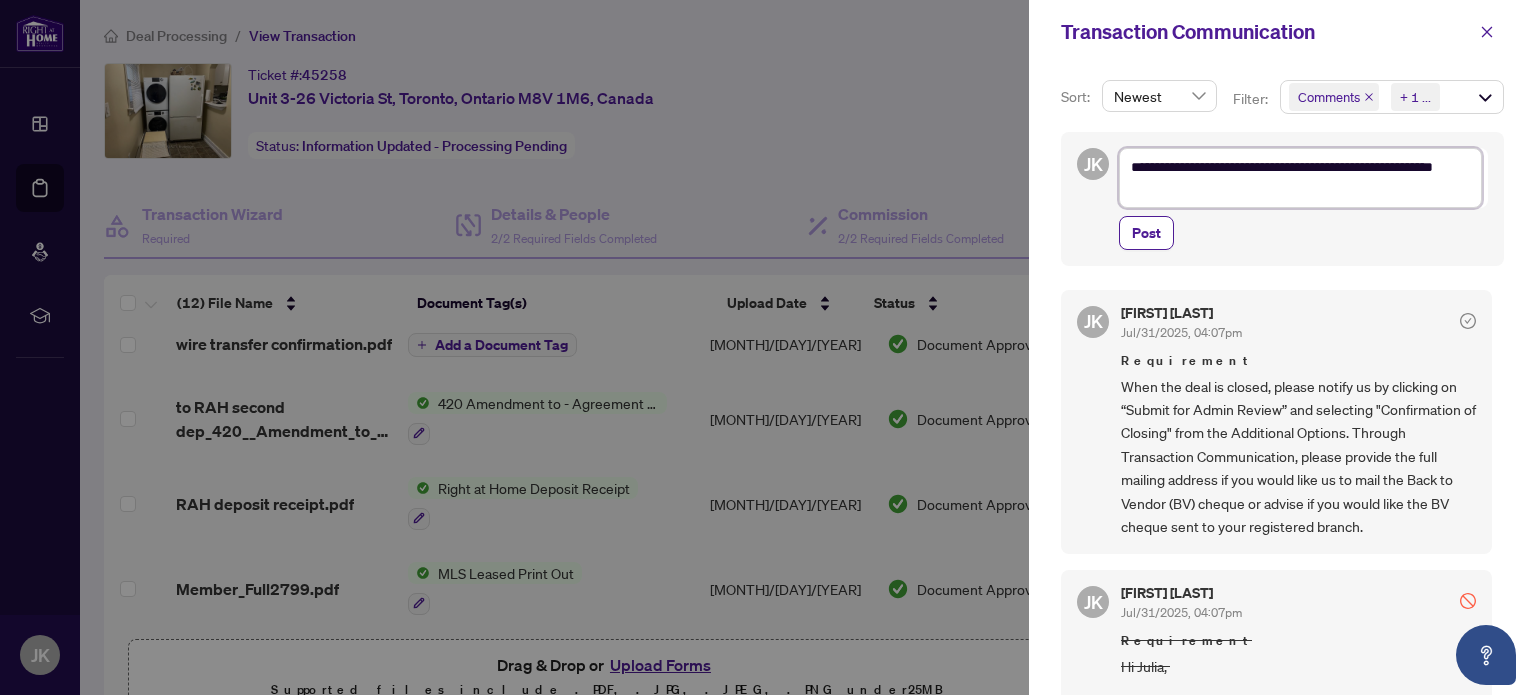 click on "**********" at bounding box center (1300, 178) 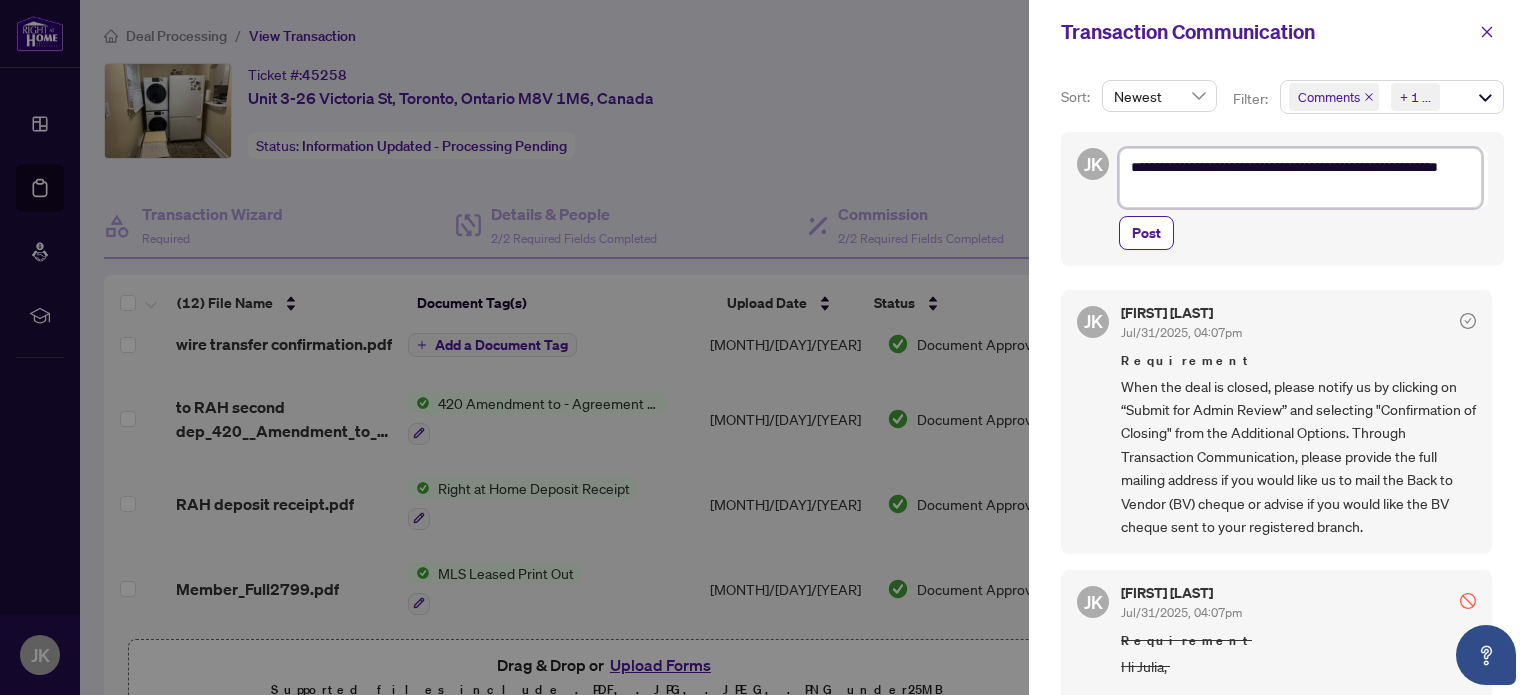 type on "**********" 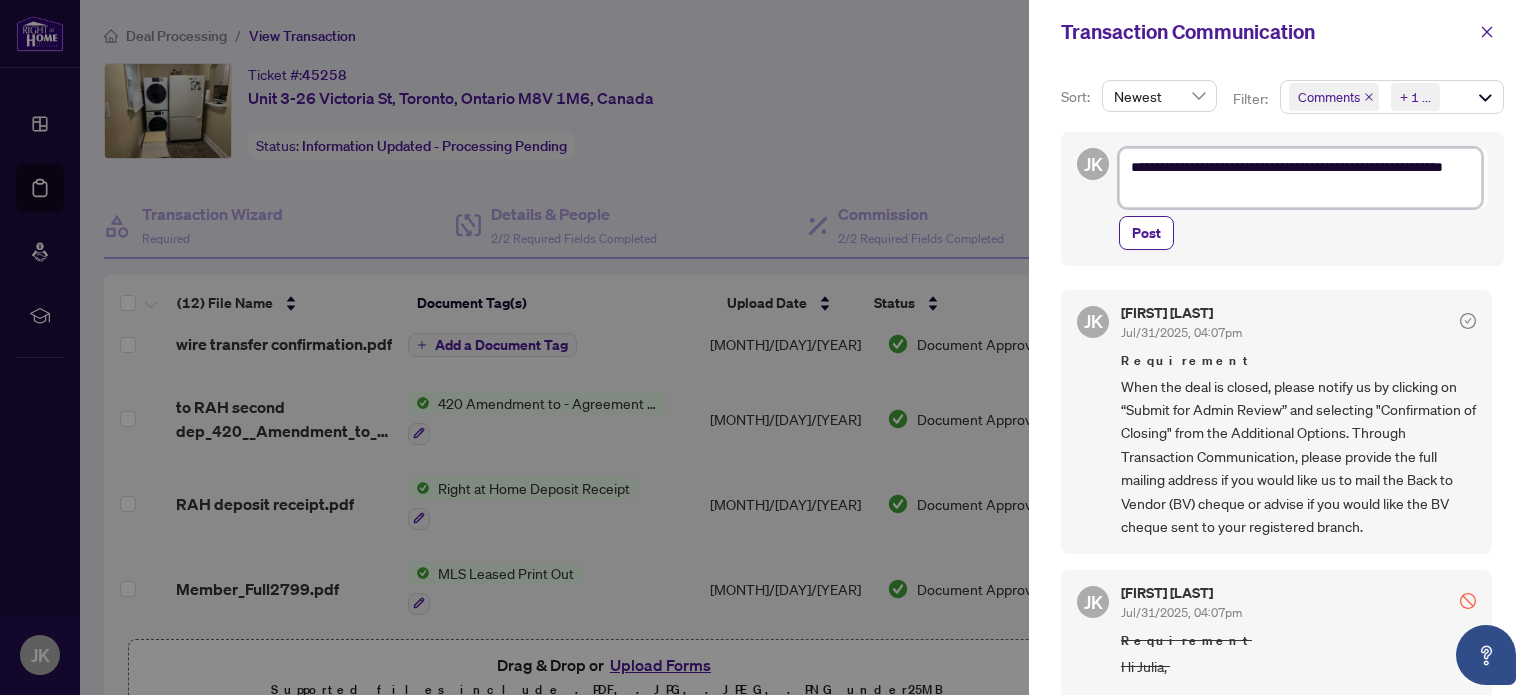 type on "**********" 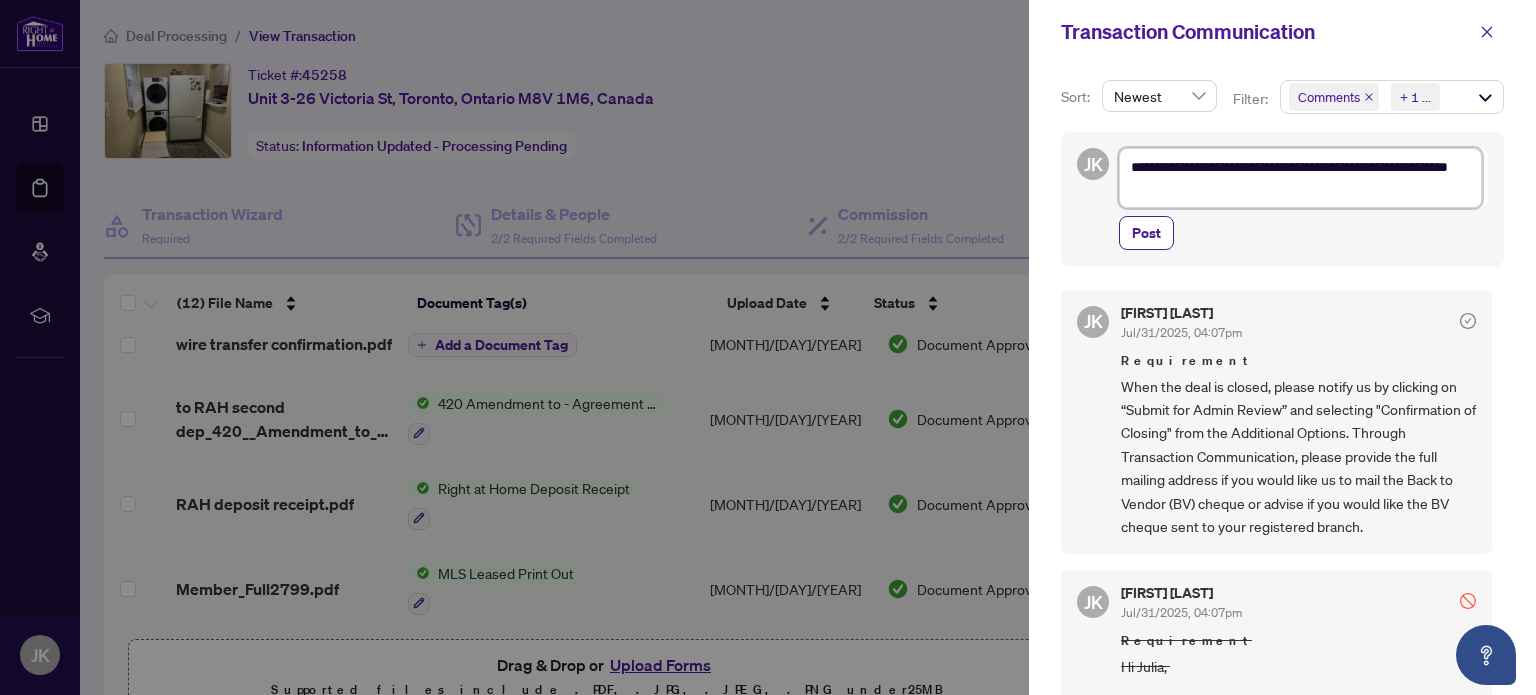 type on "**********" 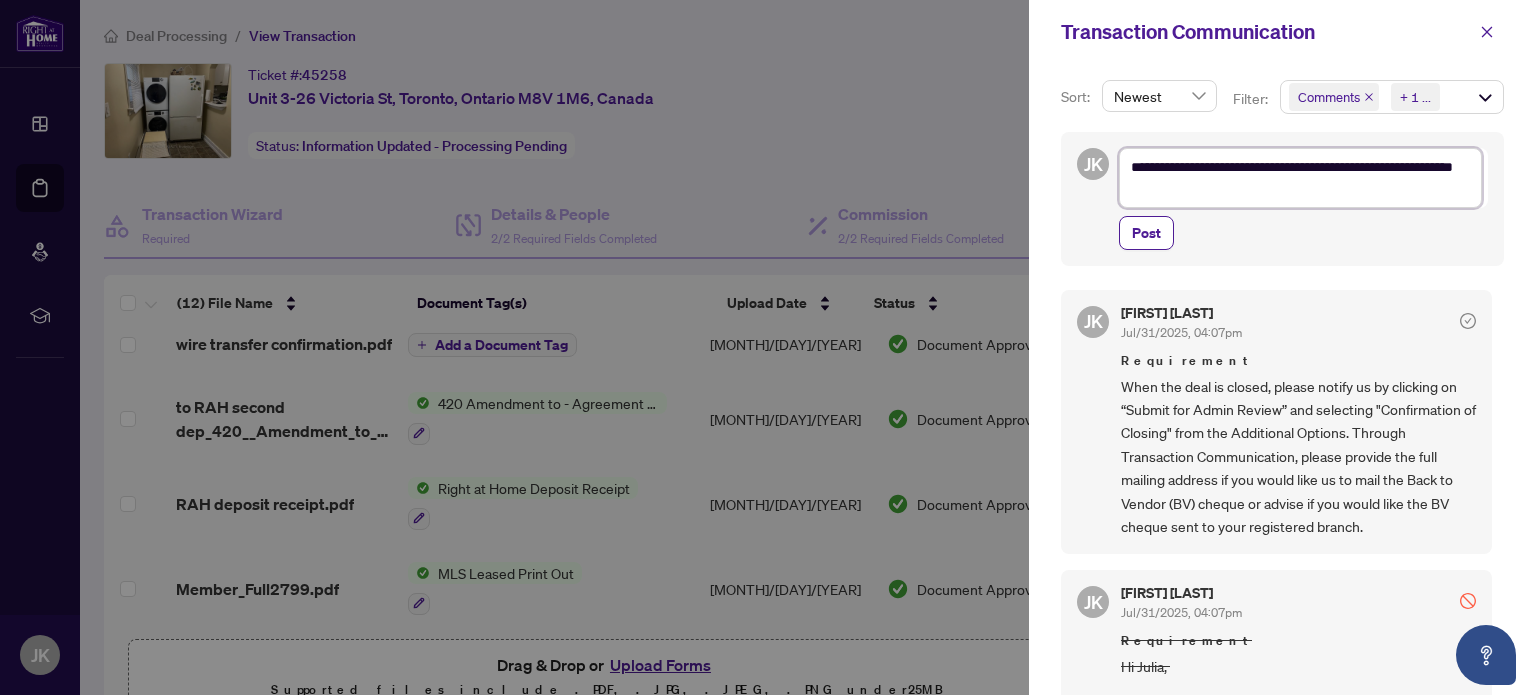 type on "**********" 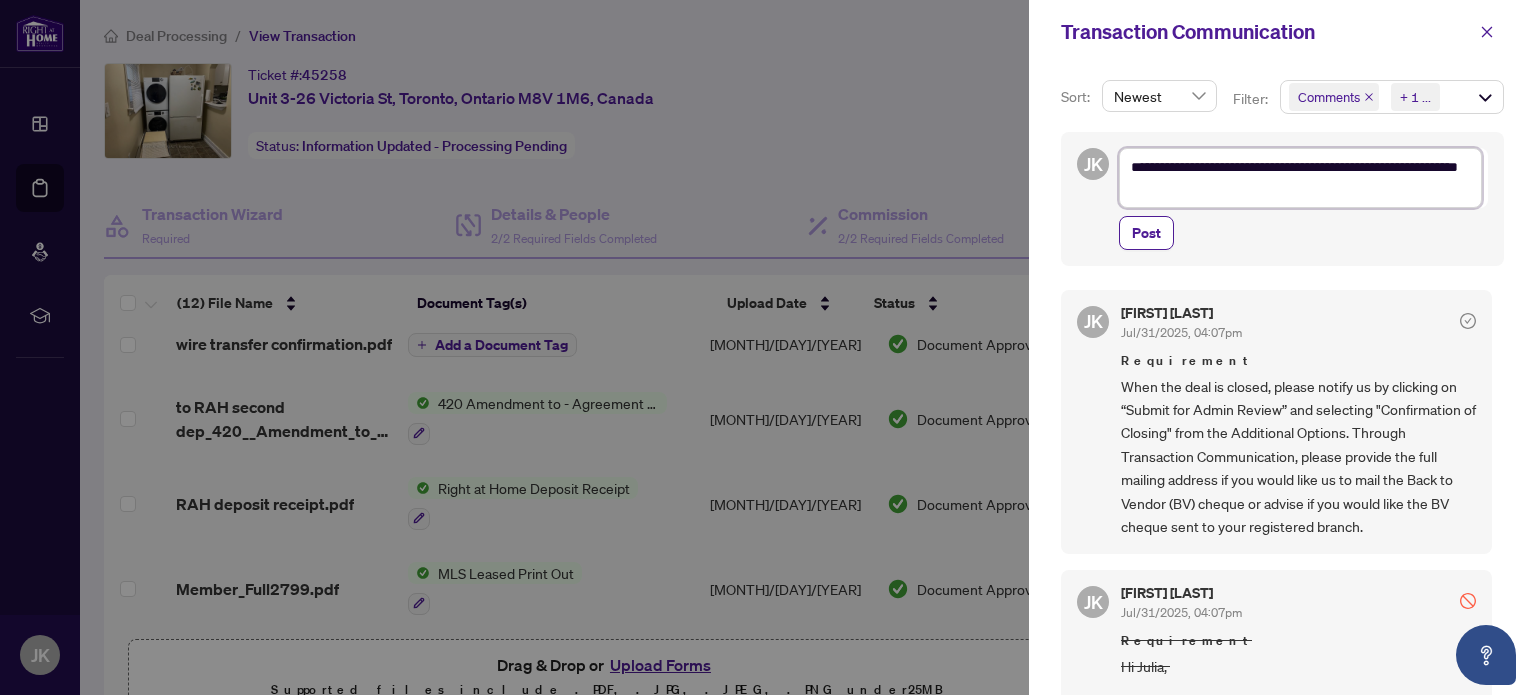 type on "**********" 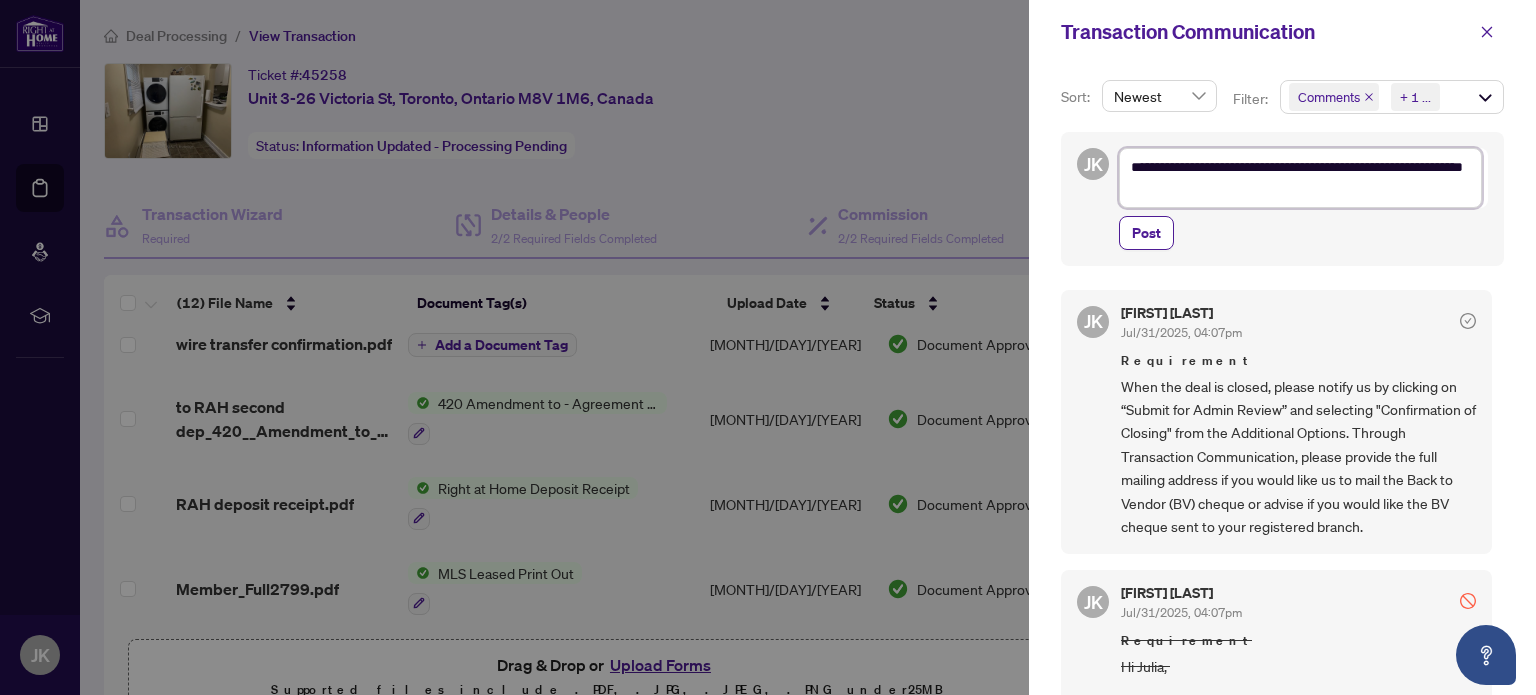 type on "**********" 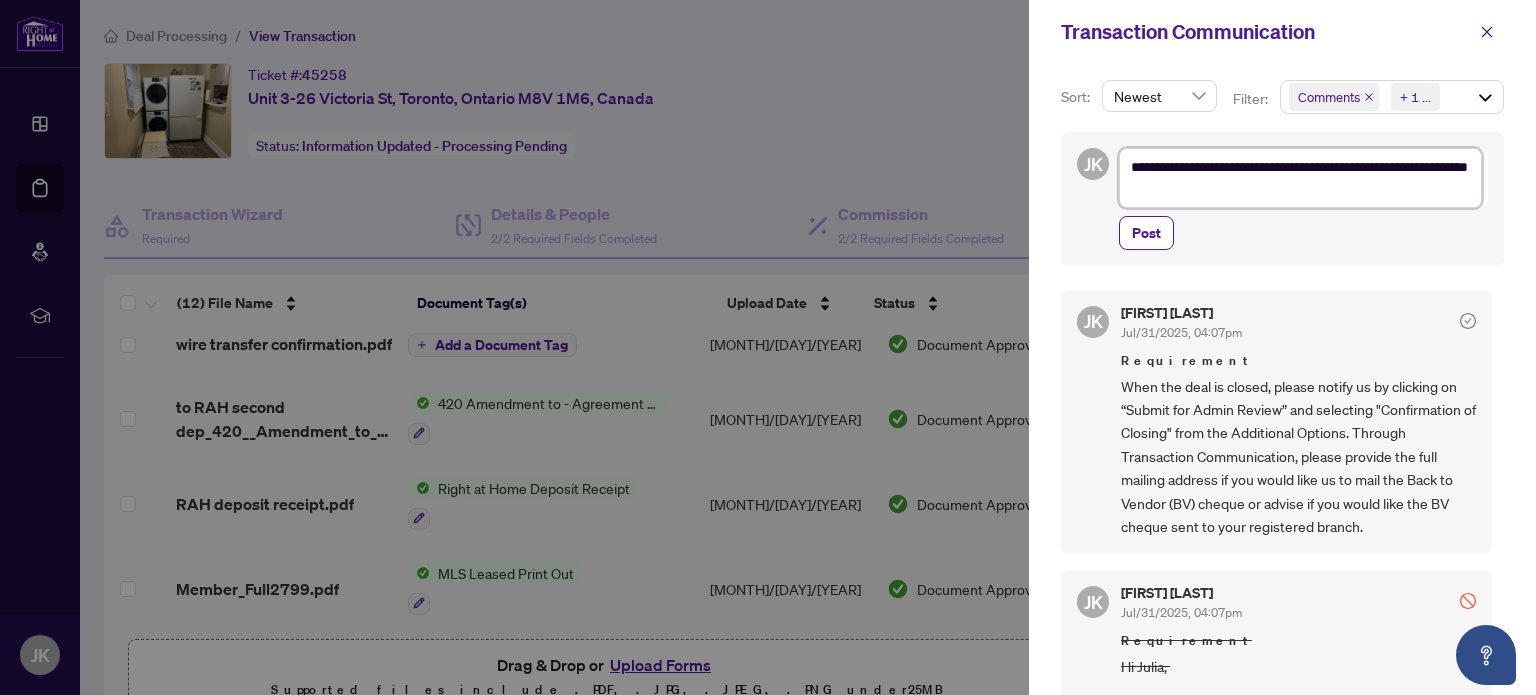 type on "**********" 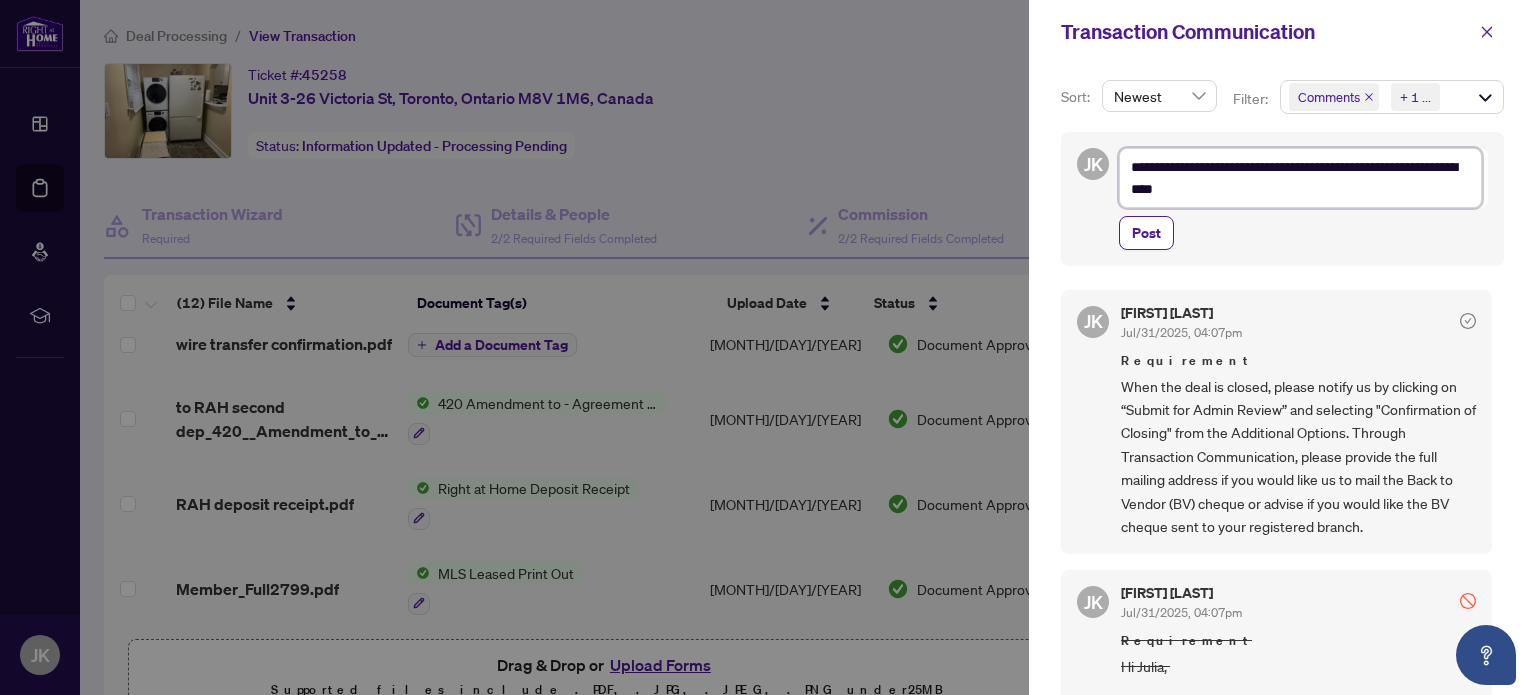 type on "**********" 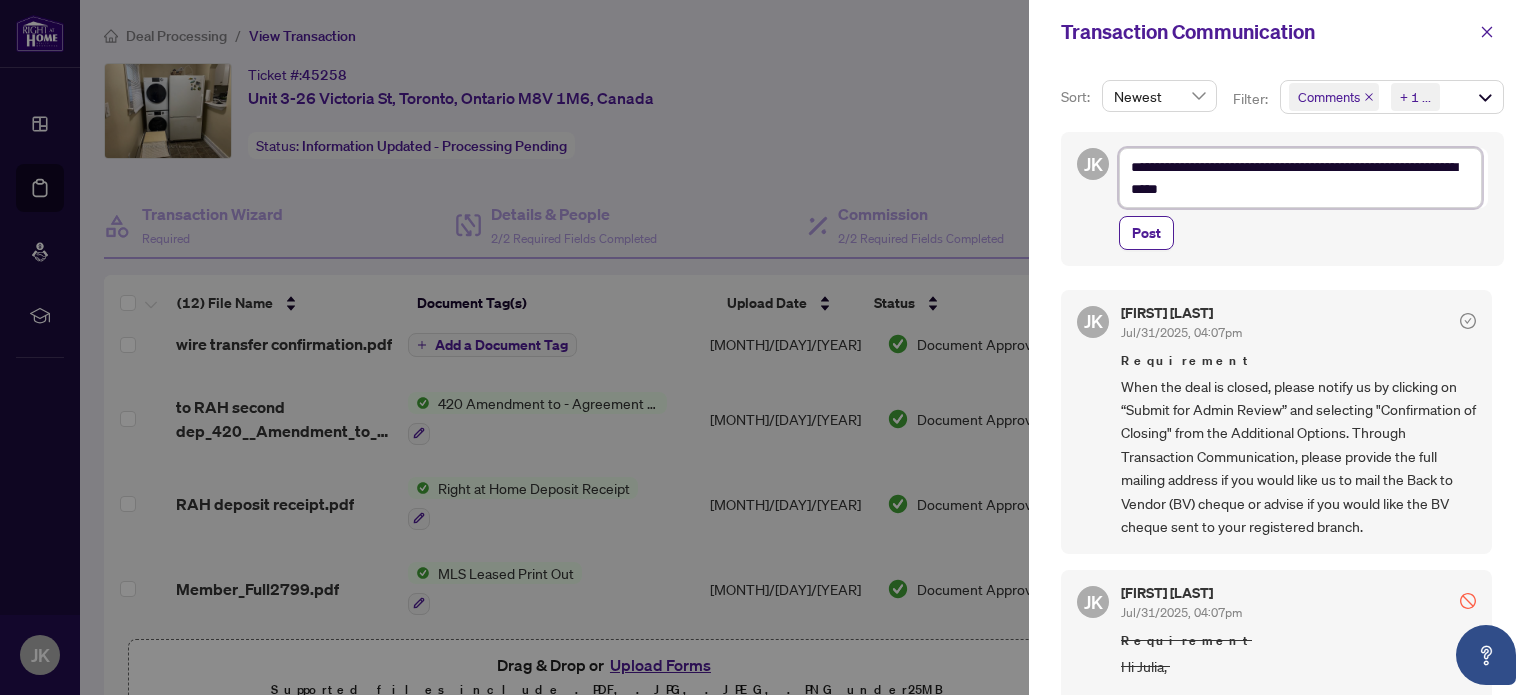 type on "**********" 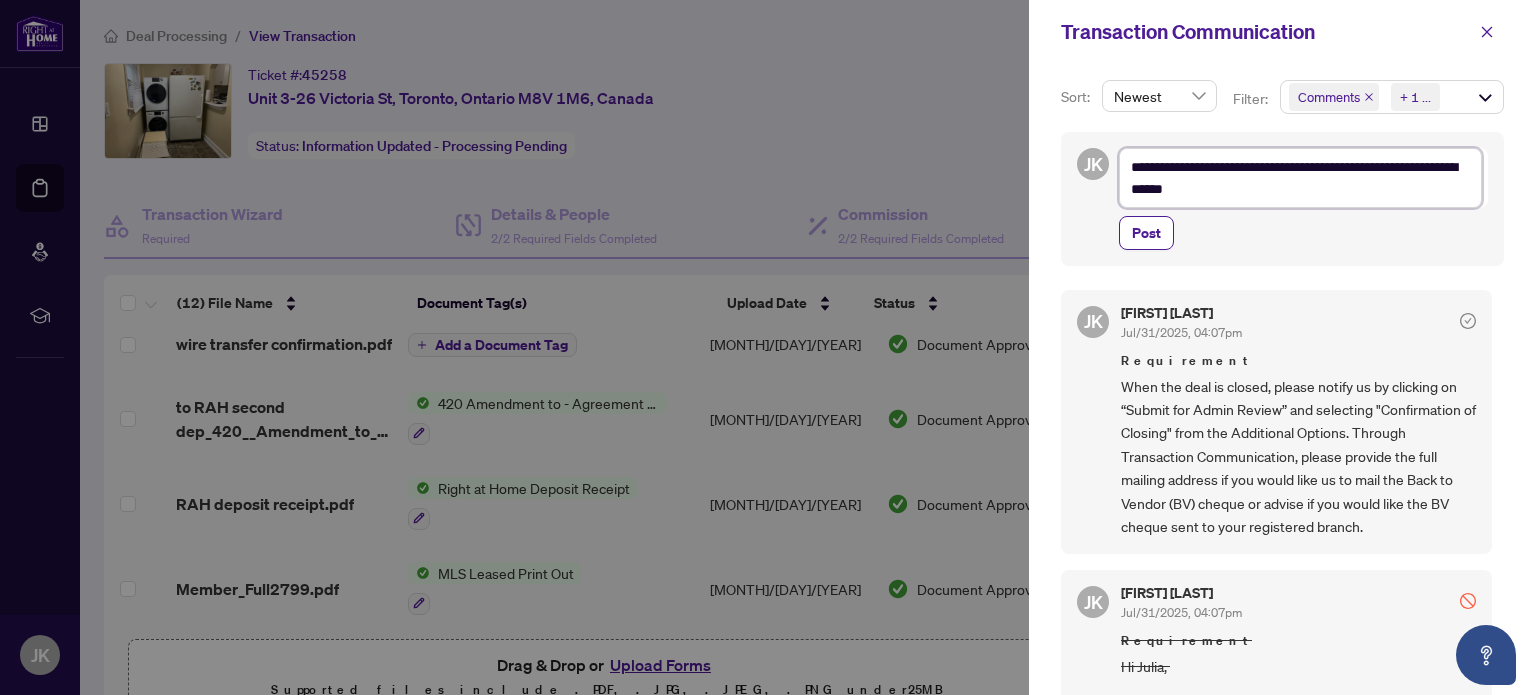 type on "**********" 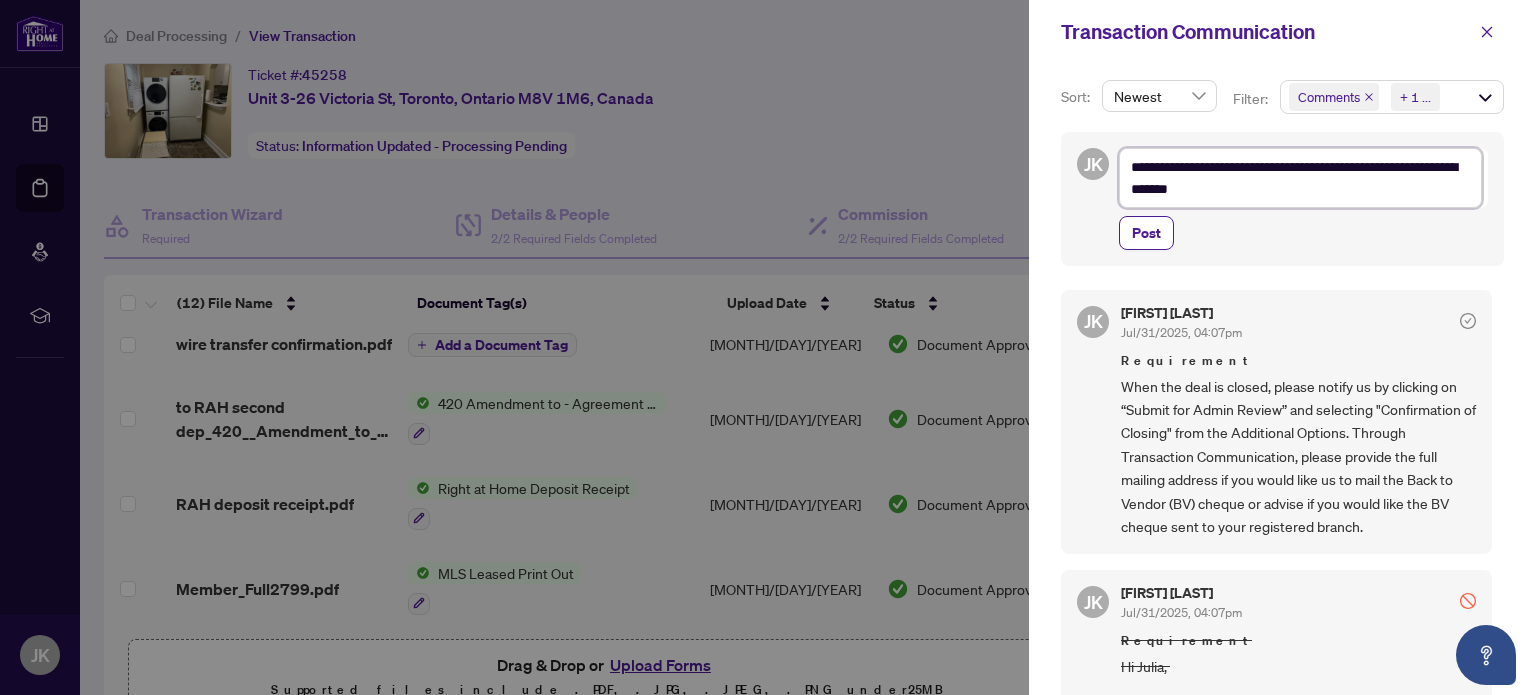 type on "(11) File Name Document Tag(s) Upload Date Status             26 Victoria St Unit 3 BTV.pdf Back to Vendor Letter [MONTH]/[DAY]/[YEAR] Document Approved 26 Victoria St Unit 3 TS.pdf Add a Document Tag [MONTH]/[DAY]/[YEAR] Pending Review 26 Victoria St 3 - CS.pdf Co-op Brokerage Commission Statement [MONTH]/[DAY]/[YEAR] Document Approved RAH deposit receipt WIRE 3400.pdf Right at Home Deposit Receipt [MONTH]/[DAY]/[YEAR] Document Approved DEPOSIT DRAFT.jpg Deposit Cheque [MONTH]/[DAY]/[YEAR] Document Approved wire transfer confirmation.pdf Add a Document Tag [MONTH]/[DAY]/[YEAR] Document Approved to RAH second dep_420__Amendment_to_Agreement_to_Lease_Residential_flat.pdf 420 Amendment to - Agreement to Lease - Residential [MONTH]/[DAY]/[YEAR] Document Approved RAH deposit receipt.pdf Right at Home Deposit Receipt [MONTH]/[DAY]/[YEAR] Document Approved Member_Full2799.pdf MLS Leased Print Out [MONTH]/[DAY]/[YEAR] Document Approved Final Completed Copy of Offer to Lease for 26 Victoria St Unit 3.pdf Agreement to Lease Right at Home Schedule B + 1 [MONTH]/[DAY]/[YEAR] Document Approved     25 MB" 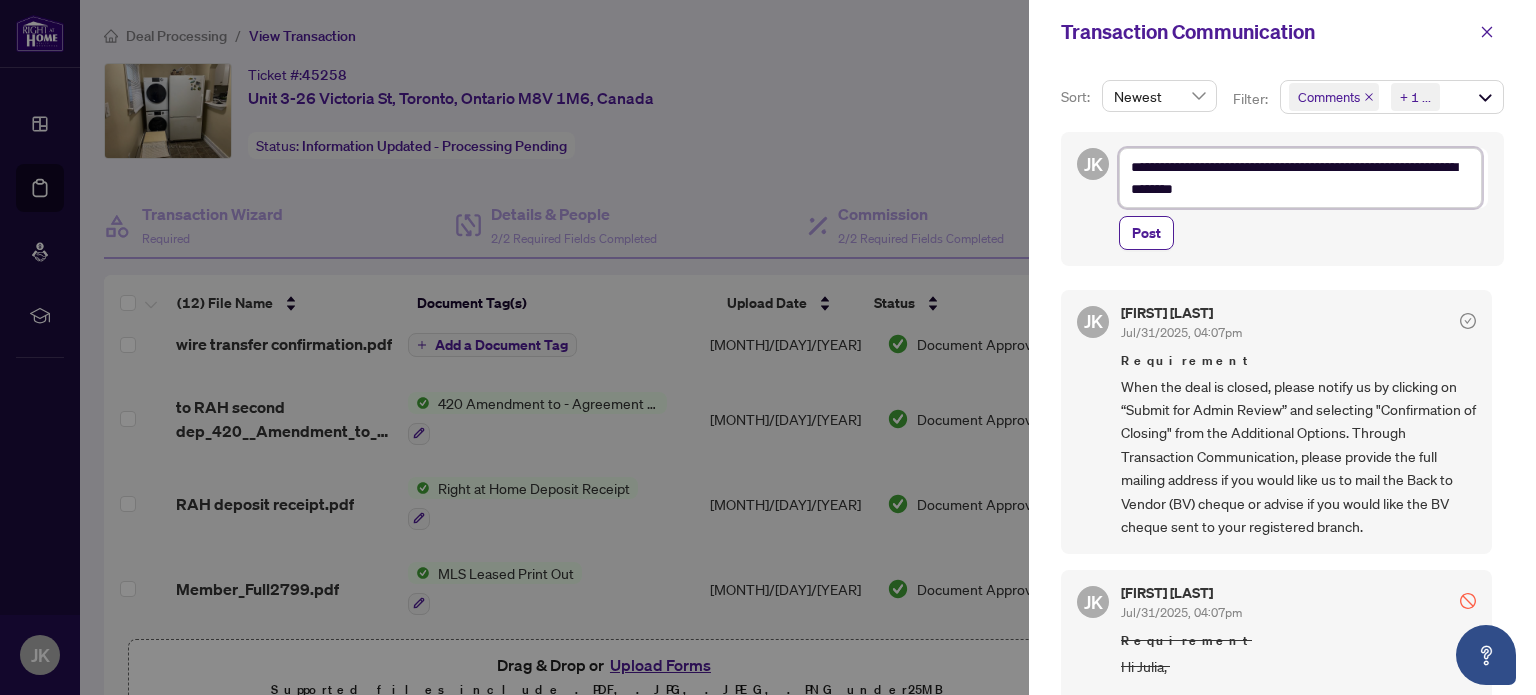 type on "**********" 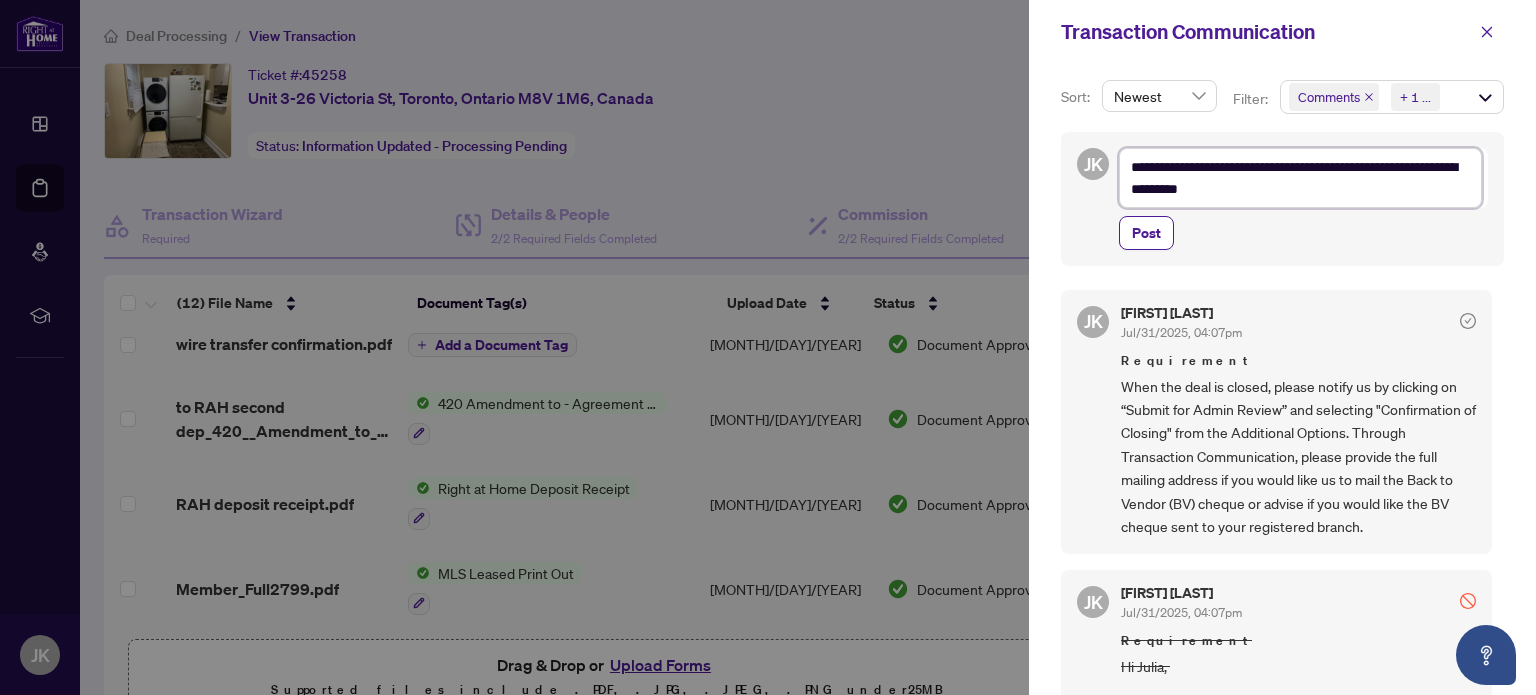 type on "**********" 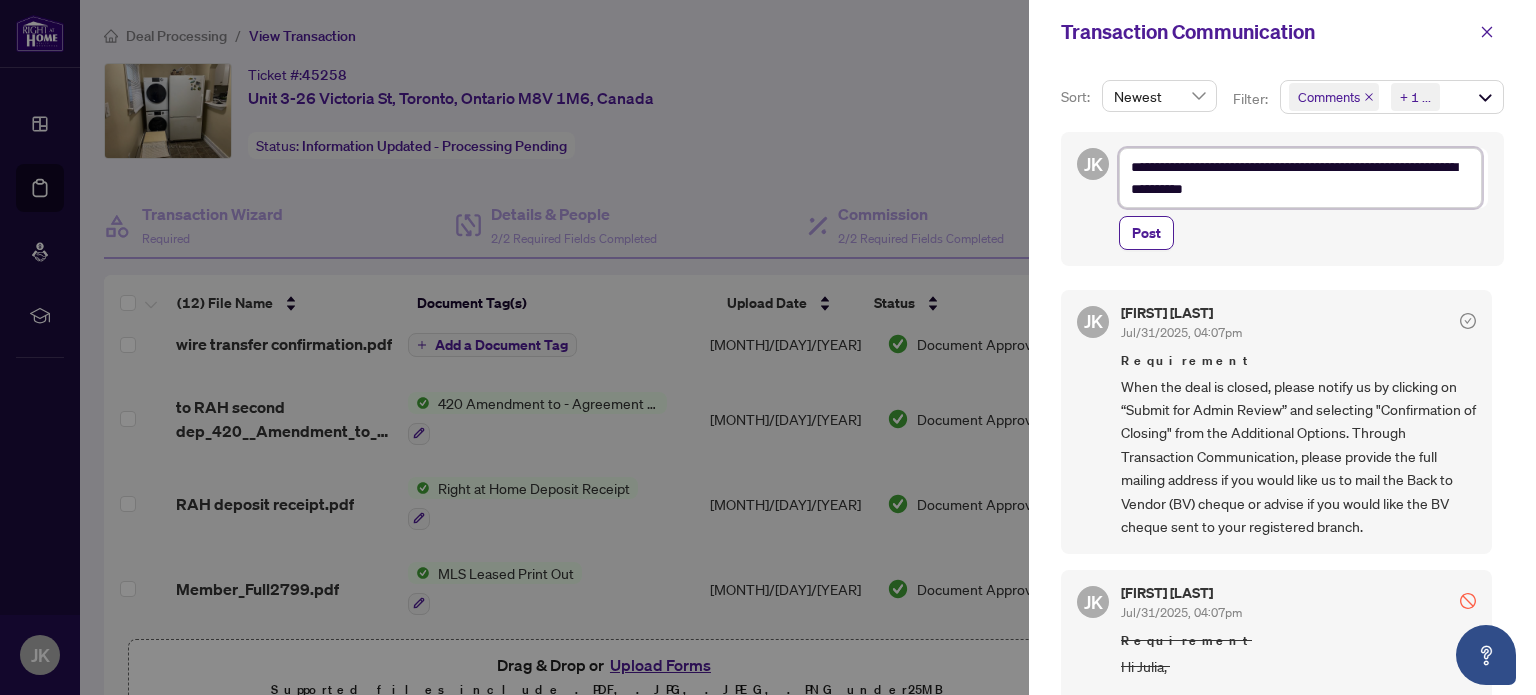 type on "**********" 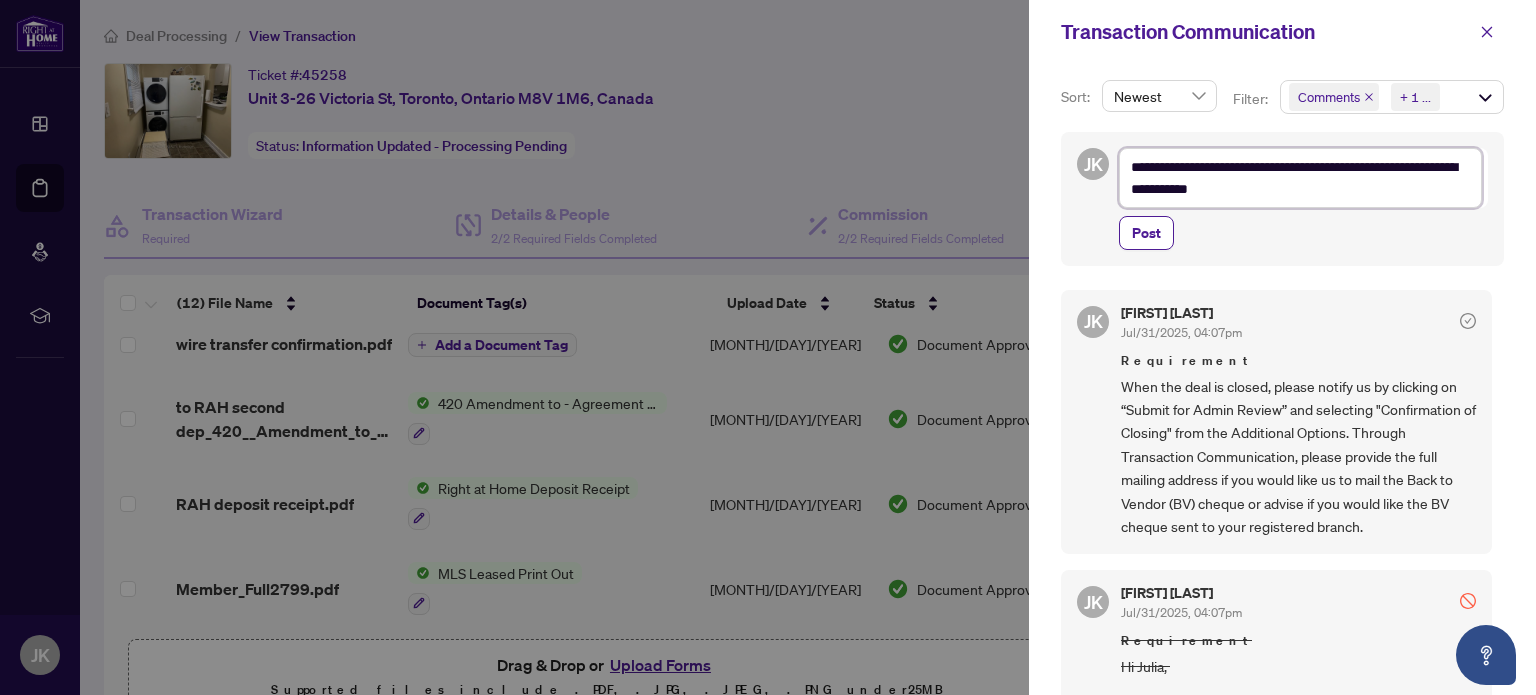 type on "**********" 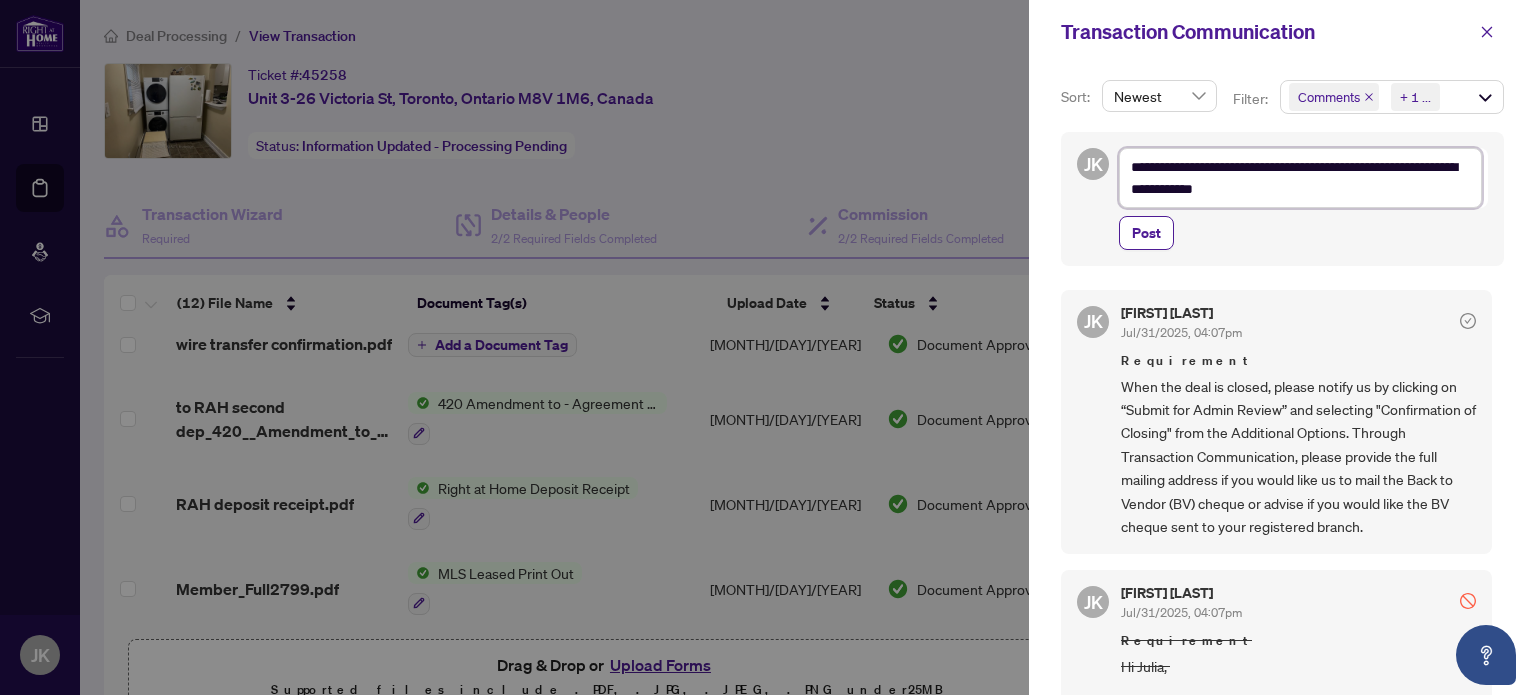 type on "**********" 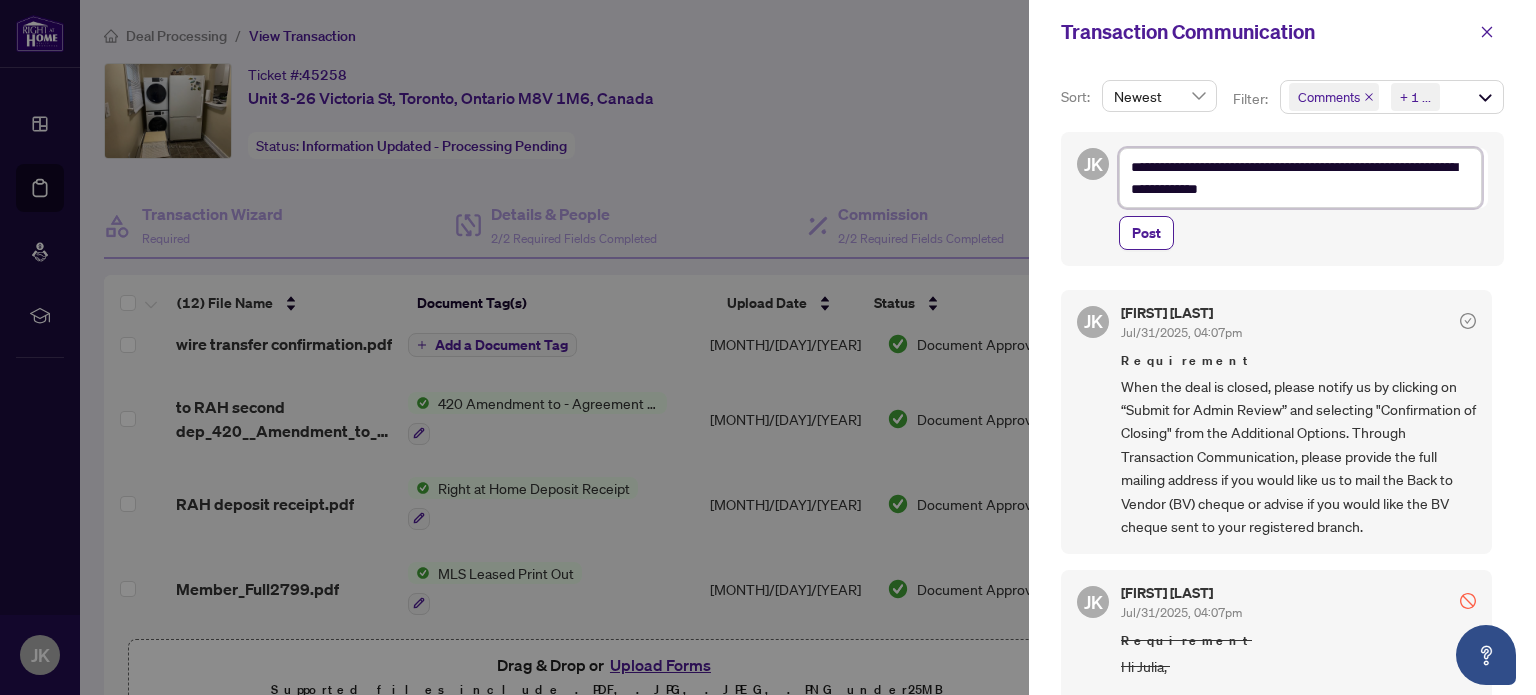 type on "**********" 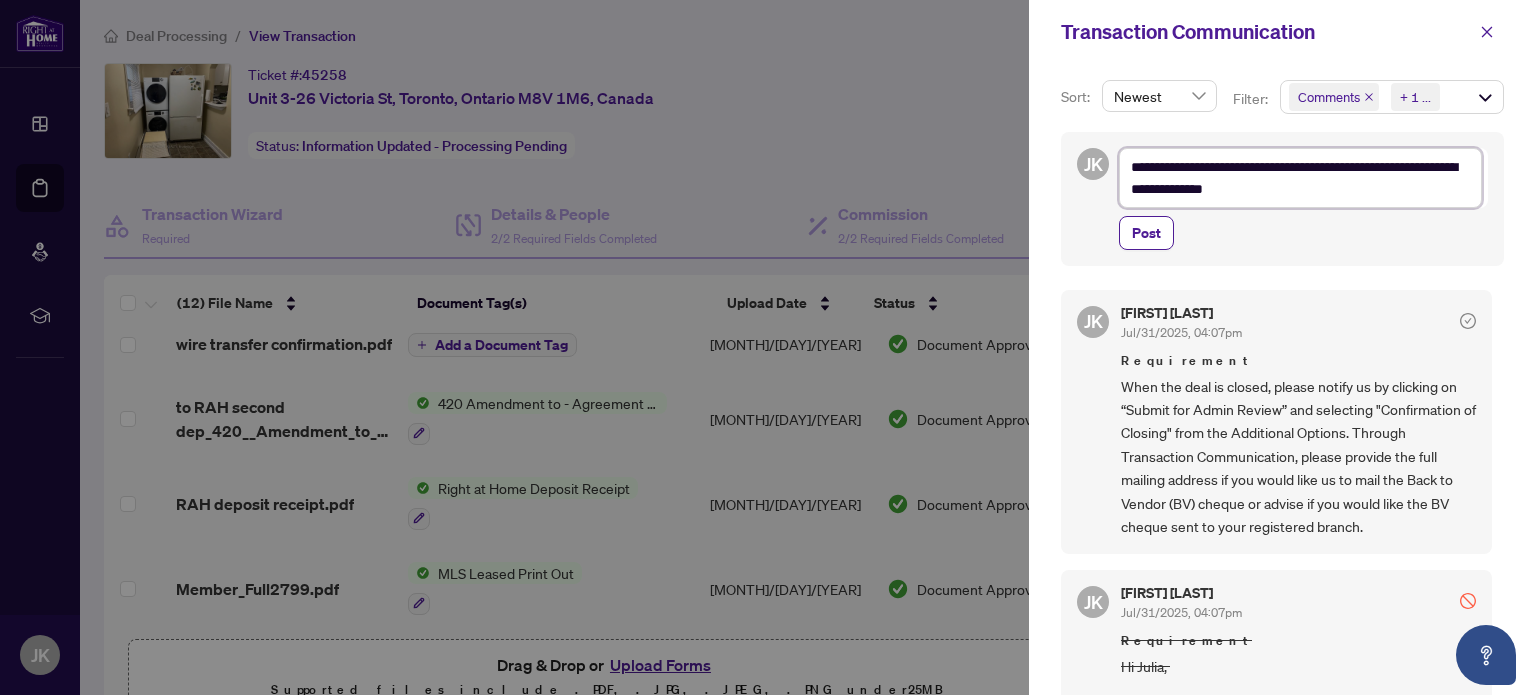 type on "**********" 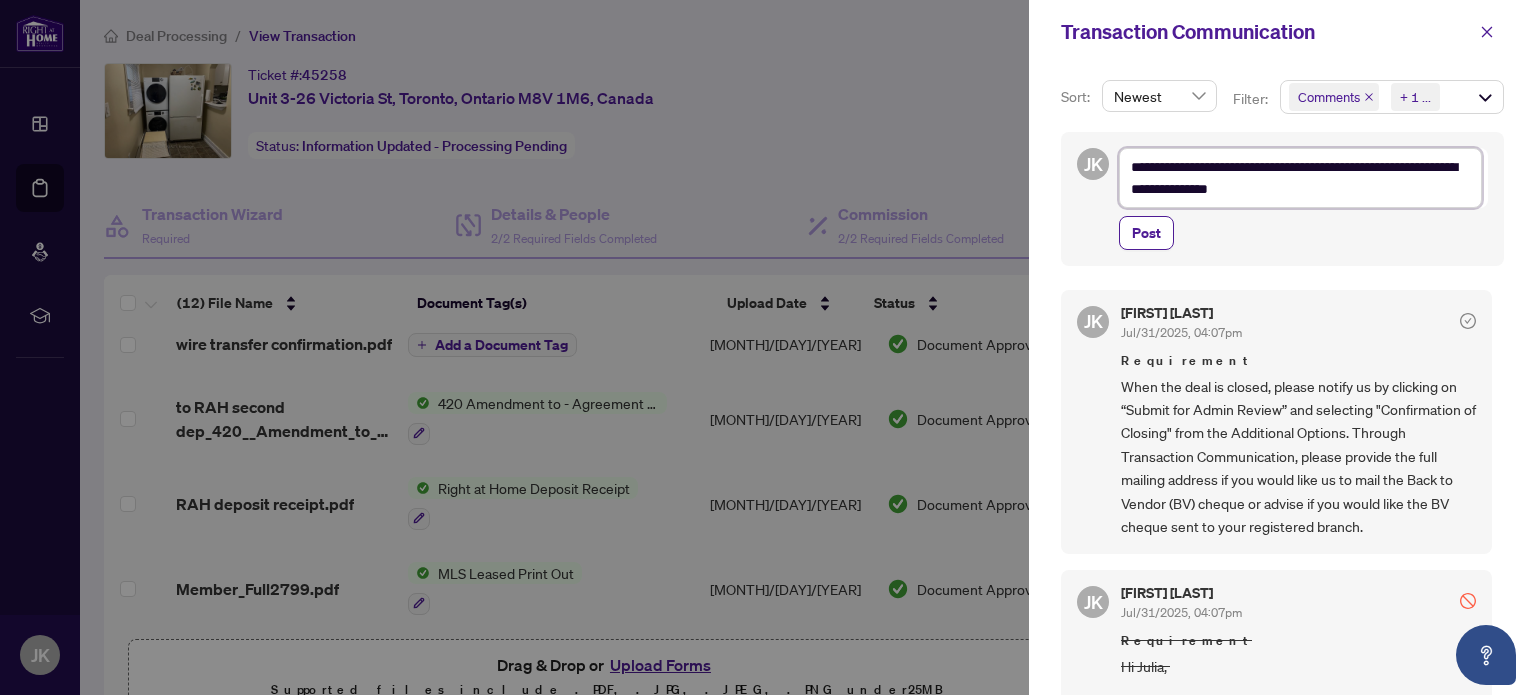 type on "**********" 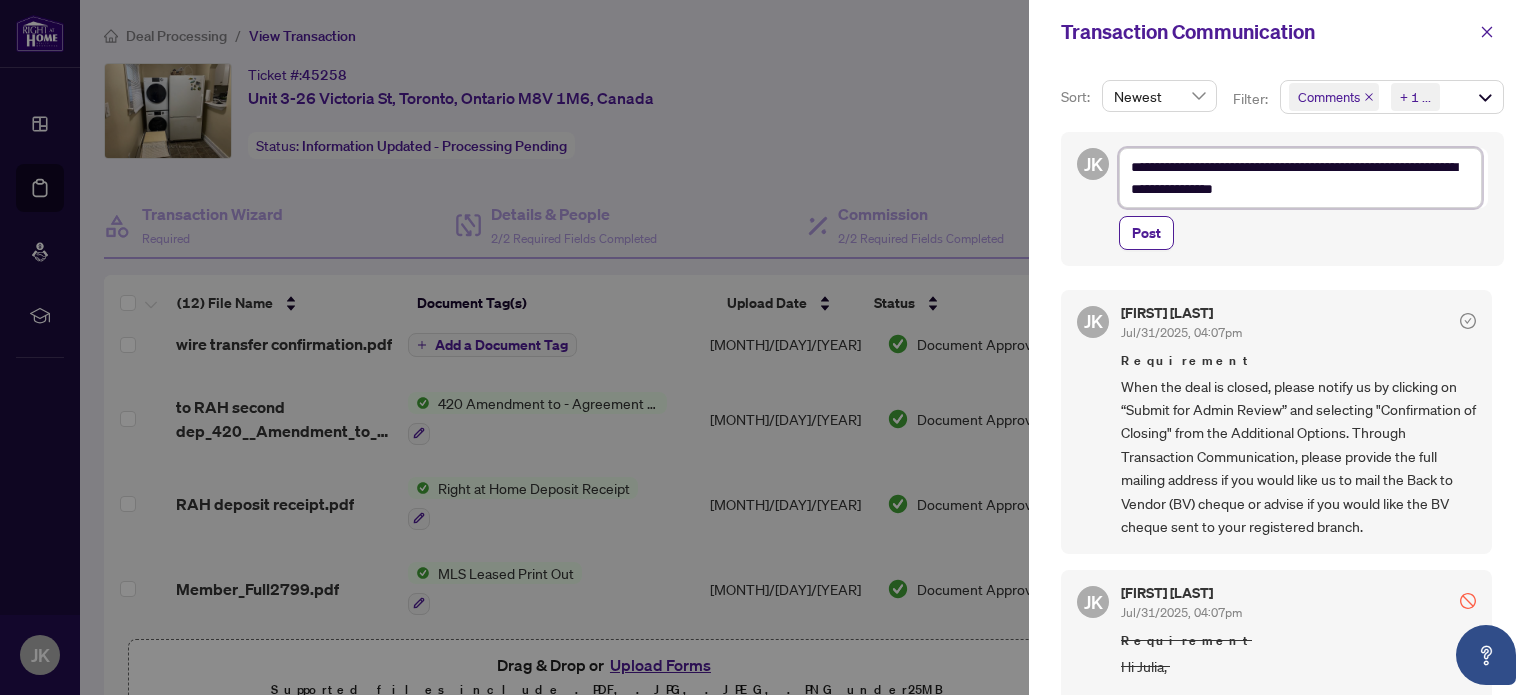 click on "**********" at bounding box center (1300, 178) 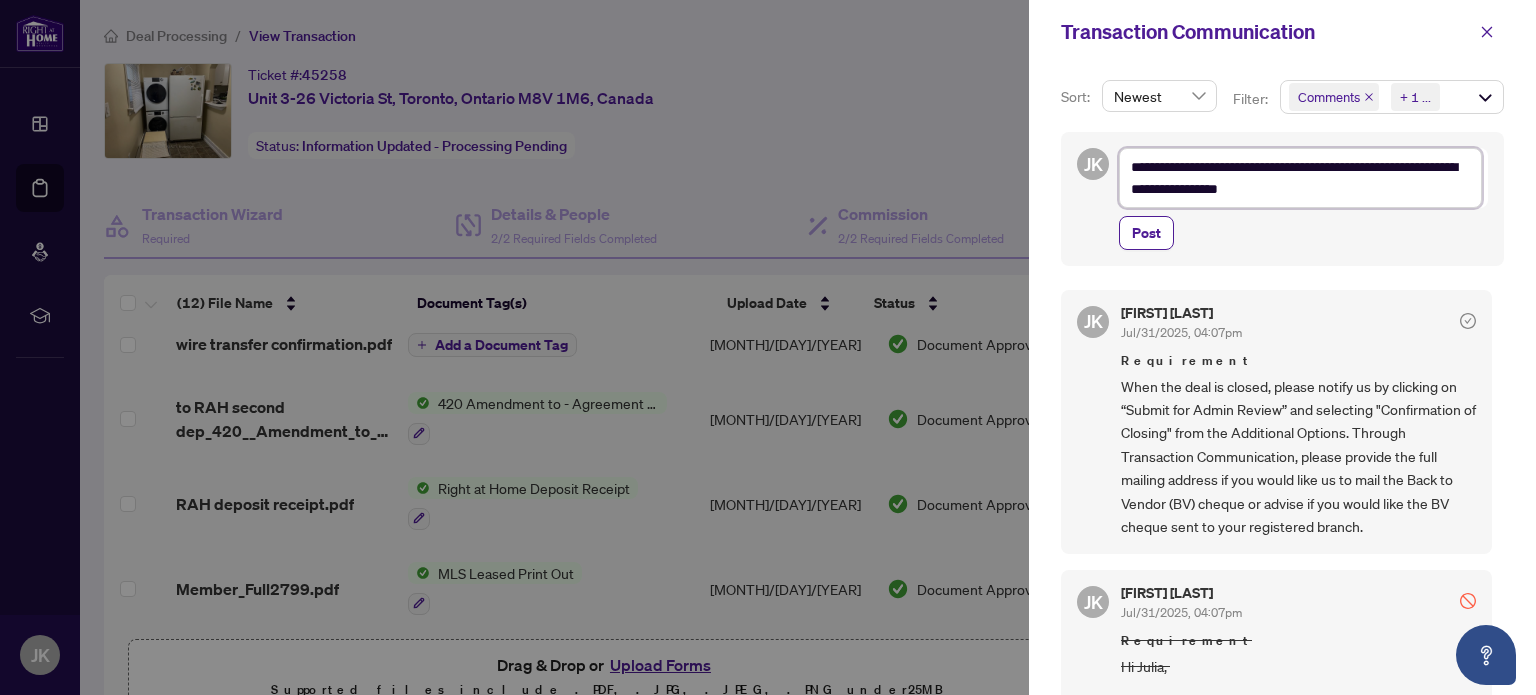 type on "**********" 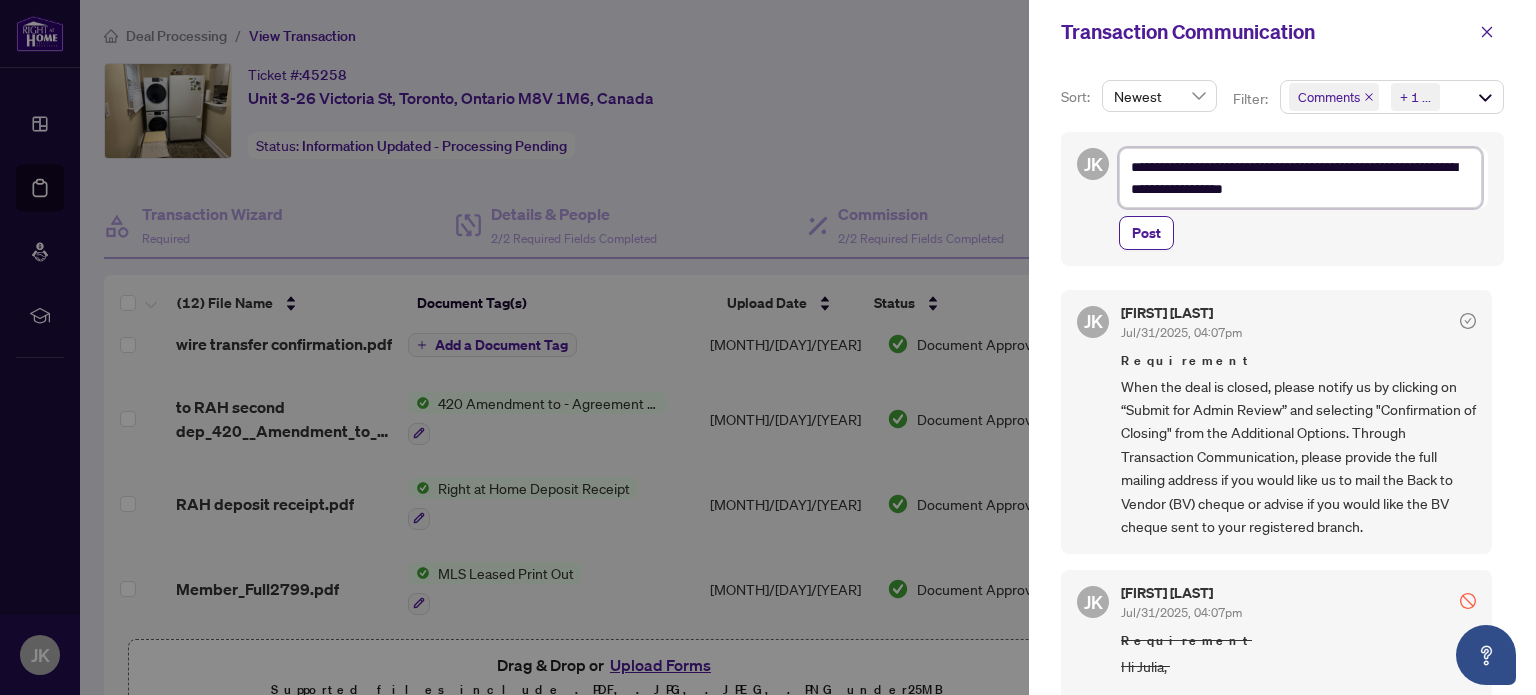 type on "**********" 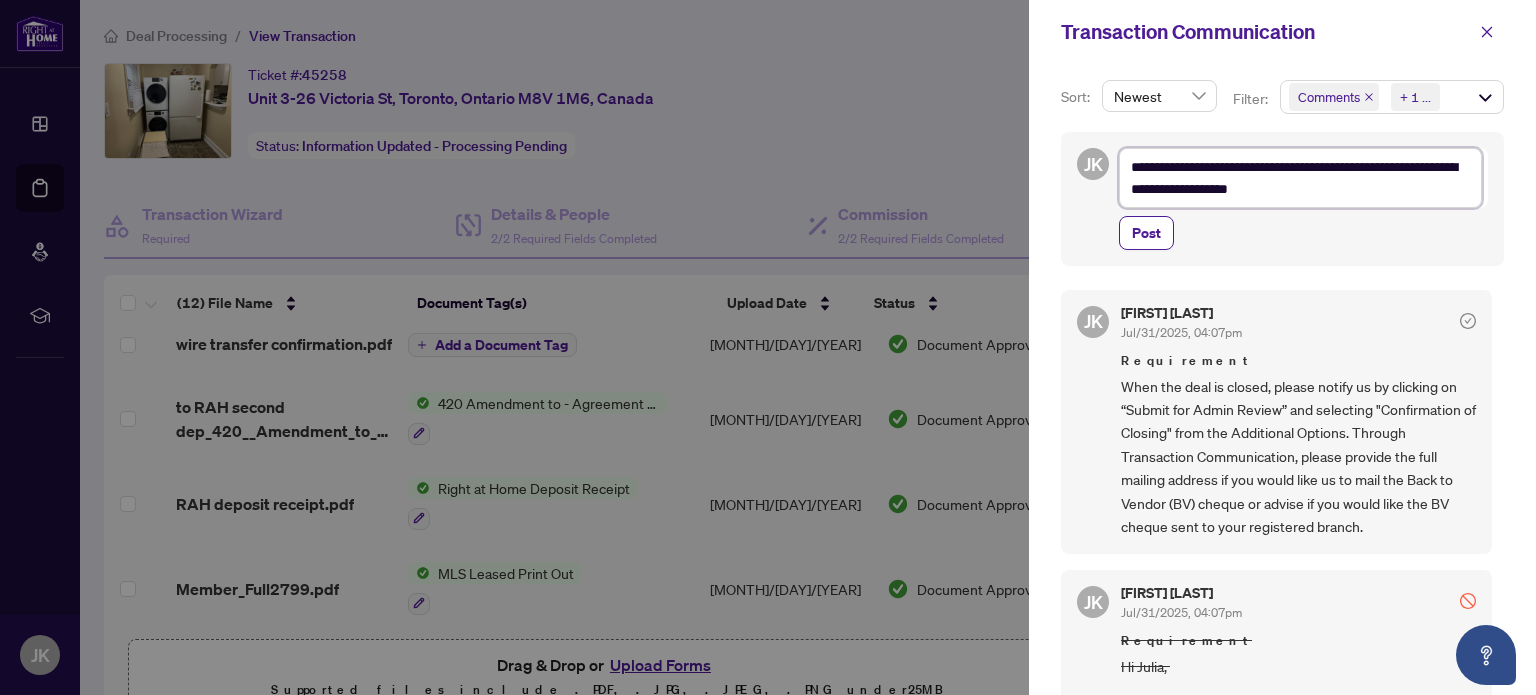type on "**********" 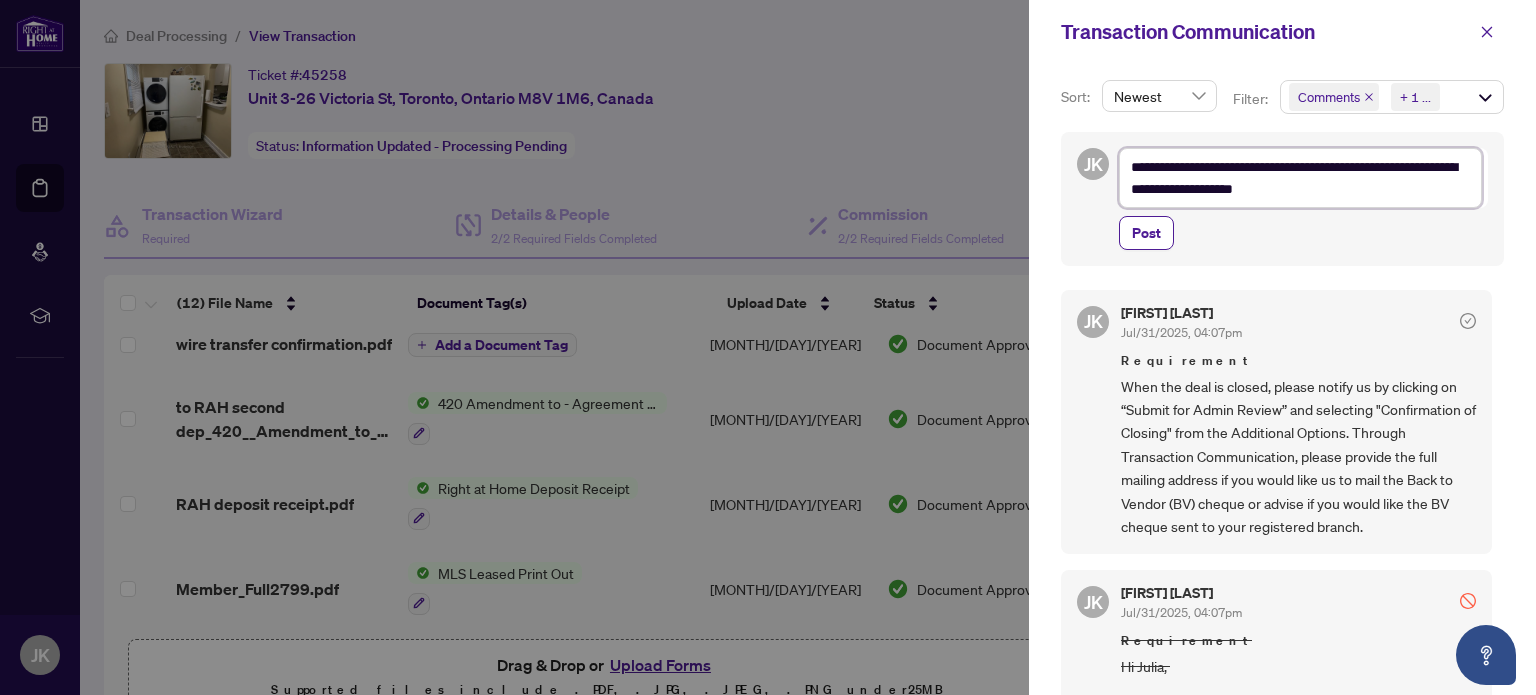 type on "**********" 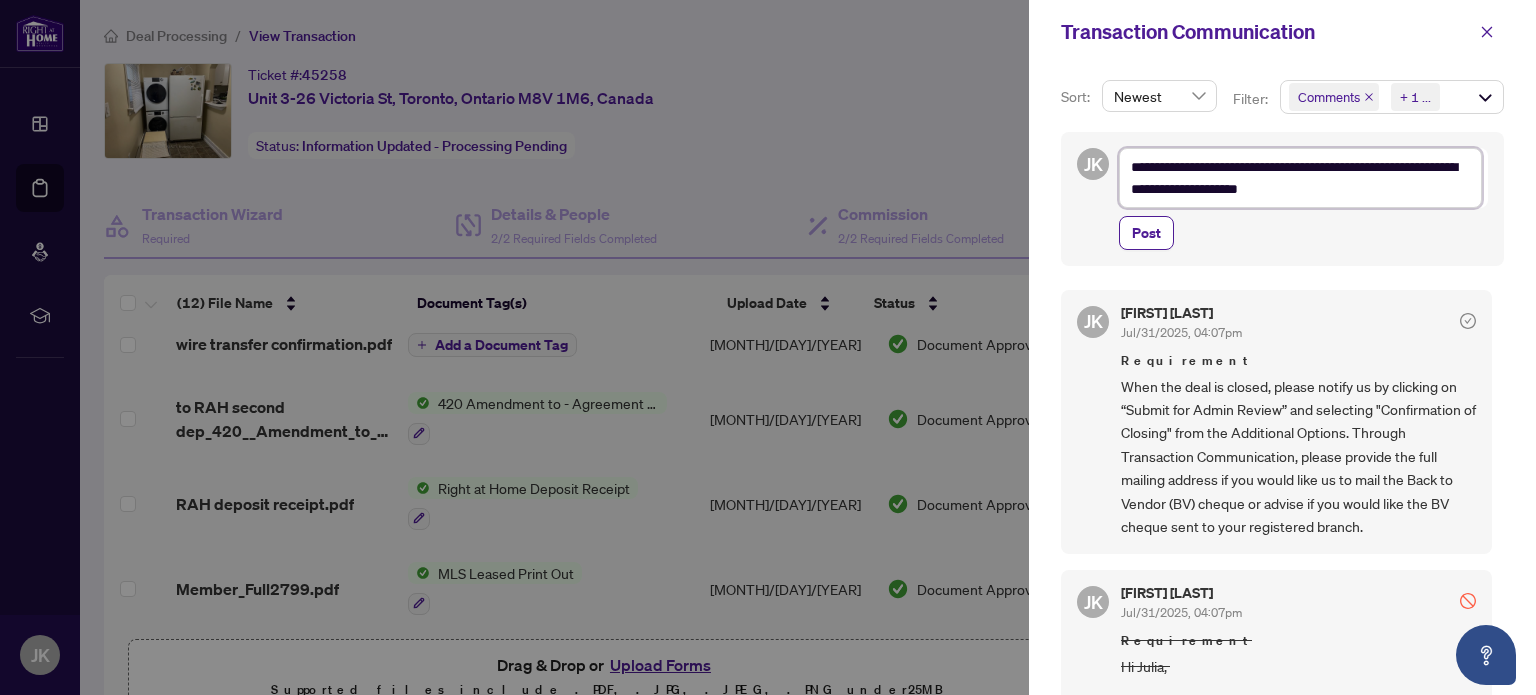 type on "**********" 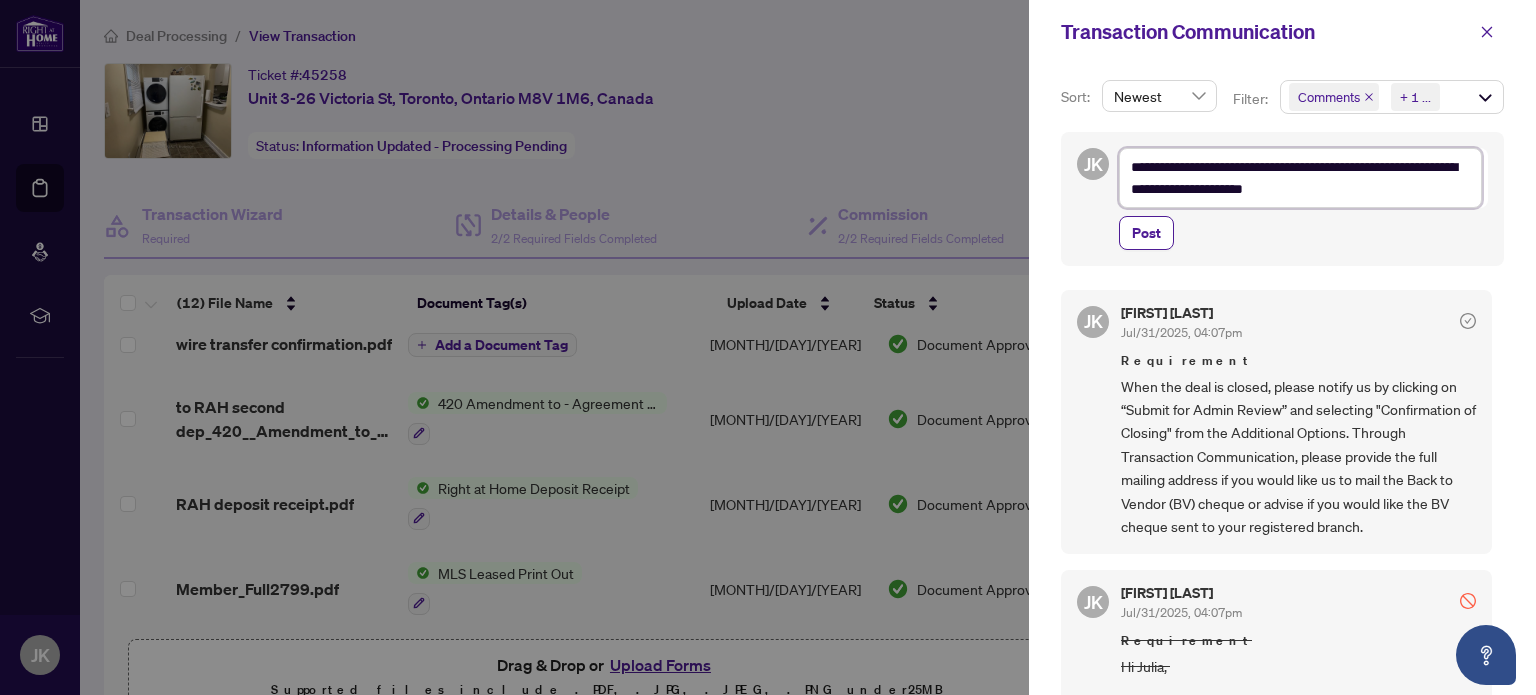 type on "**********" 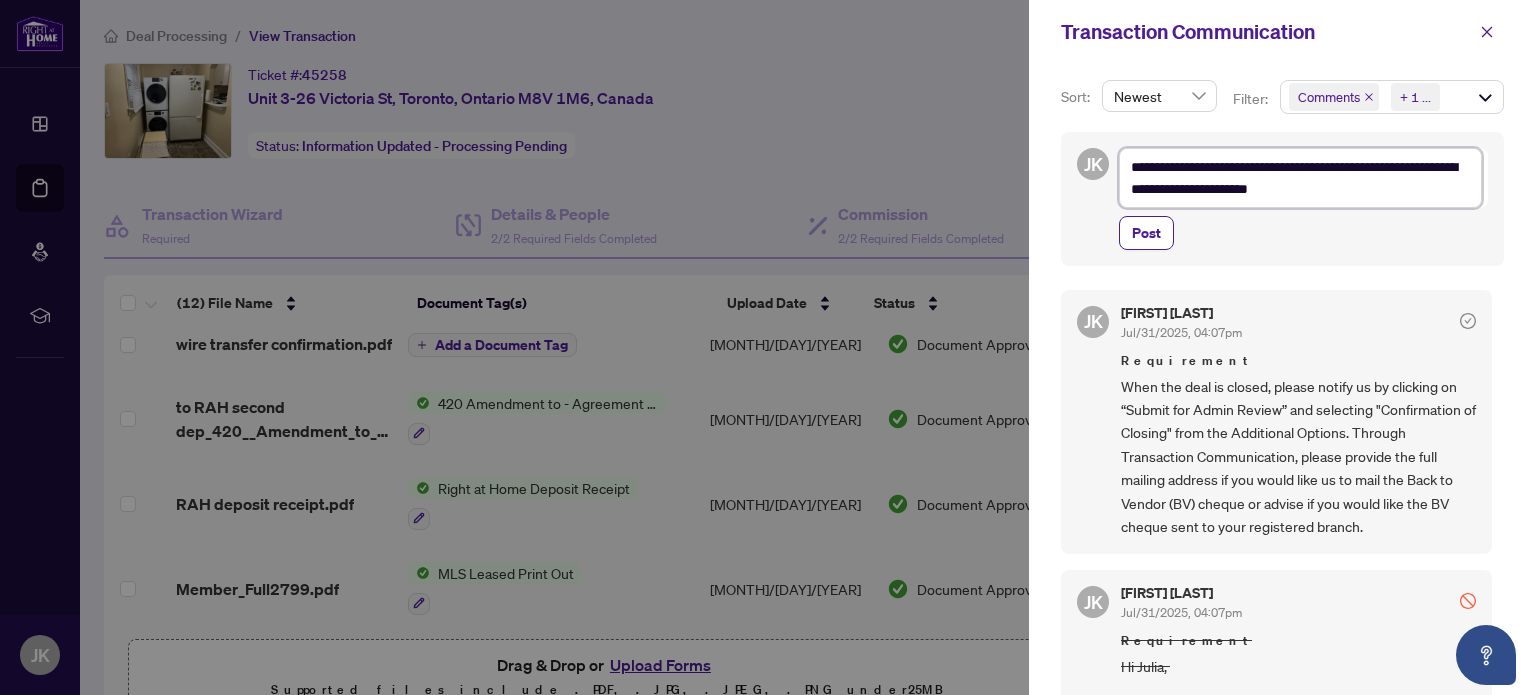 type on "**********" 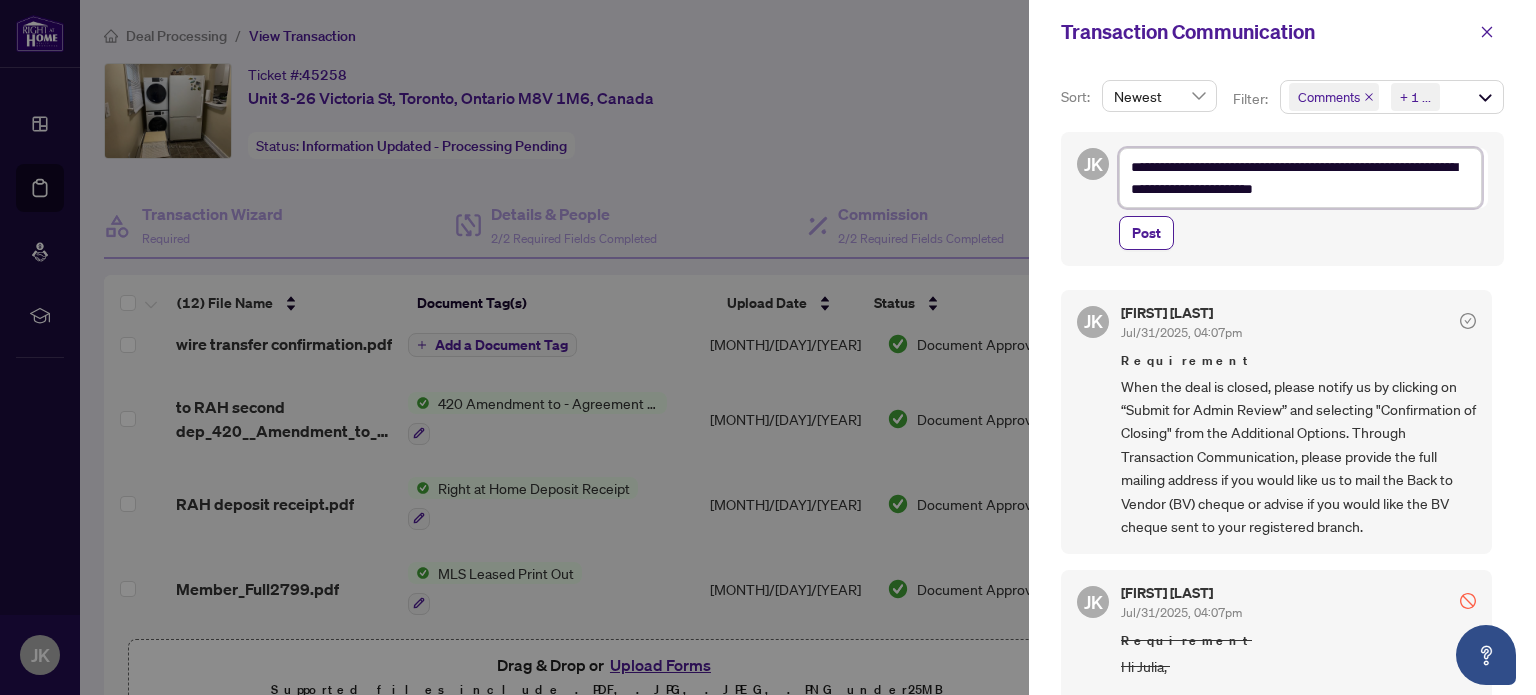 type on "**********" 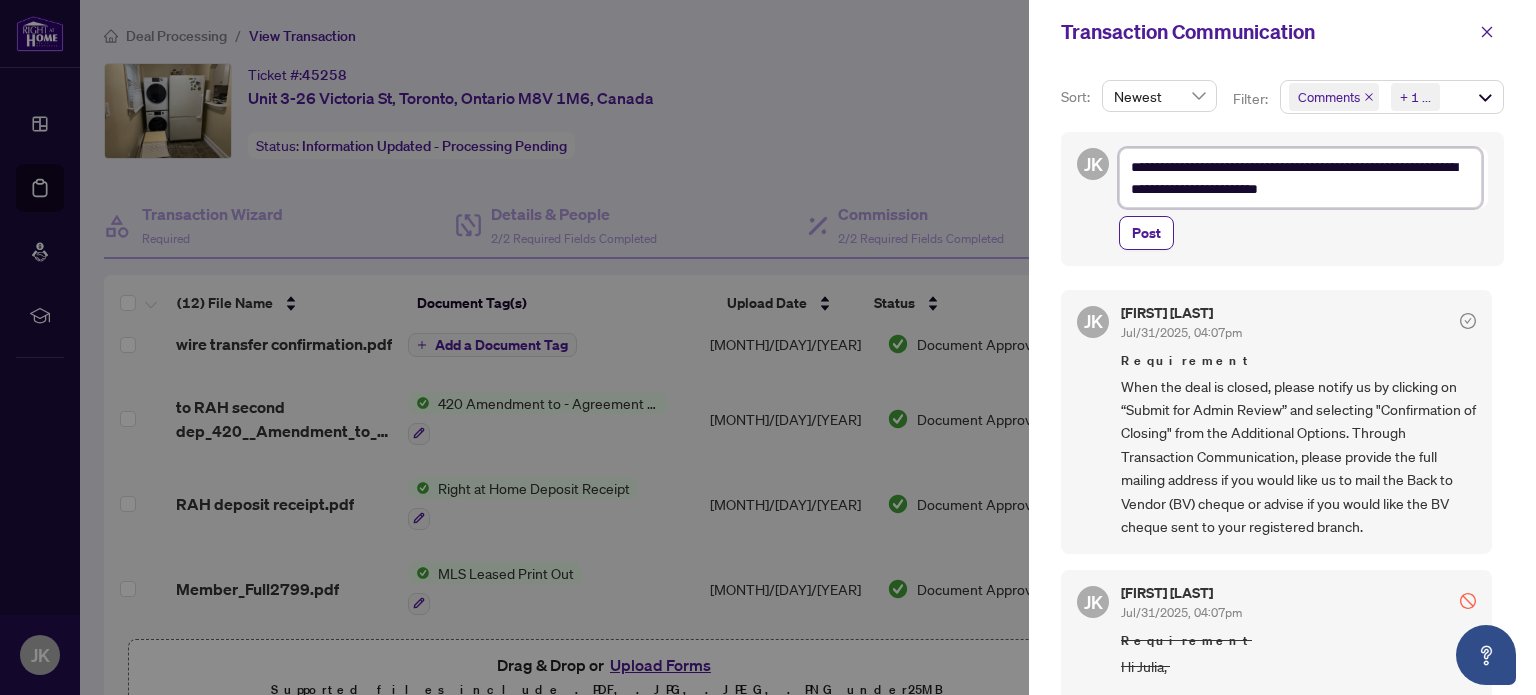type on "**********" 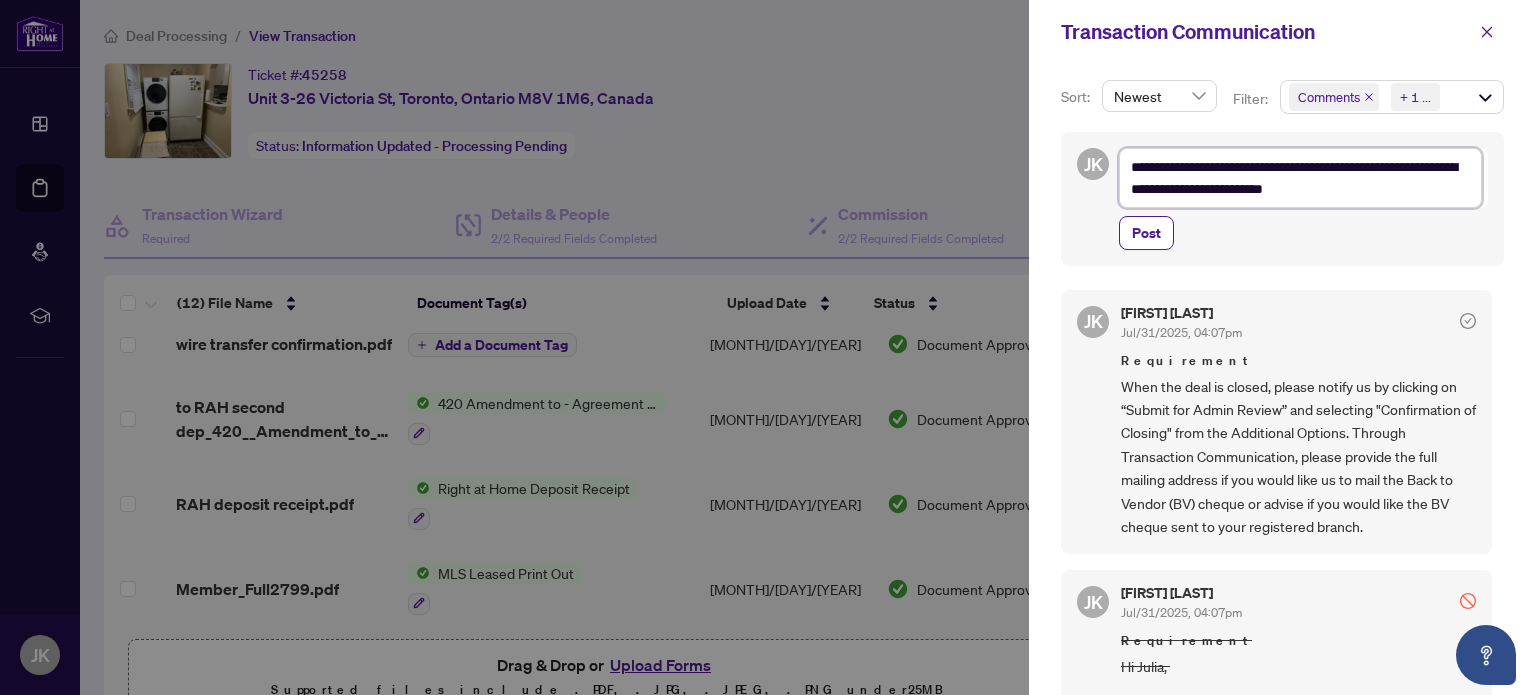 type on "**********" 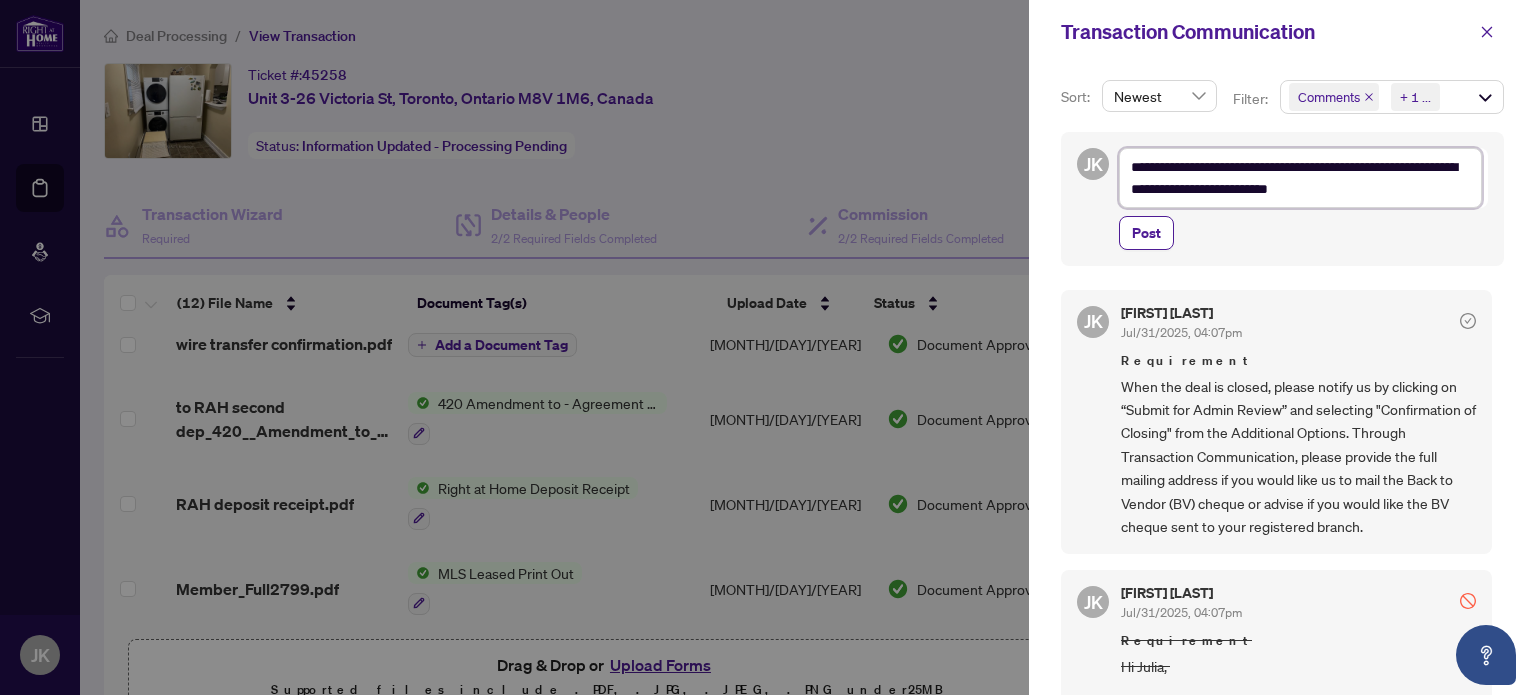 type on "**********" 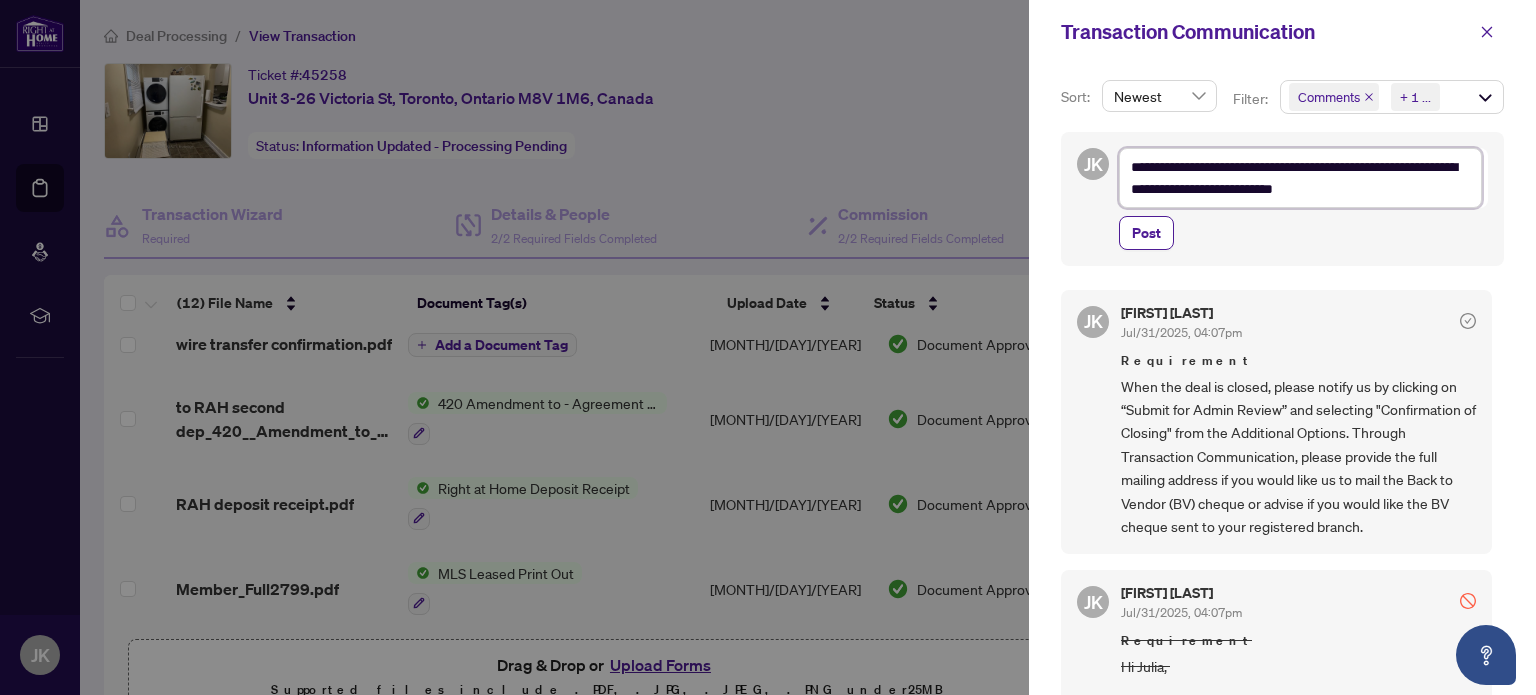 type on "**********" 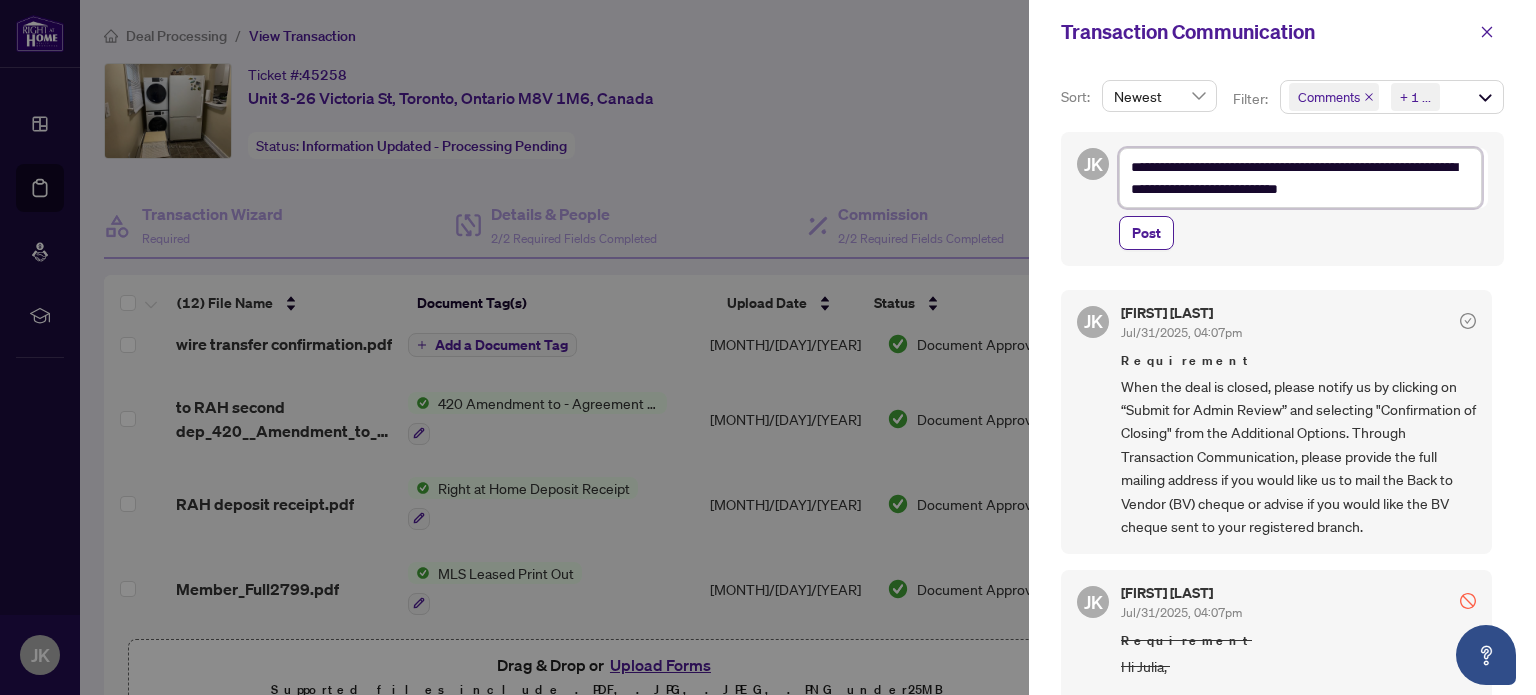 type on "**********" 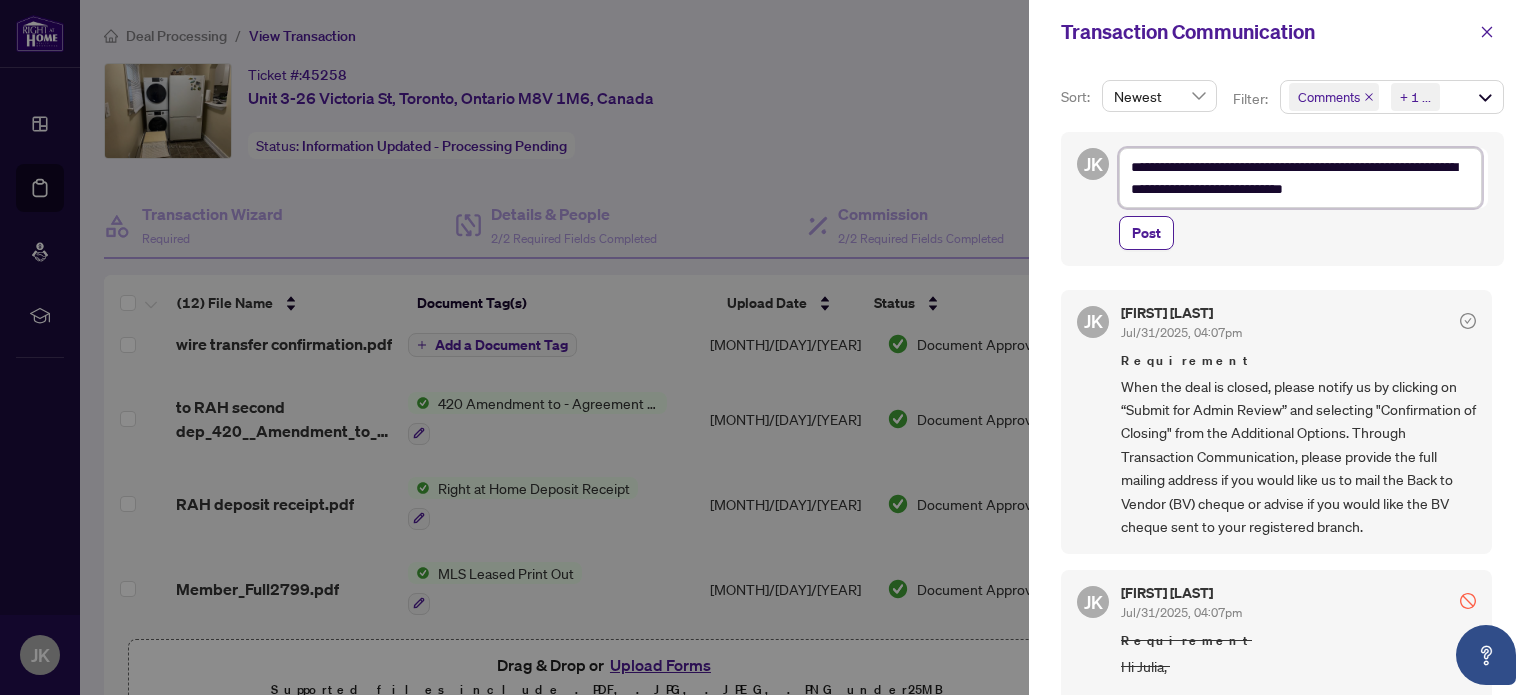type on "**********" 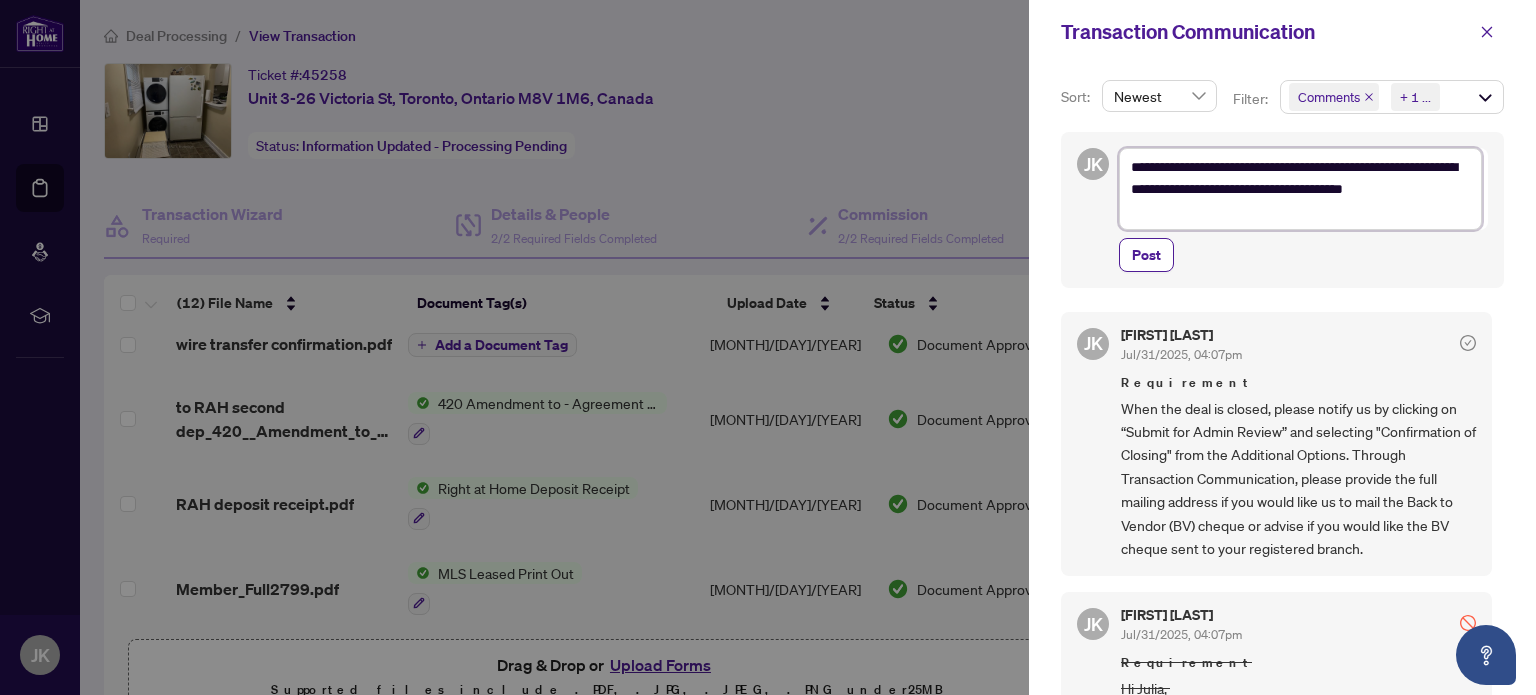 click on "**********" at bounding box center (1300, 189) 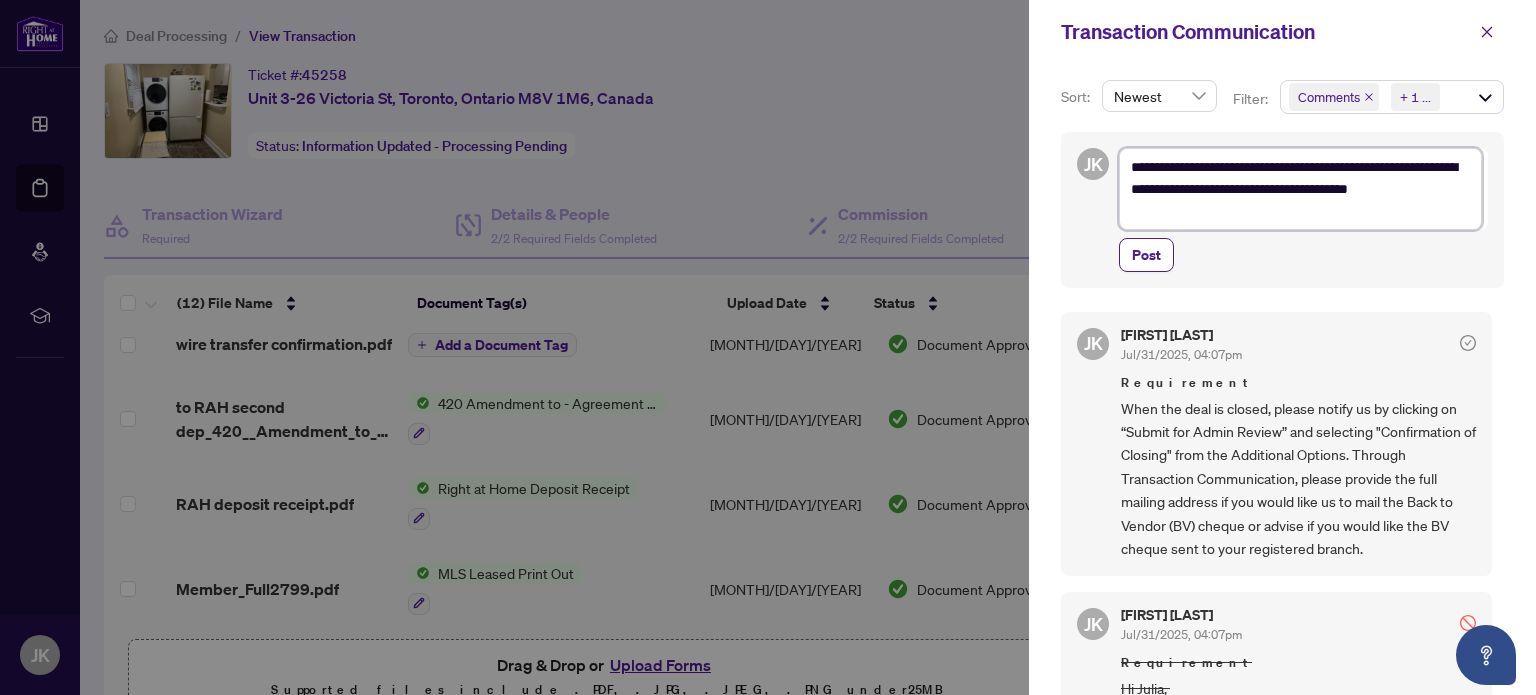 click on "**********" at bounding box center (1300, 189) 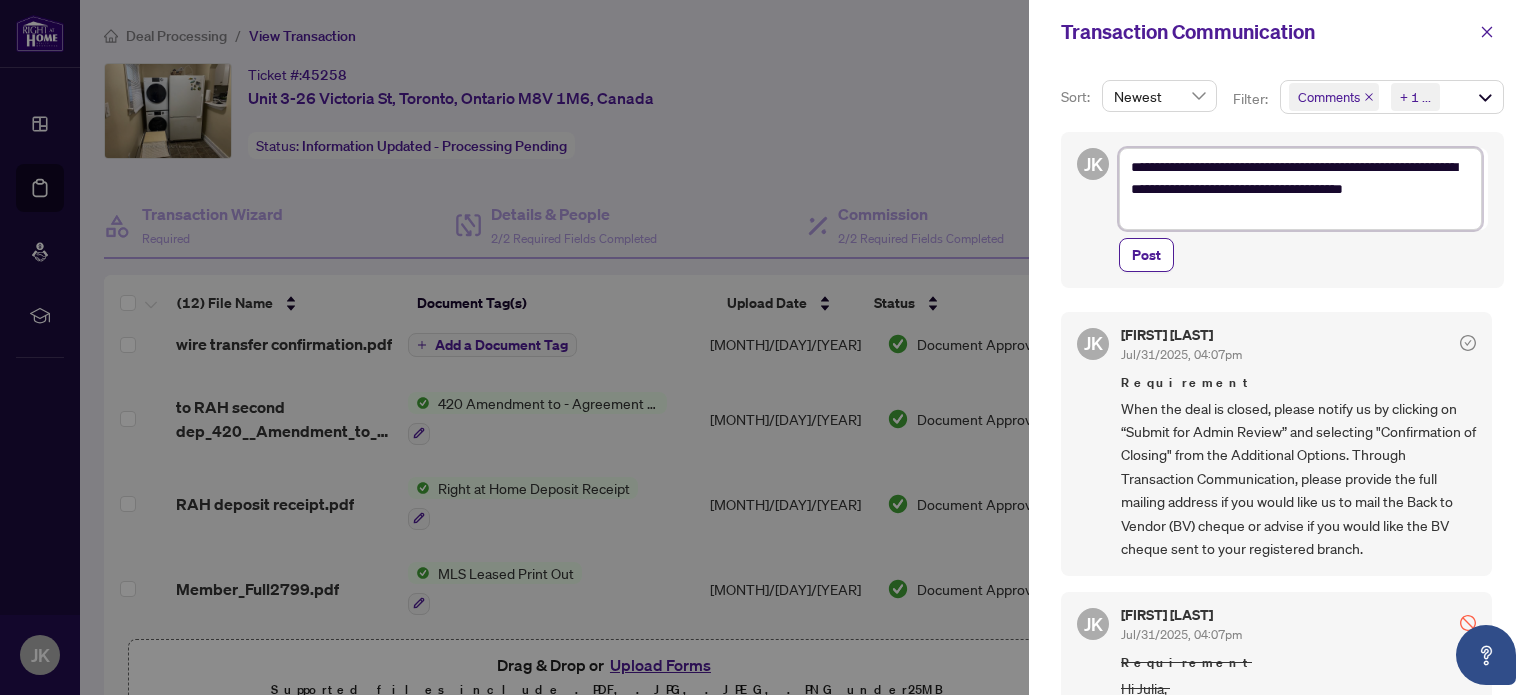click on "**********" at bounding box center (1300, 189) 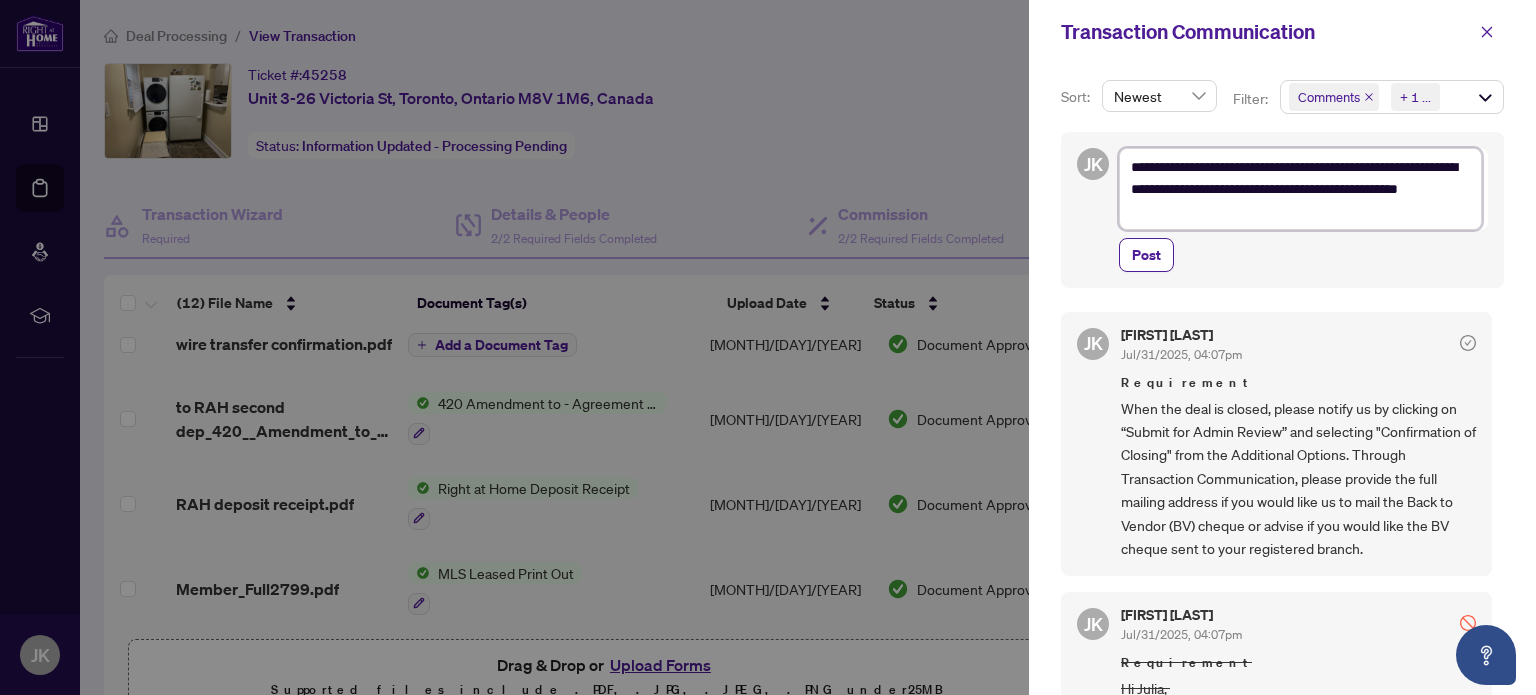 click on "**********" at bounding box center (1300, 189) 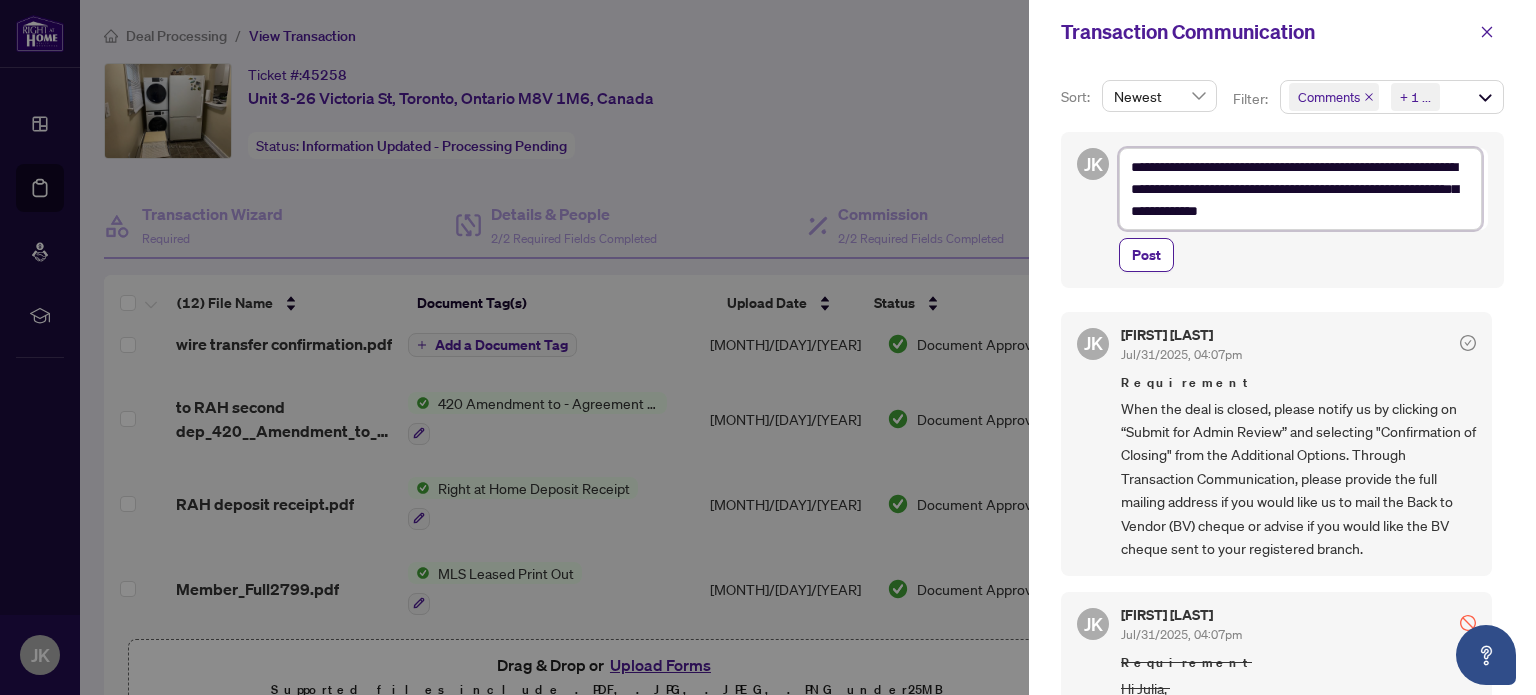 click on "**********" at bounding box center (1300, 189) 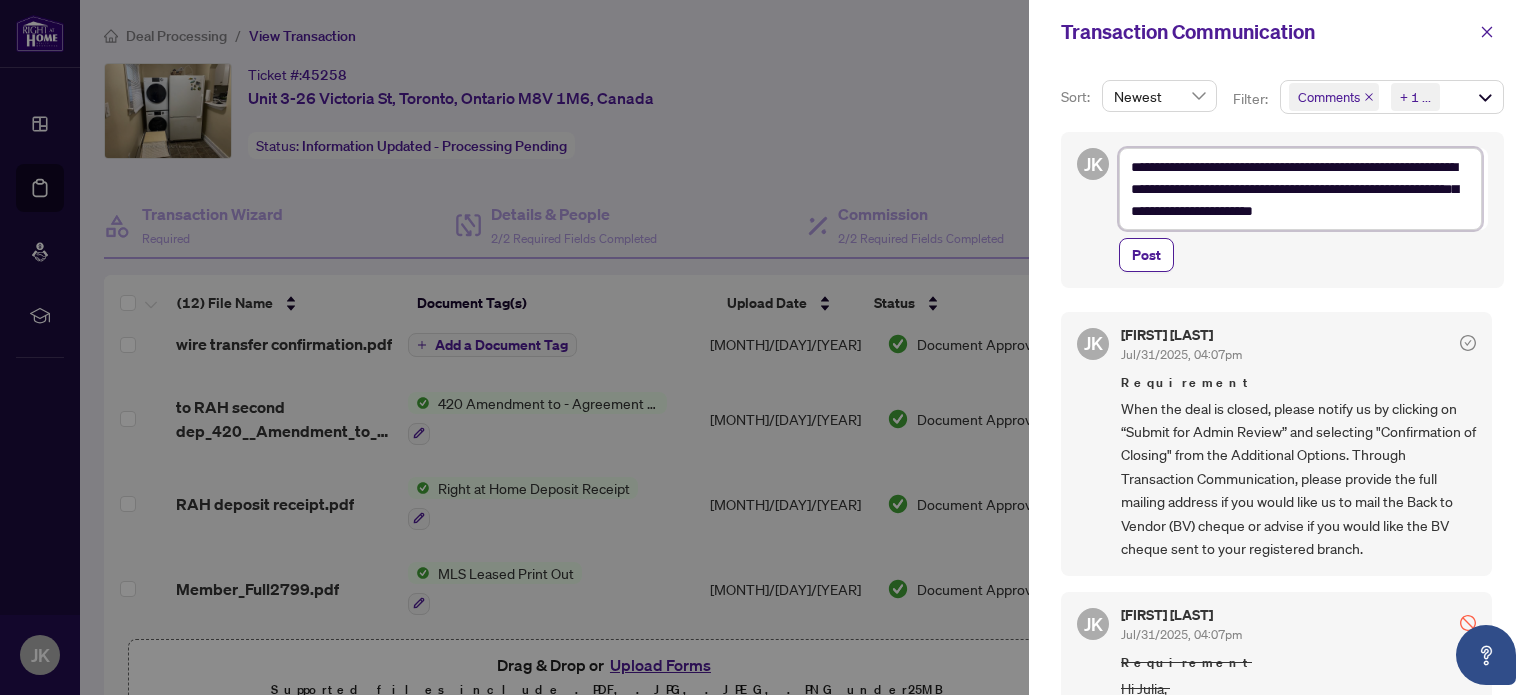 click on "**********" at bounding box center (1300, 189) 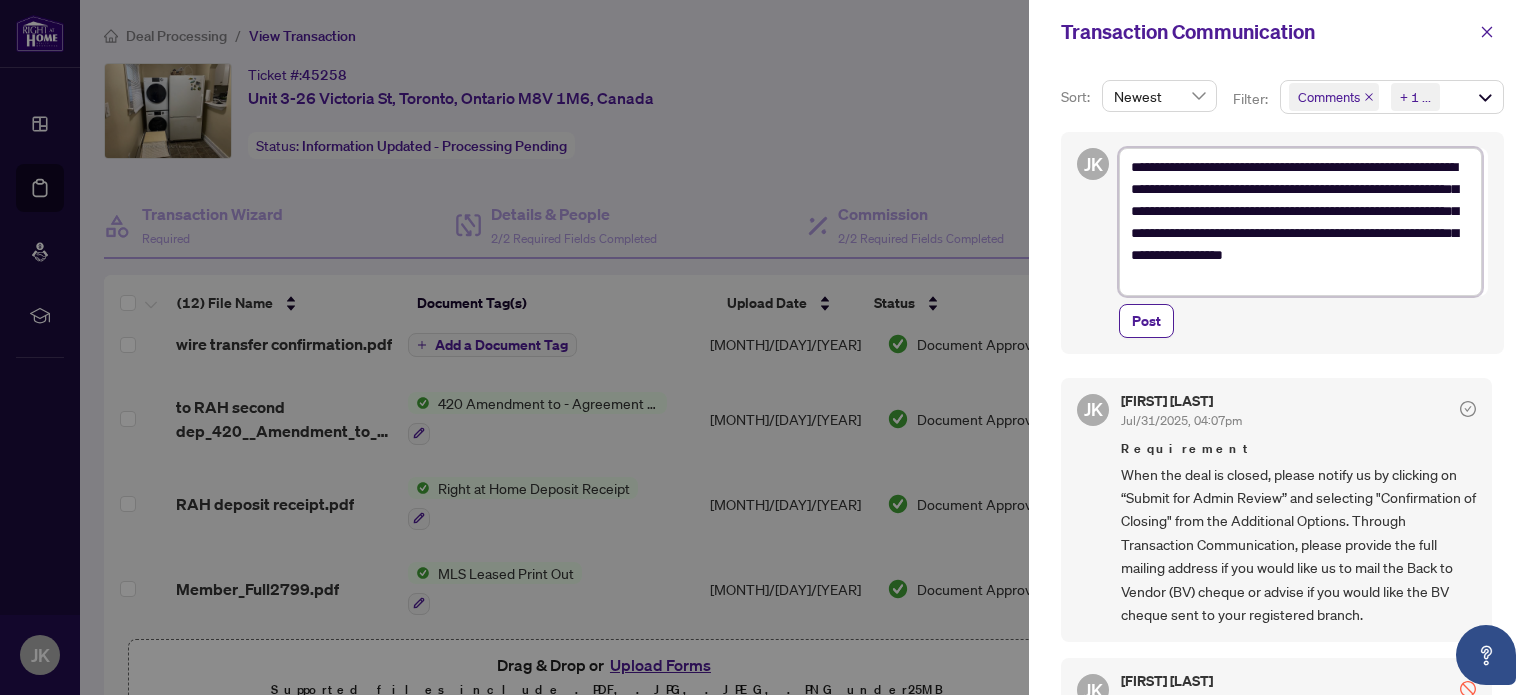 click on "**********" at bounding box center [1300, 222] 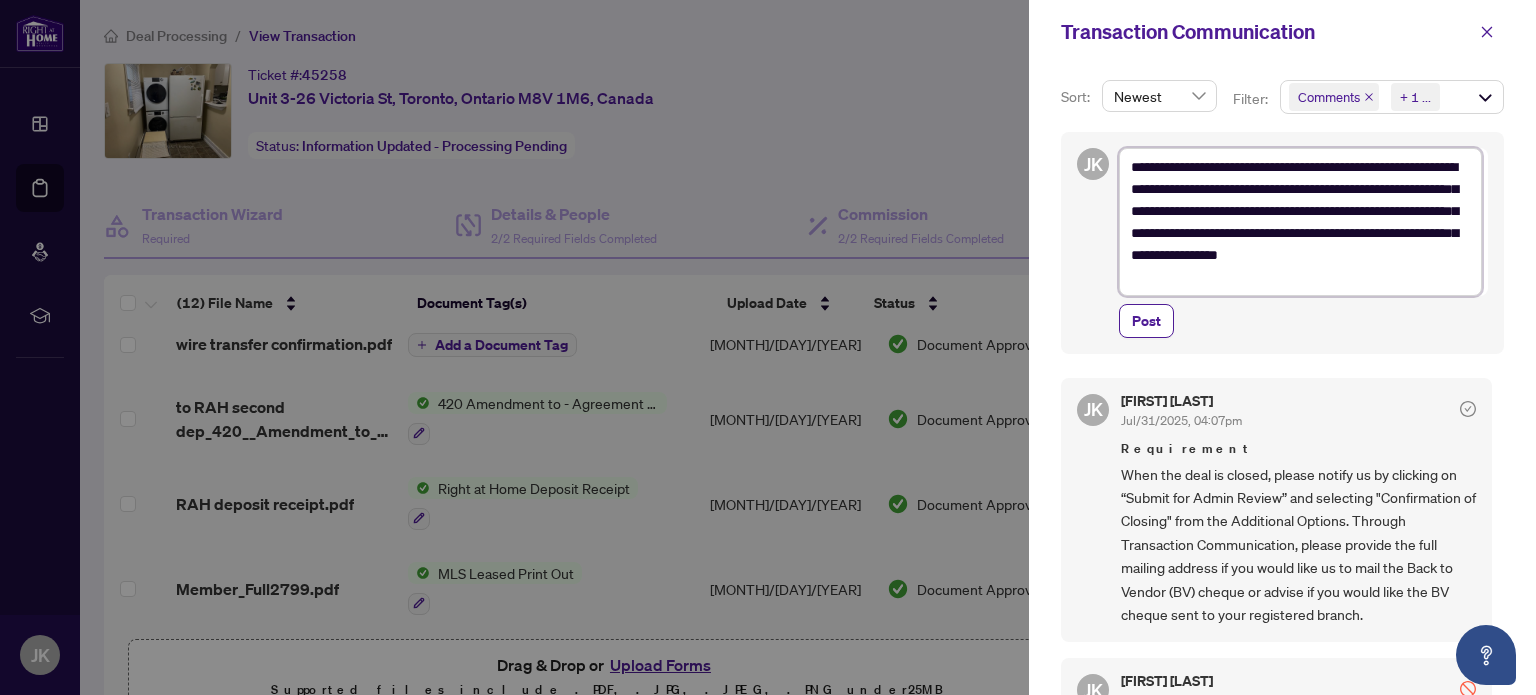 click on "**********" at bounding box center [1300, 222] 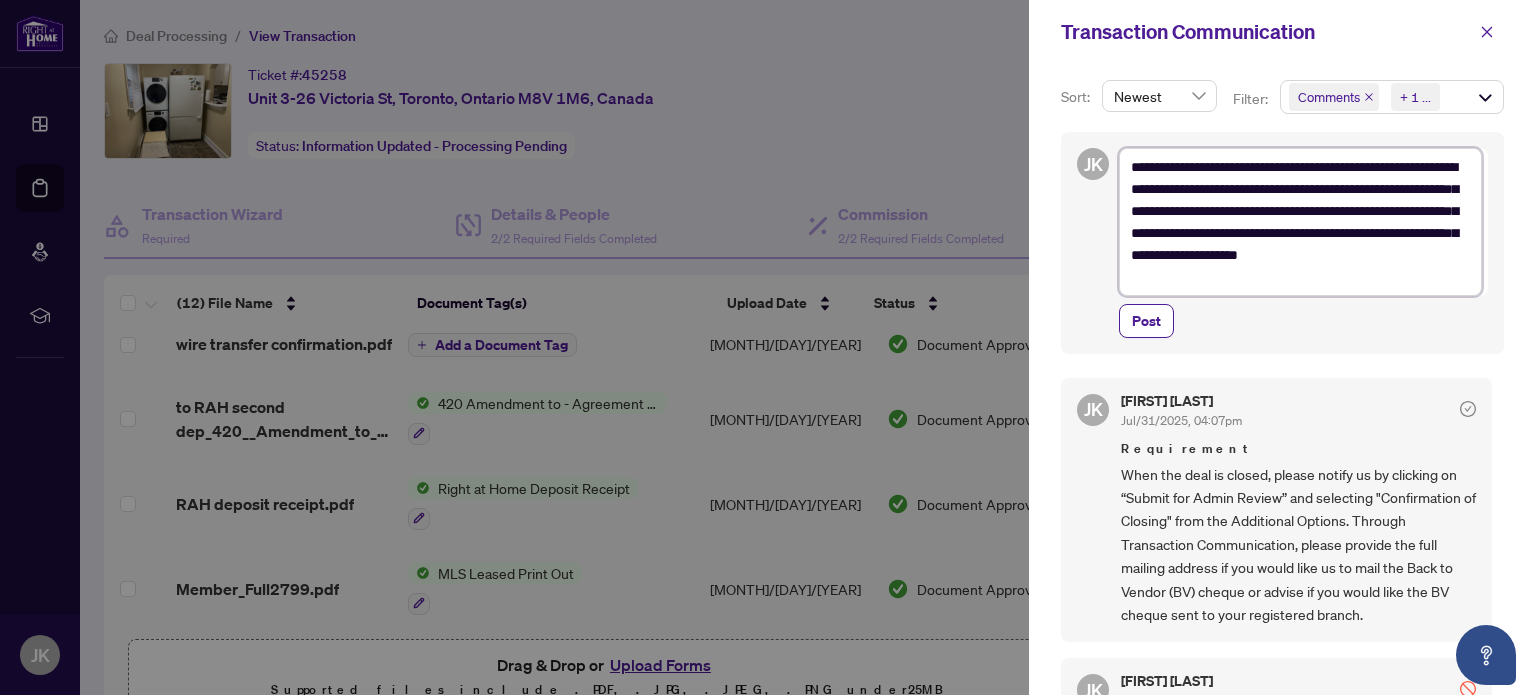 click on "**********" at bounding box center [1300, 222] 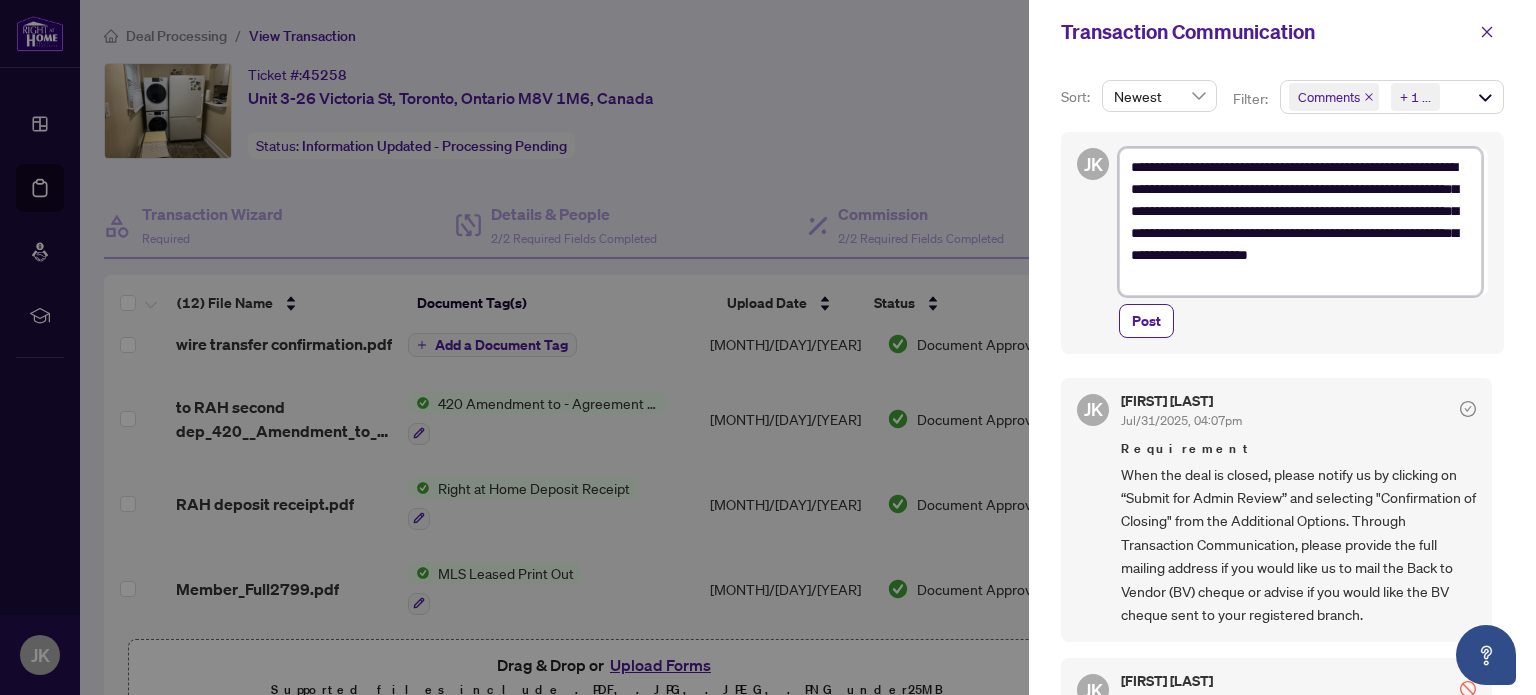click on "**********" at bounding box center (1300, 222) 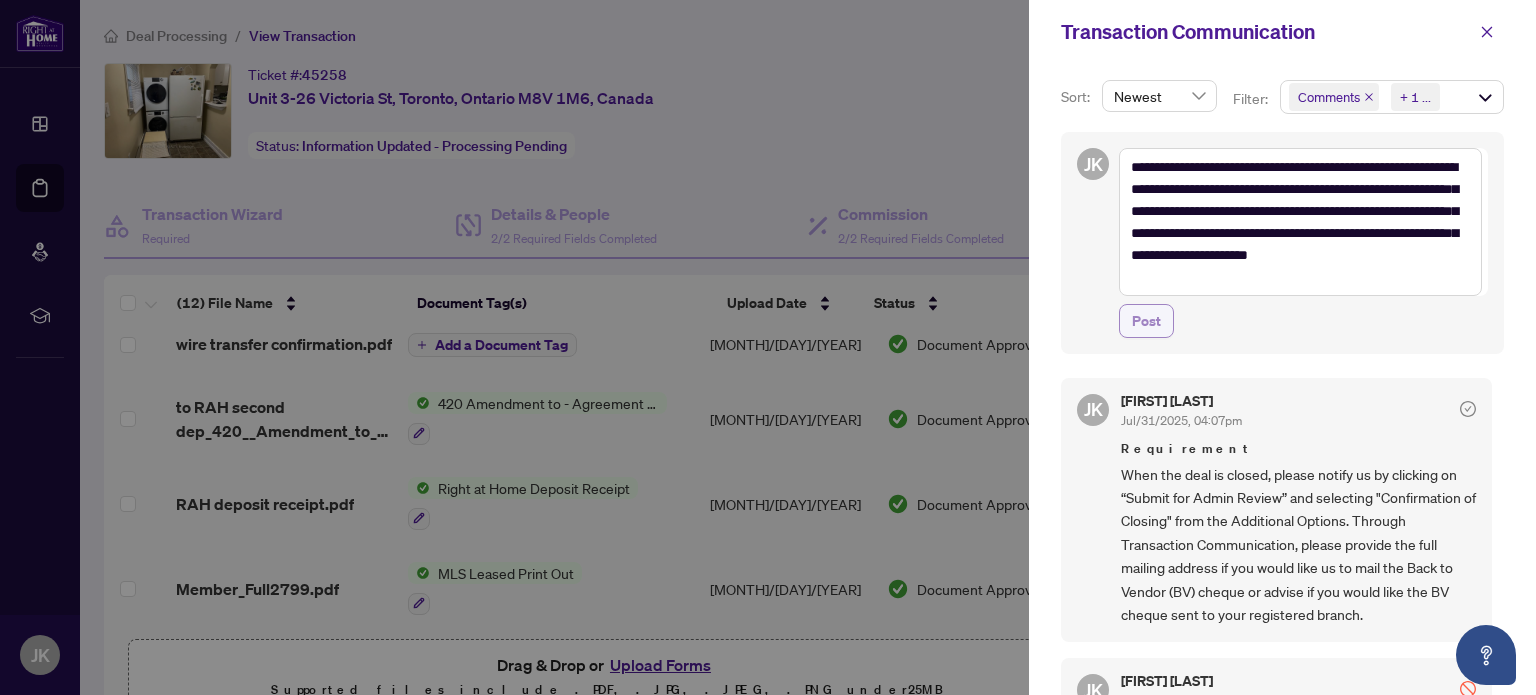 click on "Post" at bounding box center (1146, 321) 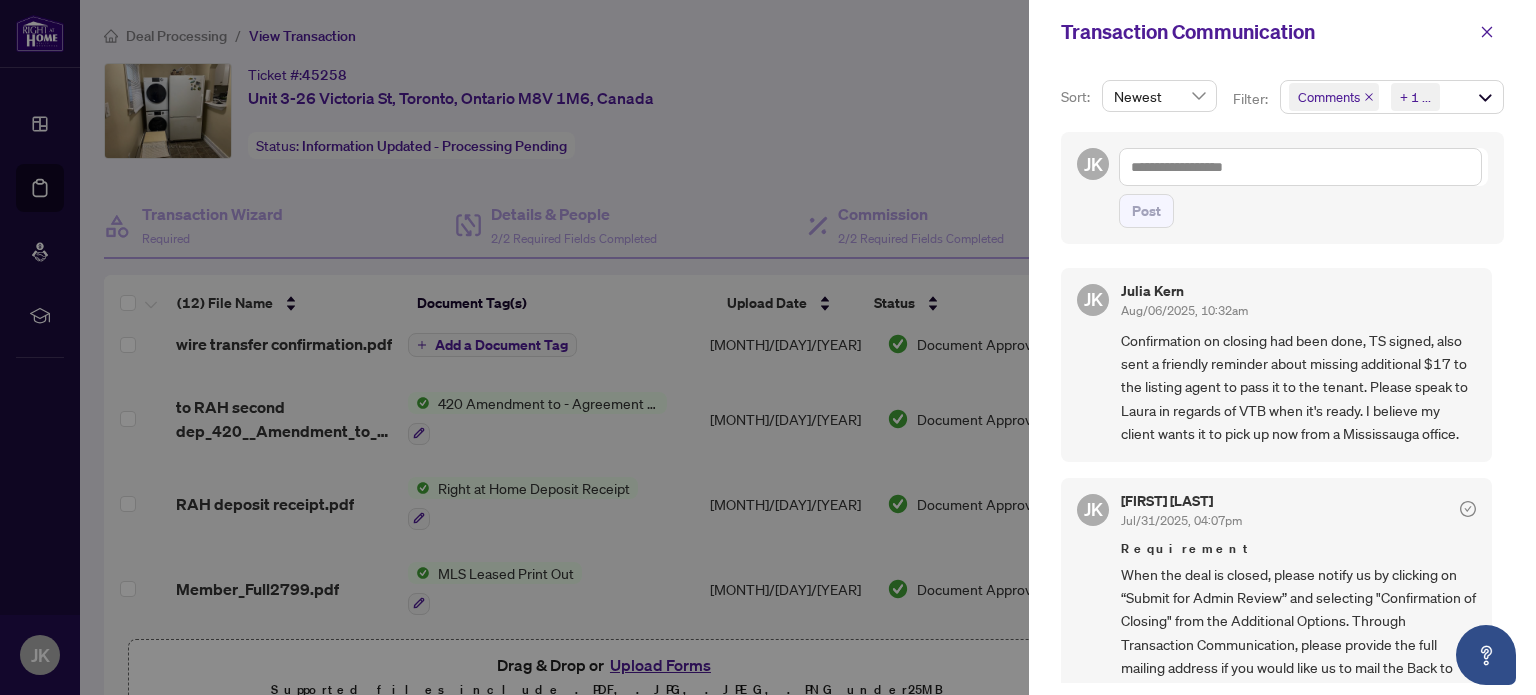 click at bounding box center (768, 347) 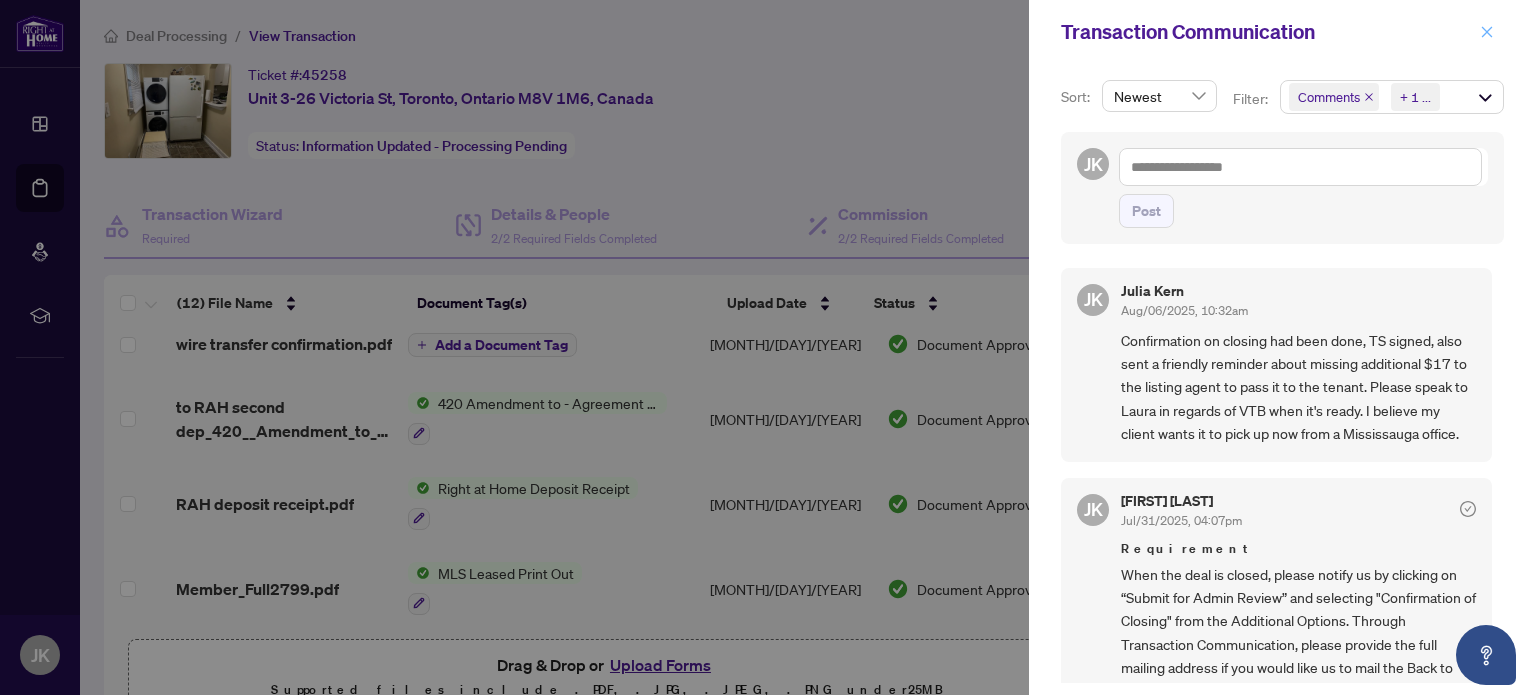 click 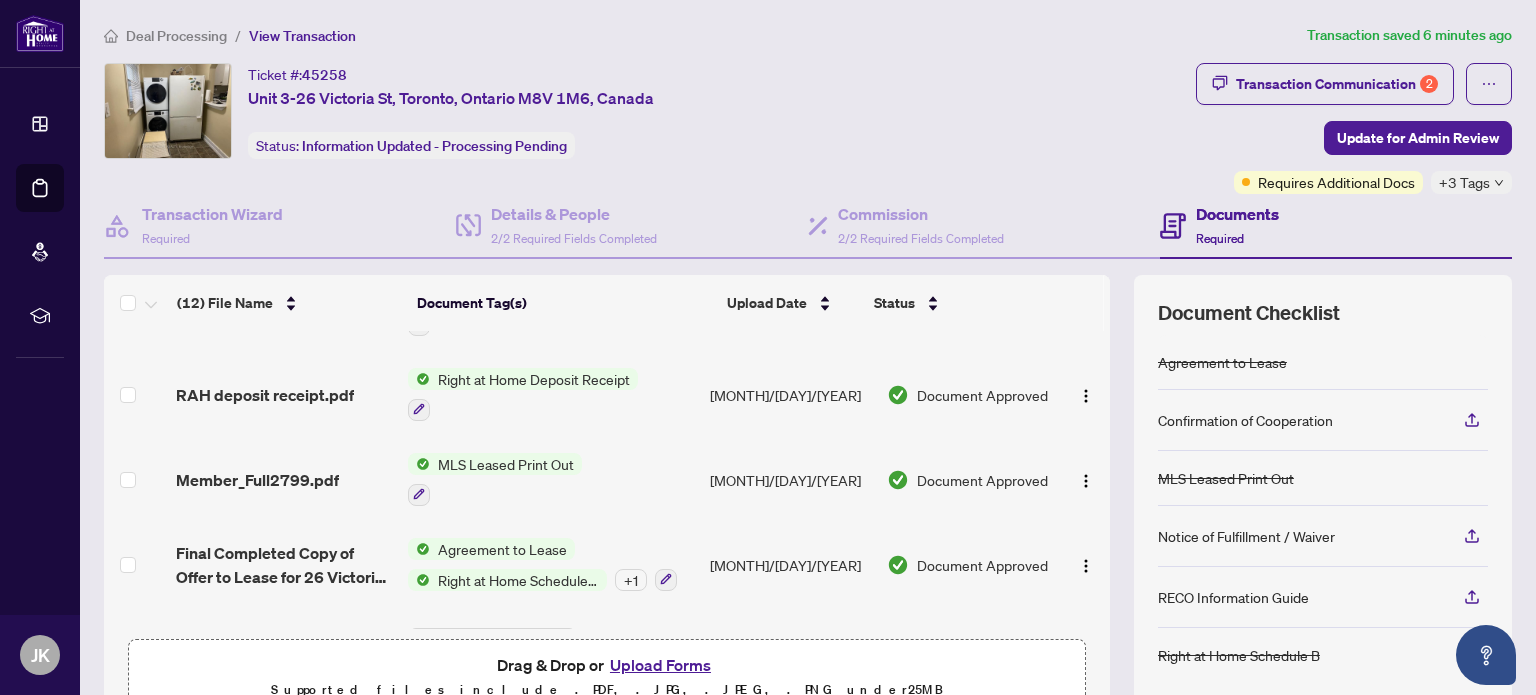 scroll, scrollTop: 619, scrollLeft: 0, axis: vertical 